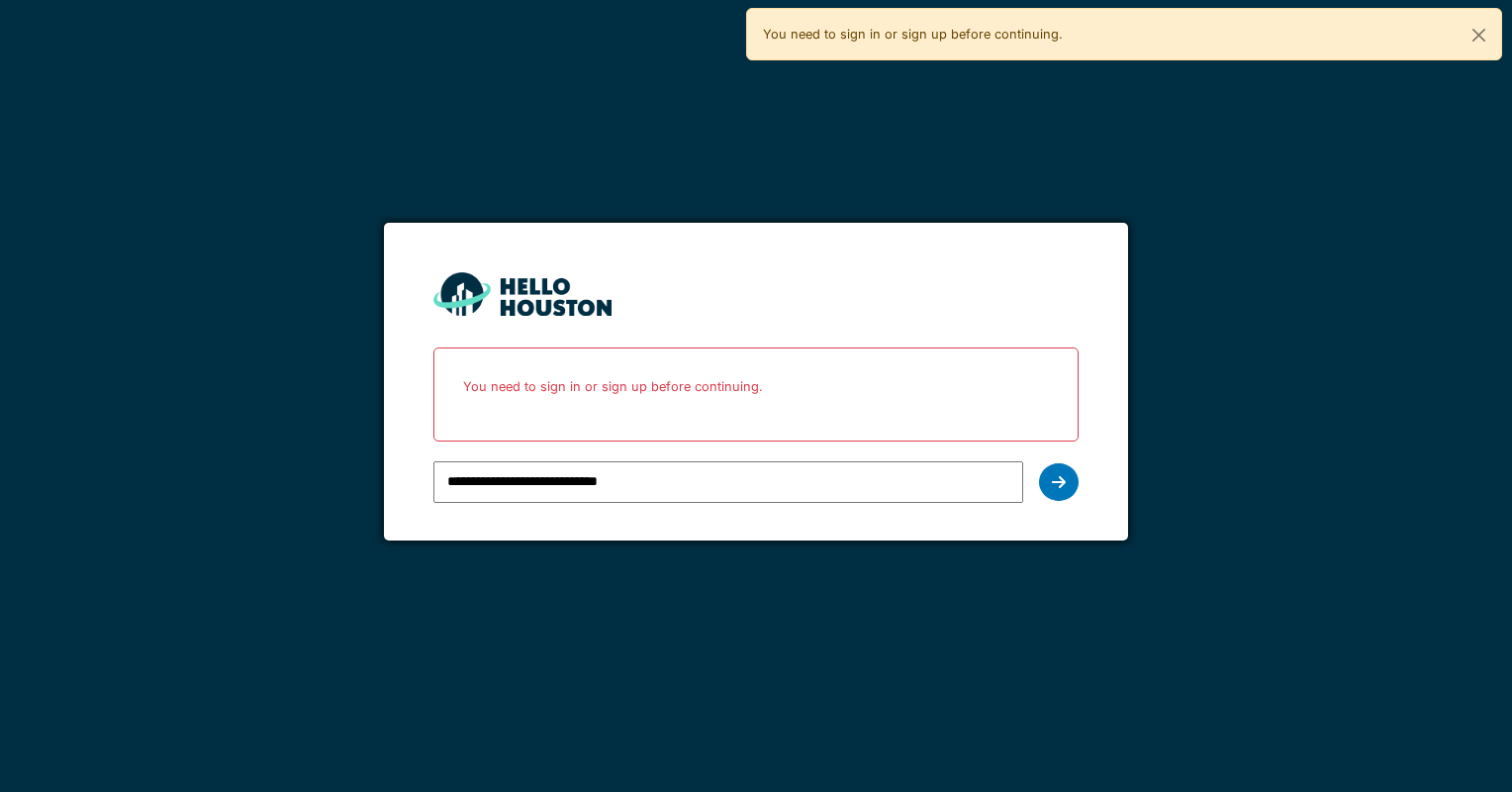 scroll, scrollTop: 0, scrollLeft: 0, axis: both 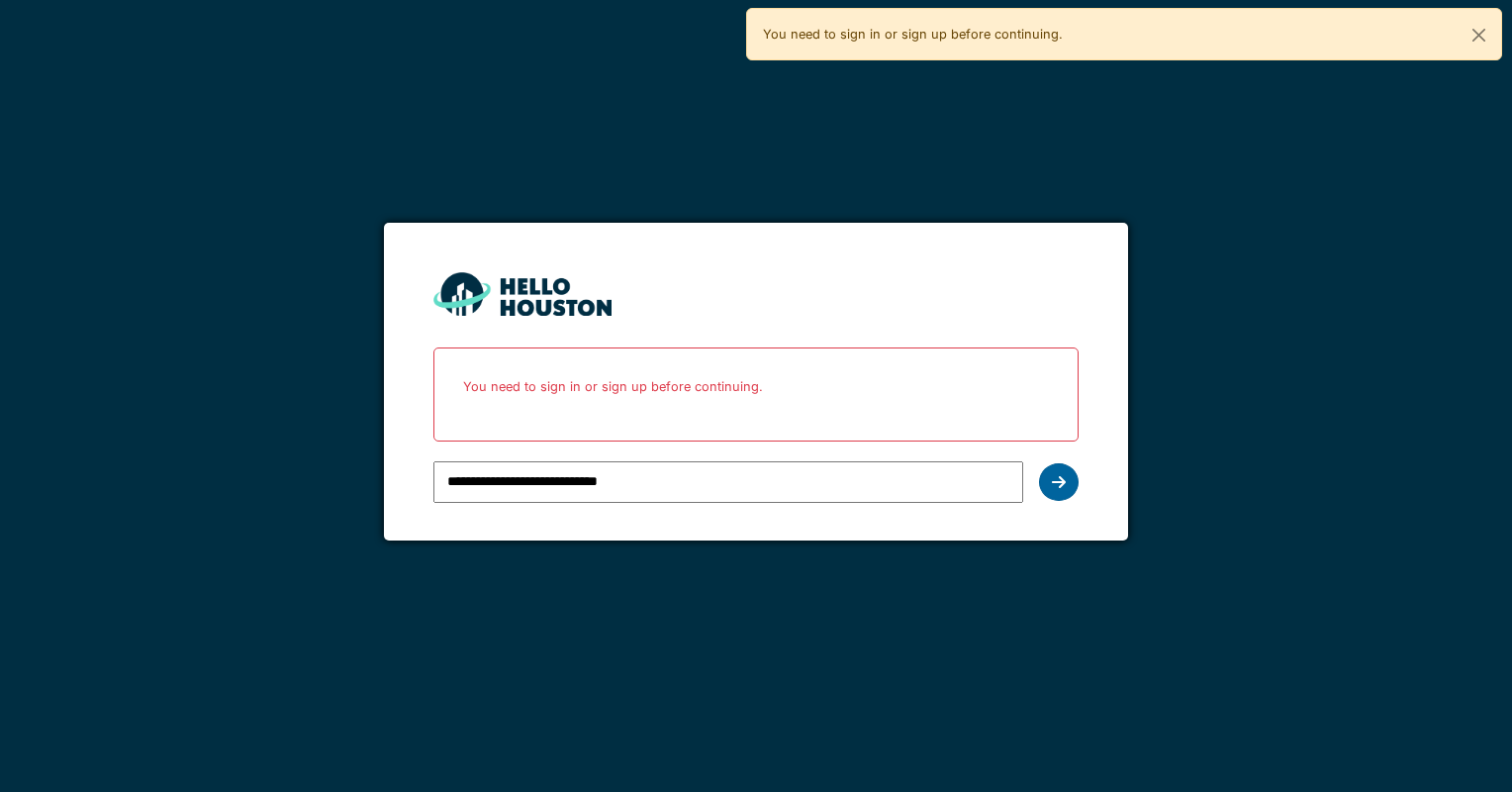 click at bounding box center (1059, 482) 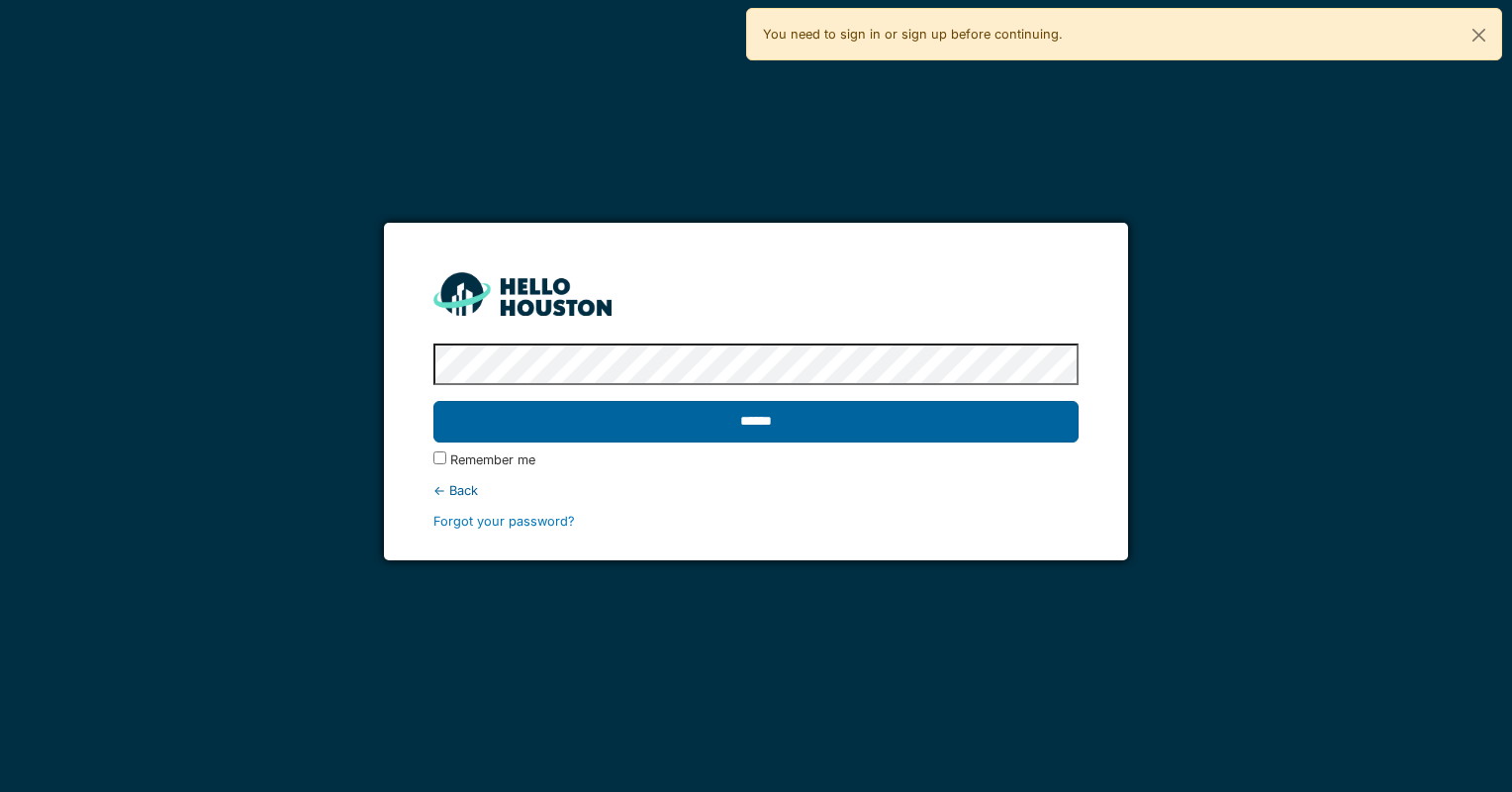 click on "******" at bounding box center (755, 422) 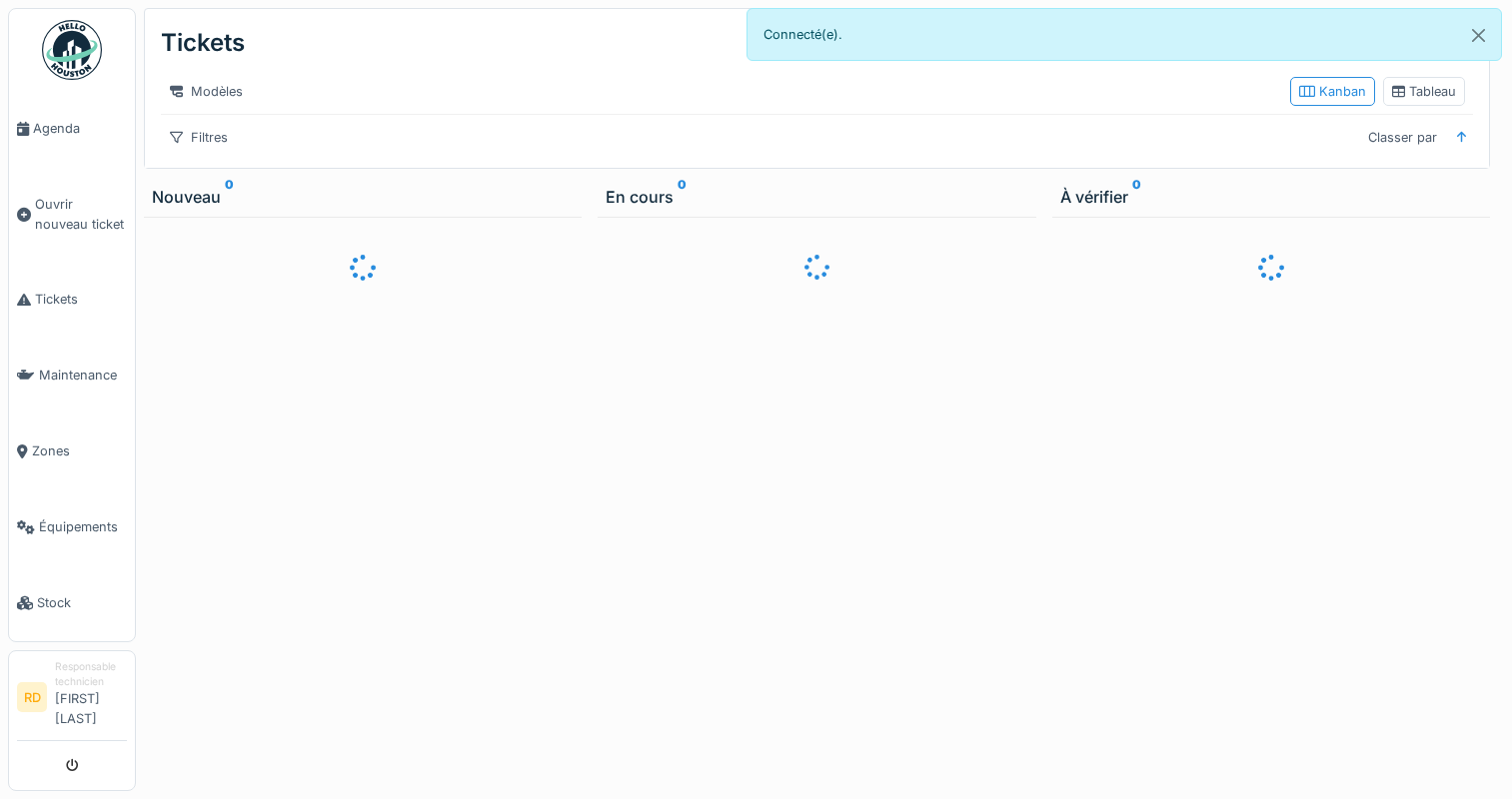 scroll, scrollTop: 0, scrollLeft: 0, axis: both 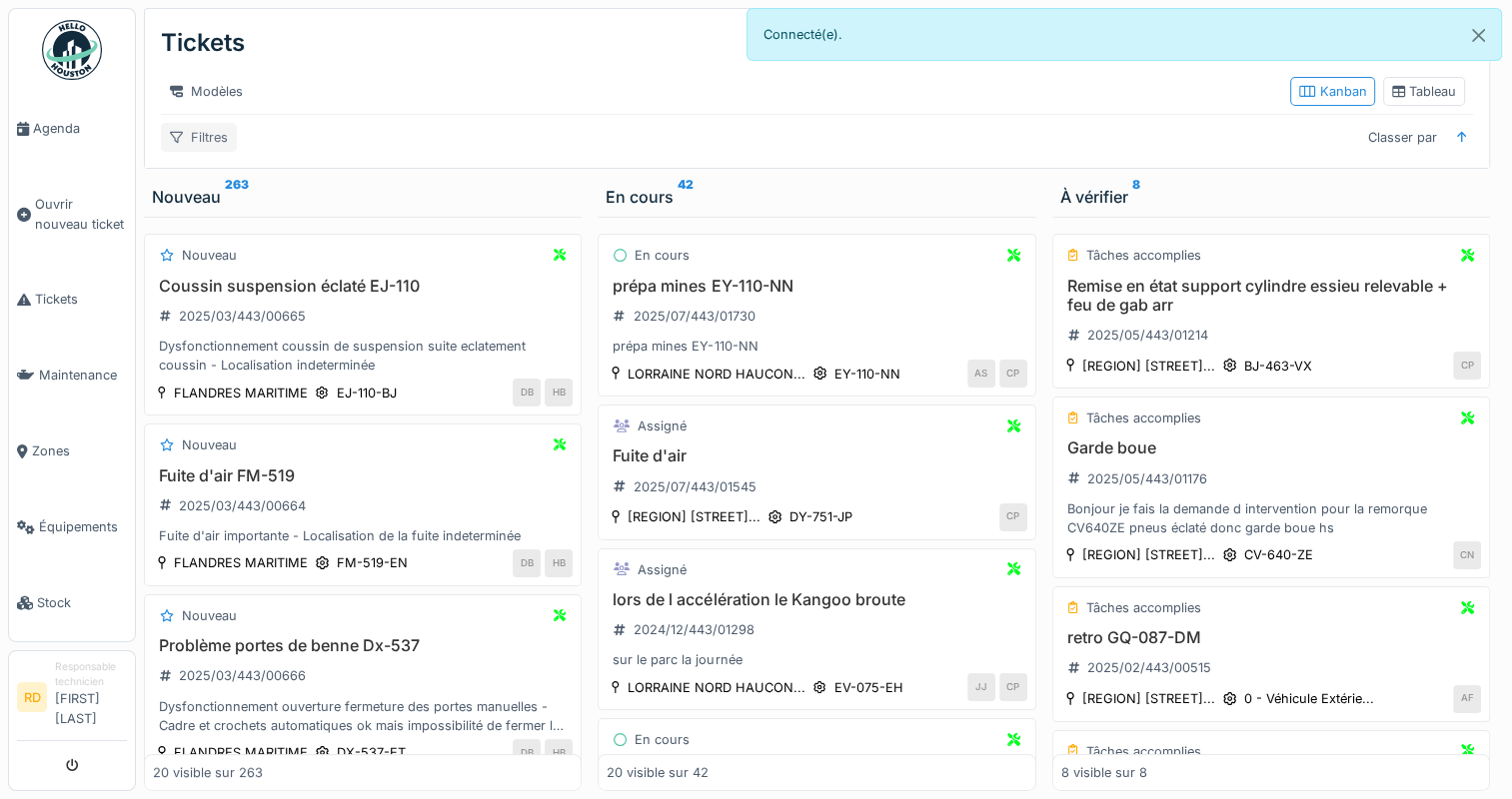 click on "Filtres" at bounding box center [199, 137] 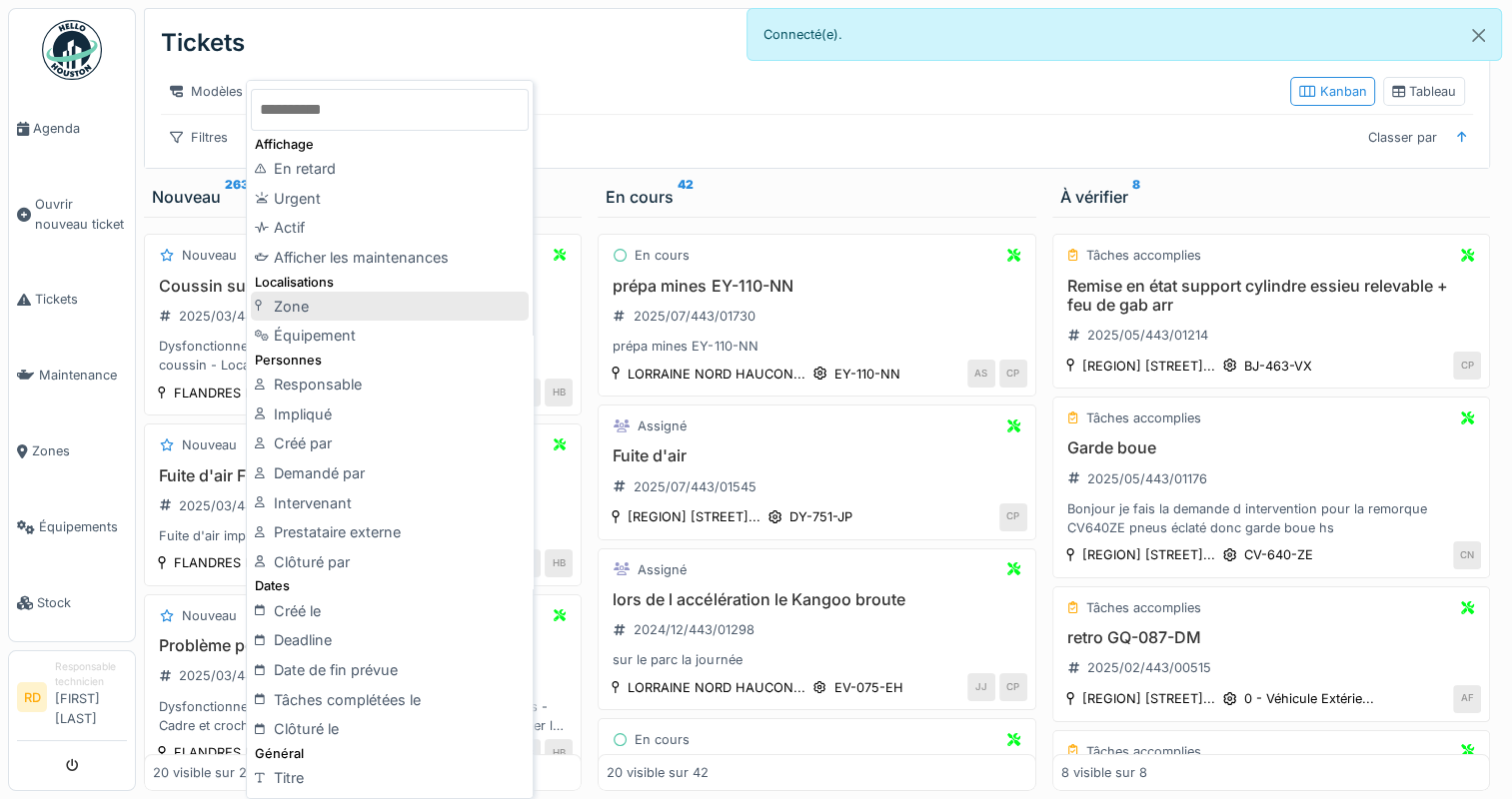 click on "Zone" at bounding box center [390, 307] 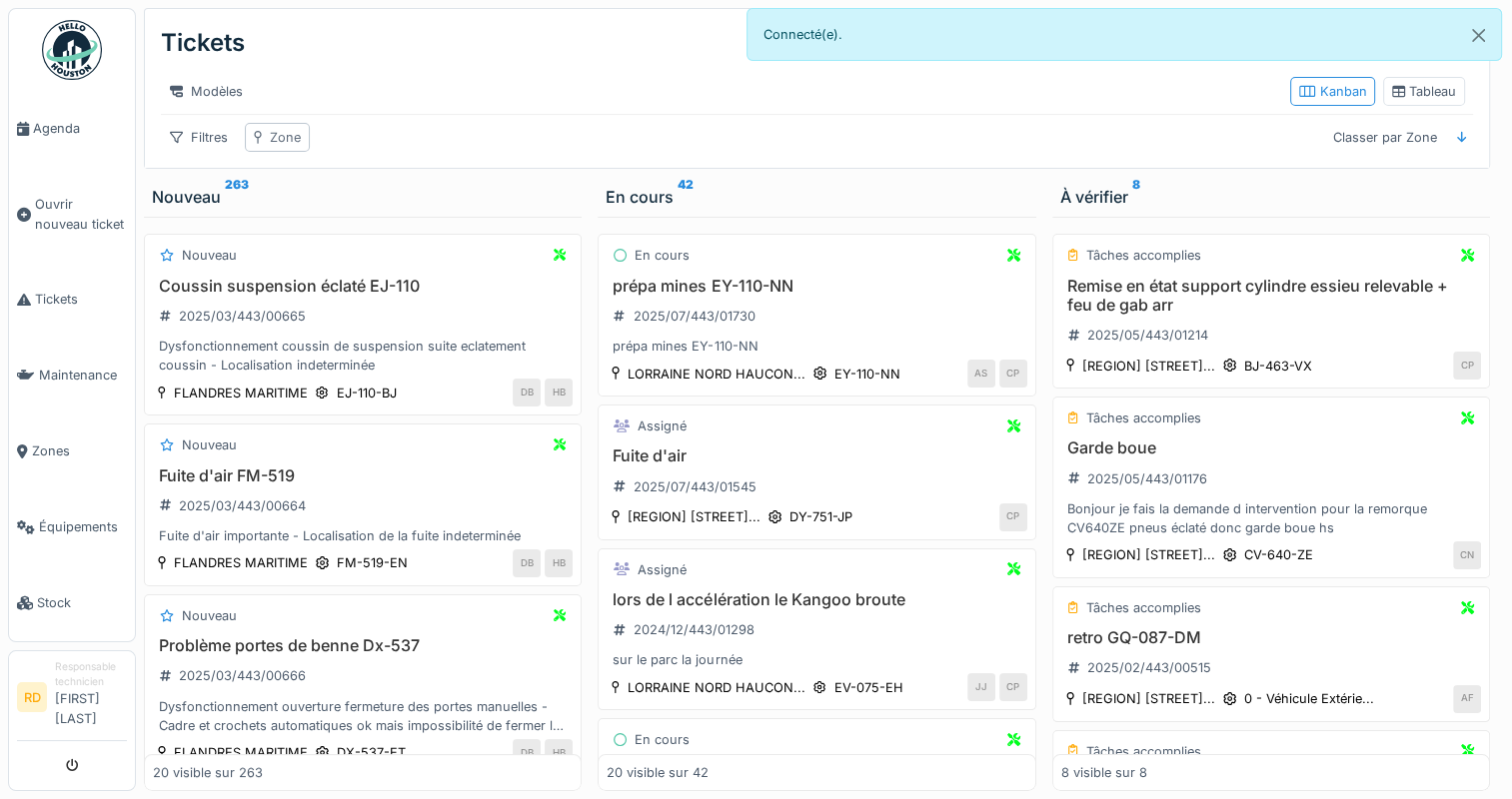 click on "Zone" at bounding box center (277, 137) 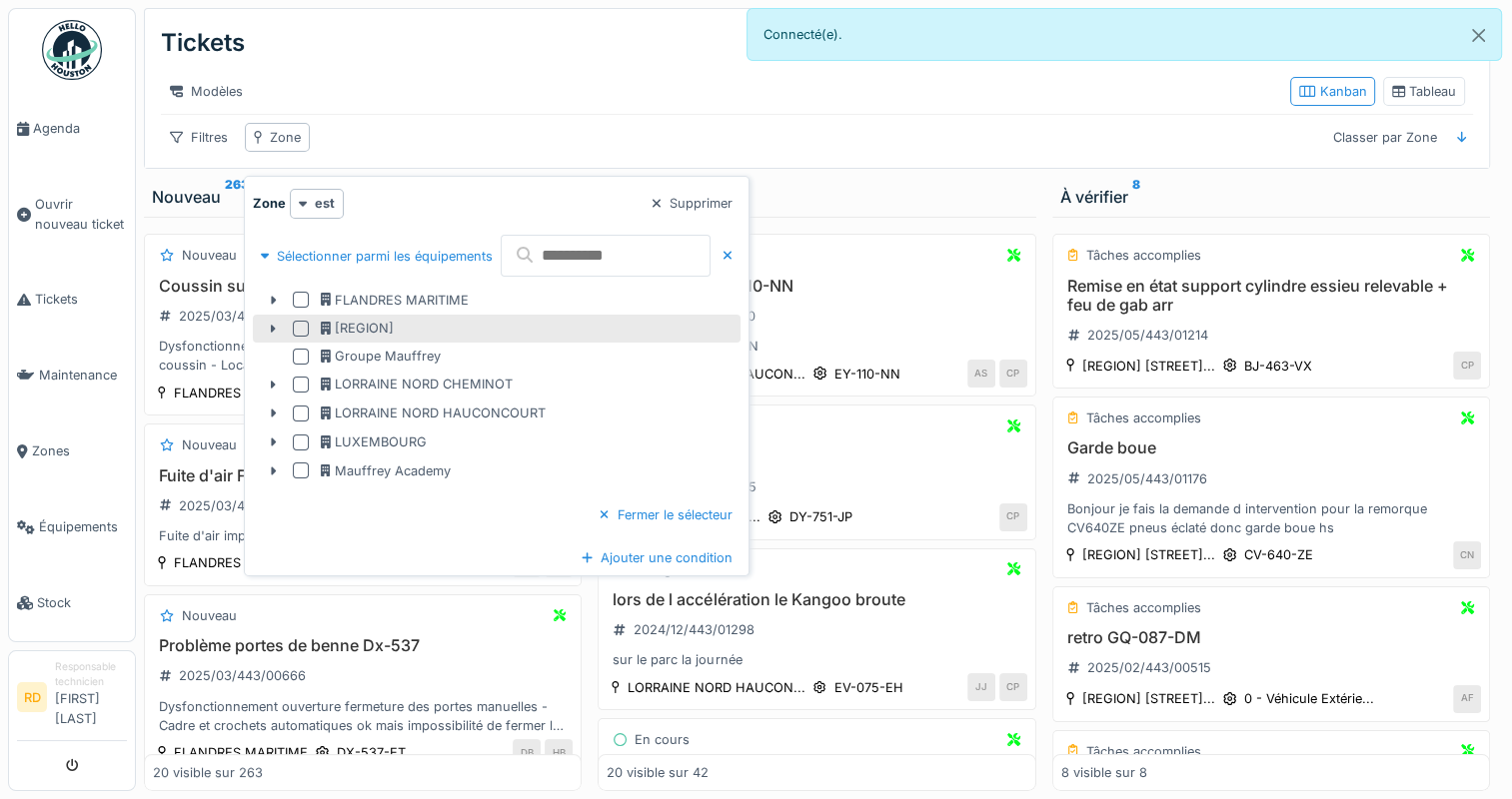 click at bounding box center [301, 329] 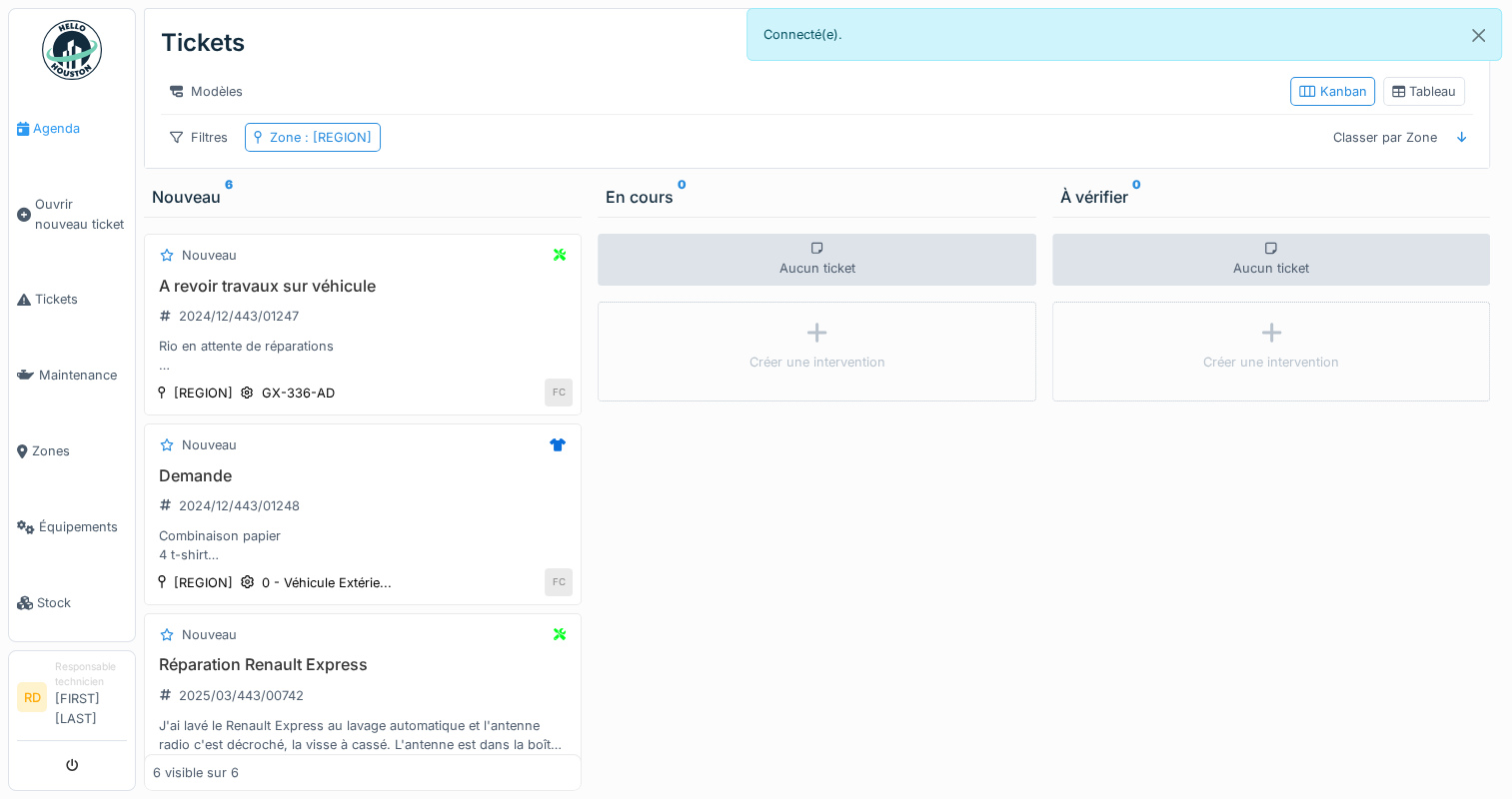 click on "Agenda" at bounding box center (80, 128) 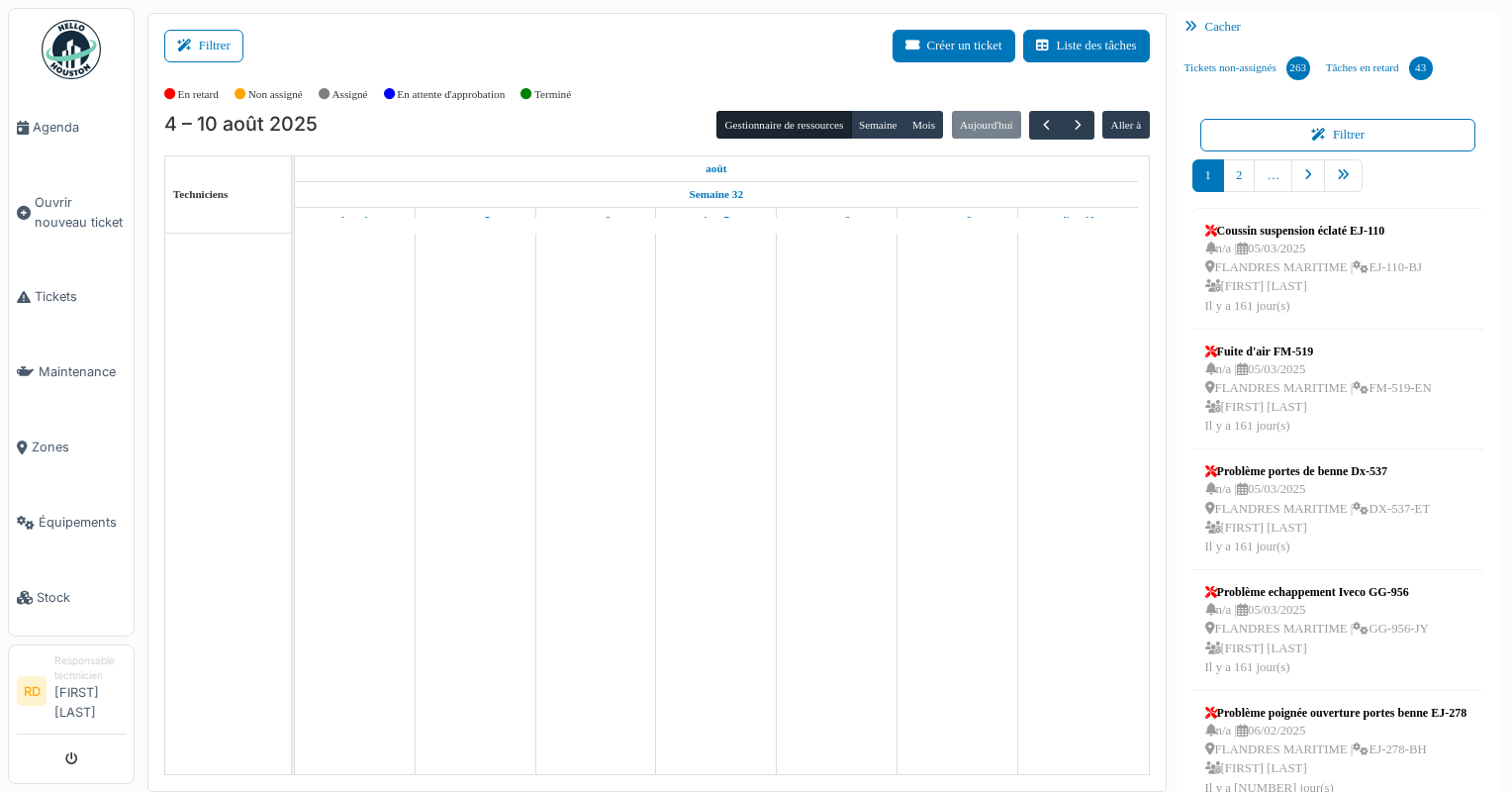 scroll, scrollTop: 0, scrollLeft: 0, axis: both 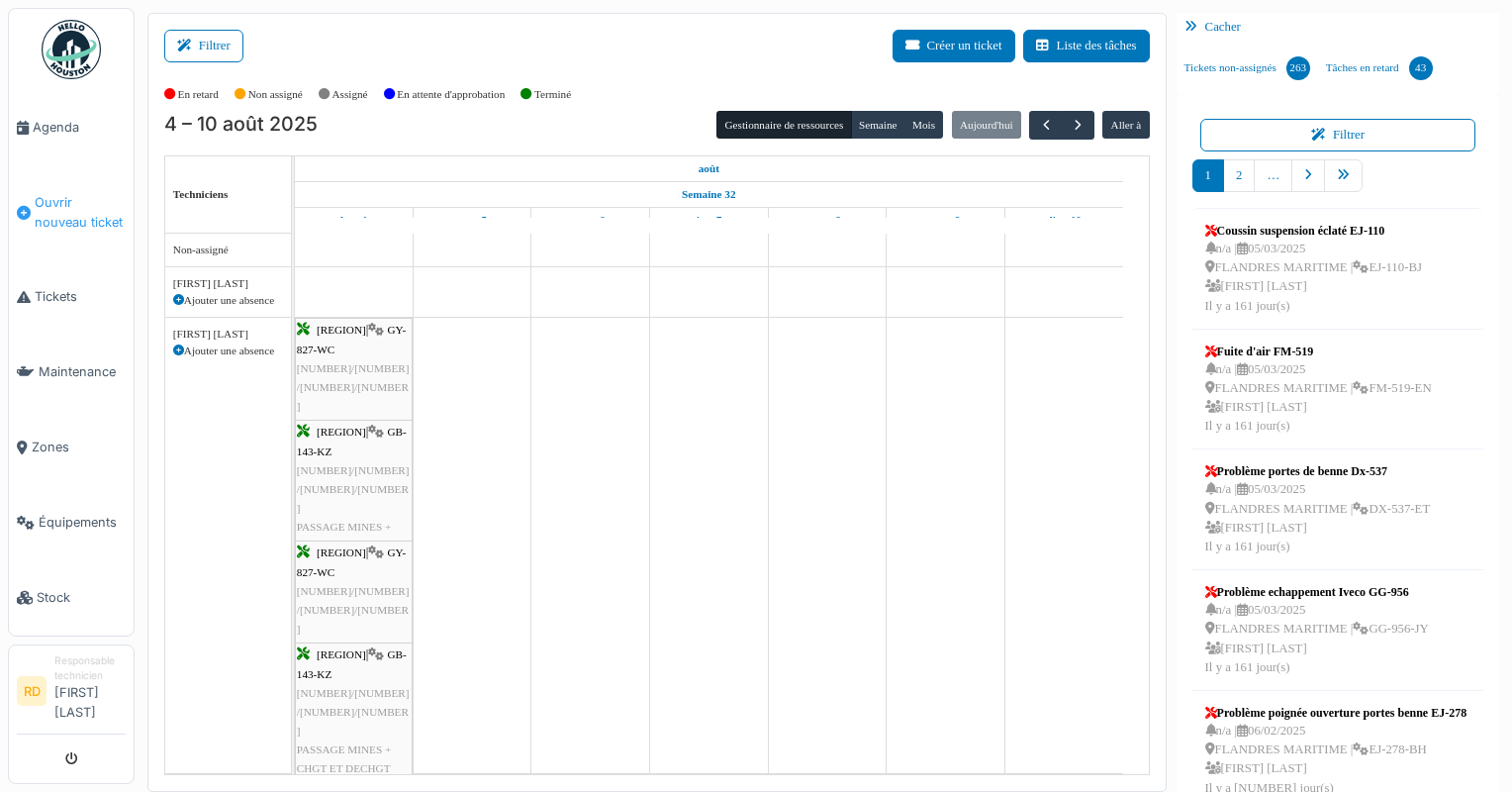 click on "Ouvrir nouveau ticket" at bounding box center (80, 212) 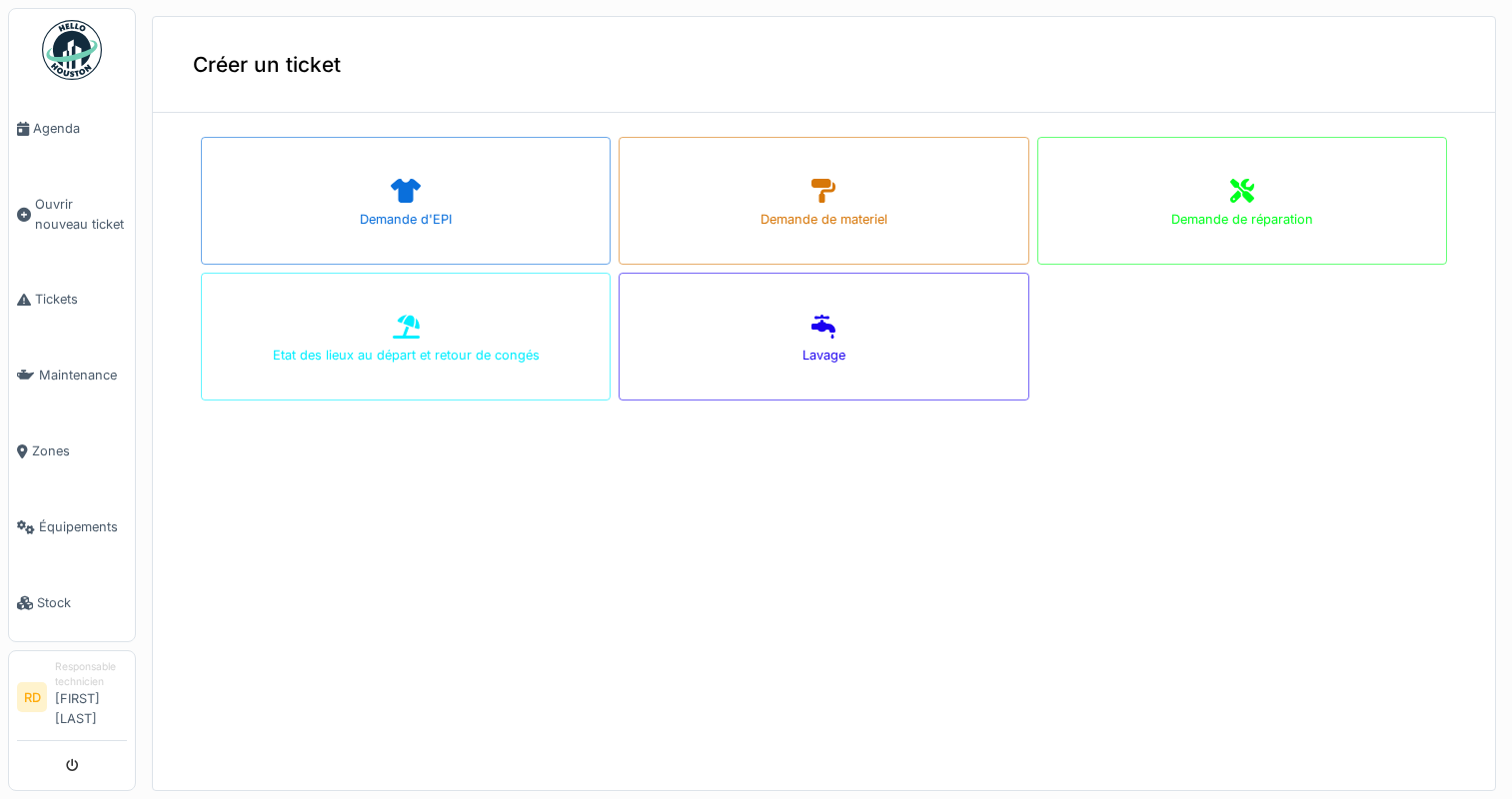 scroll, scrollTop: 0, scrollLeft: 0, axis: both 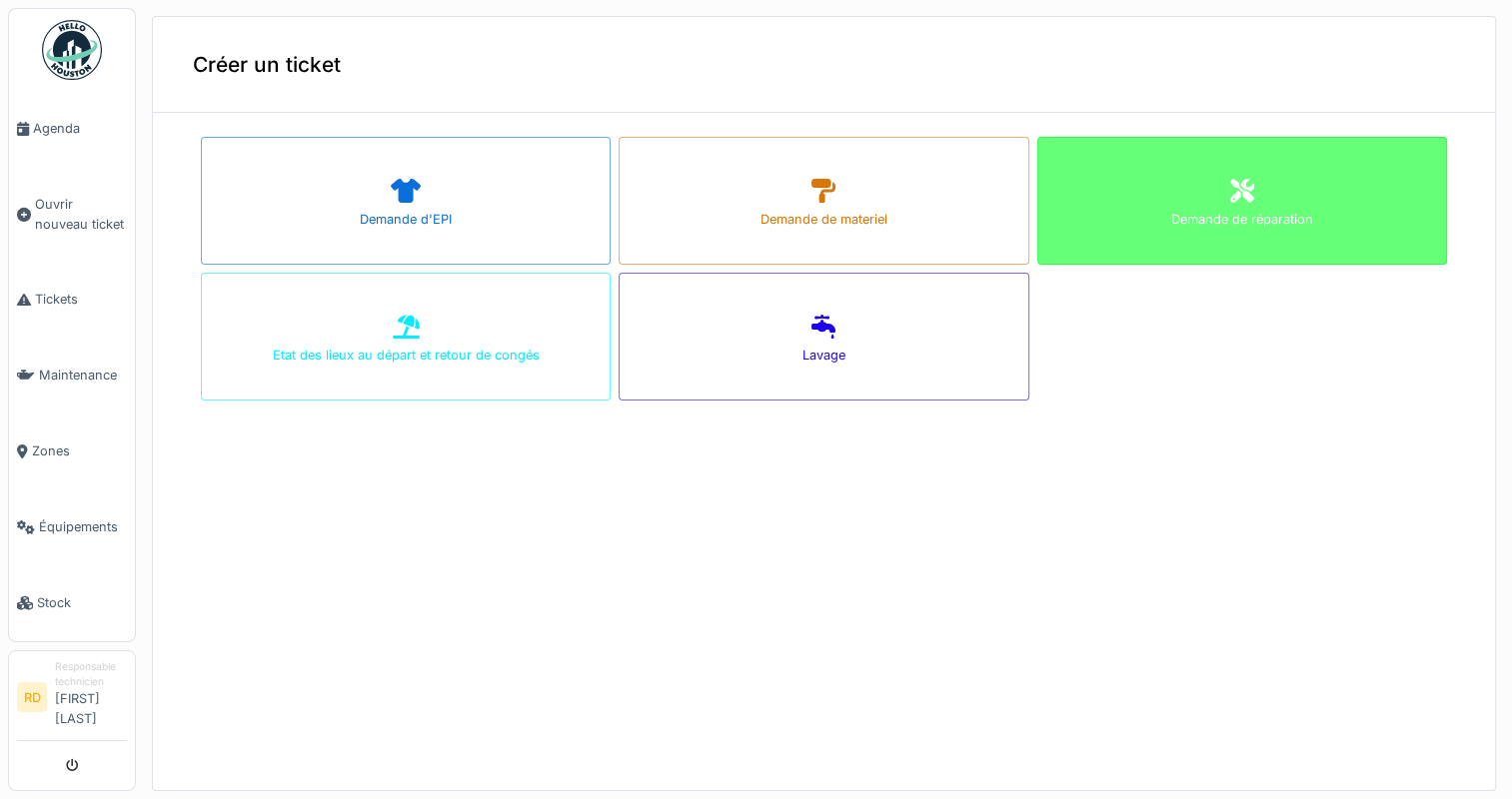 click on "Demande de réparation" at bounding box center [1242, 201] 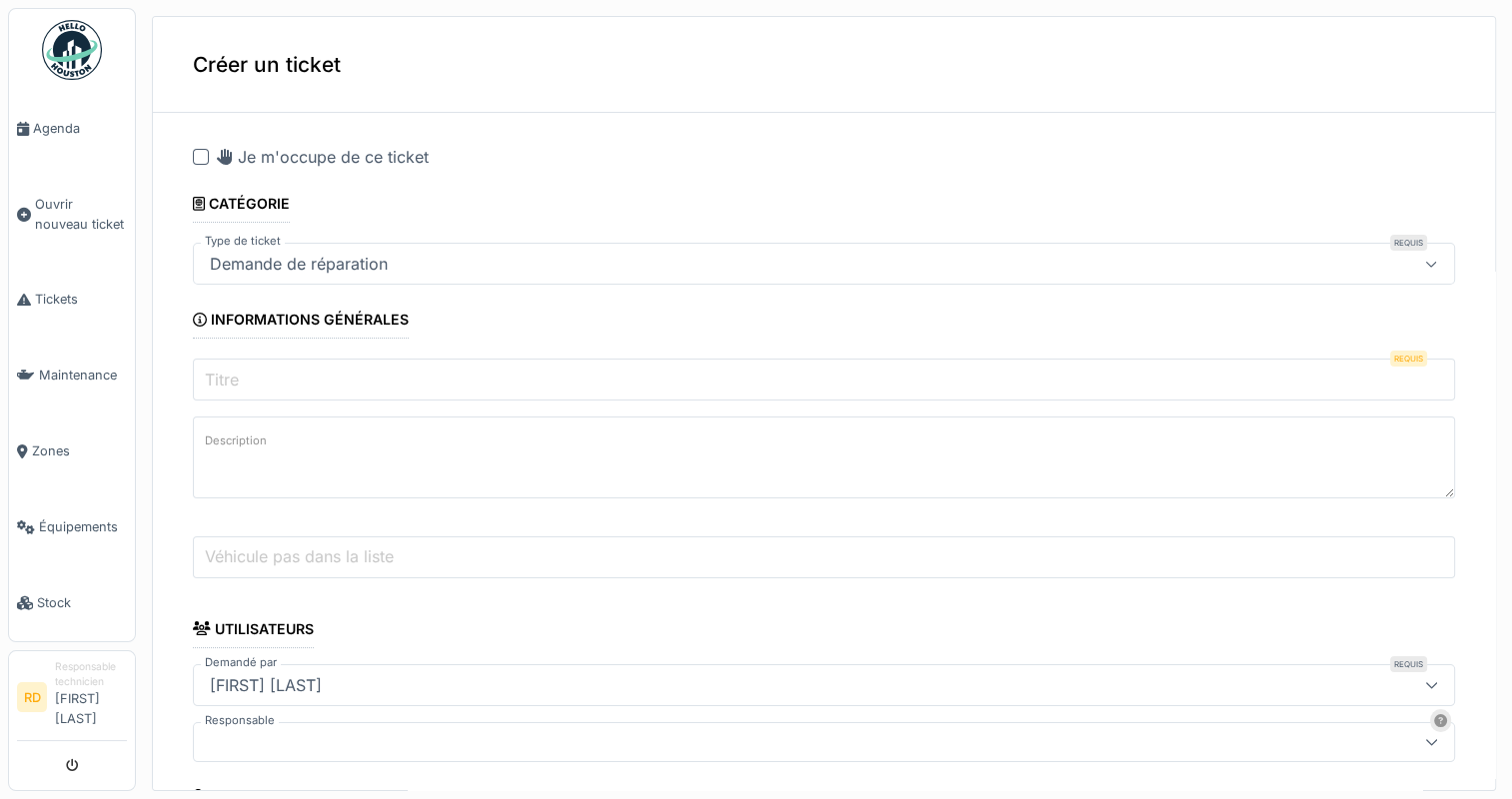 click on "Titre" at bounding box center [823, 380] 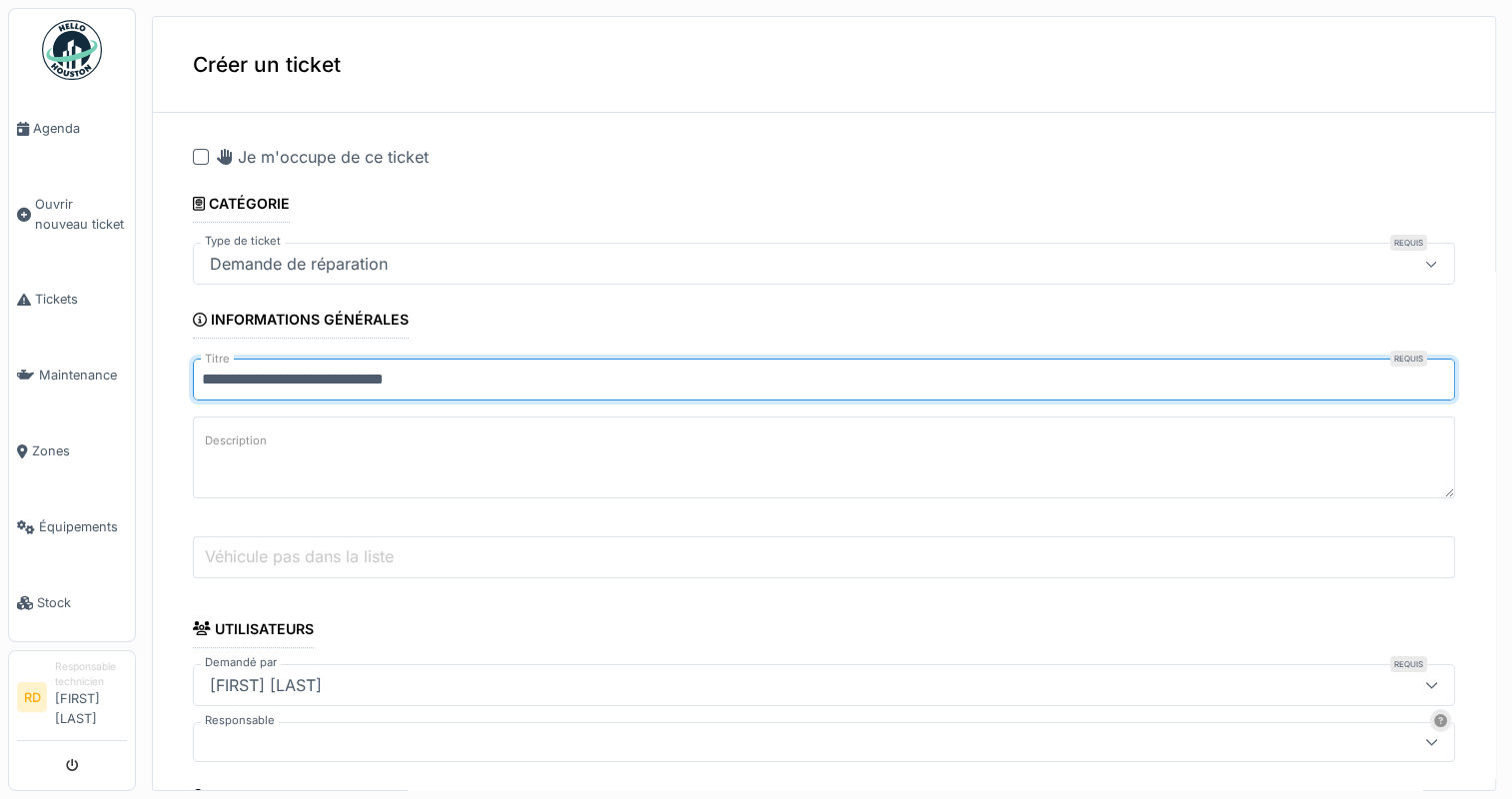 click on "**********" at bounding box center (823, 380) 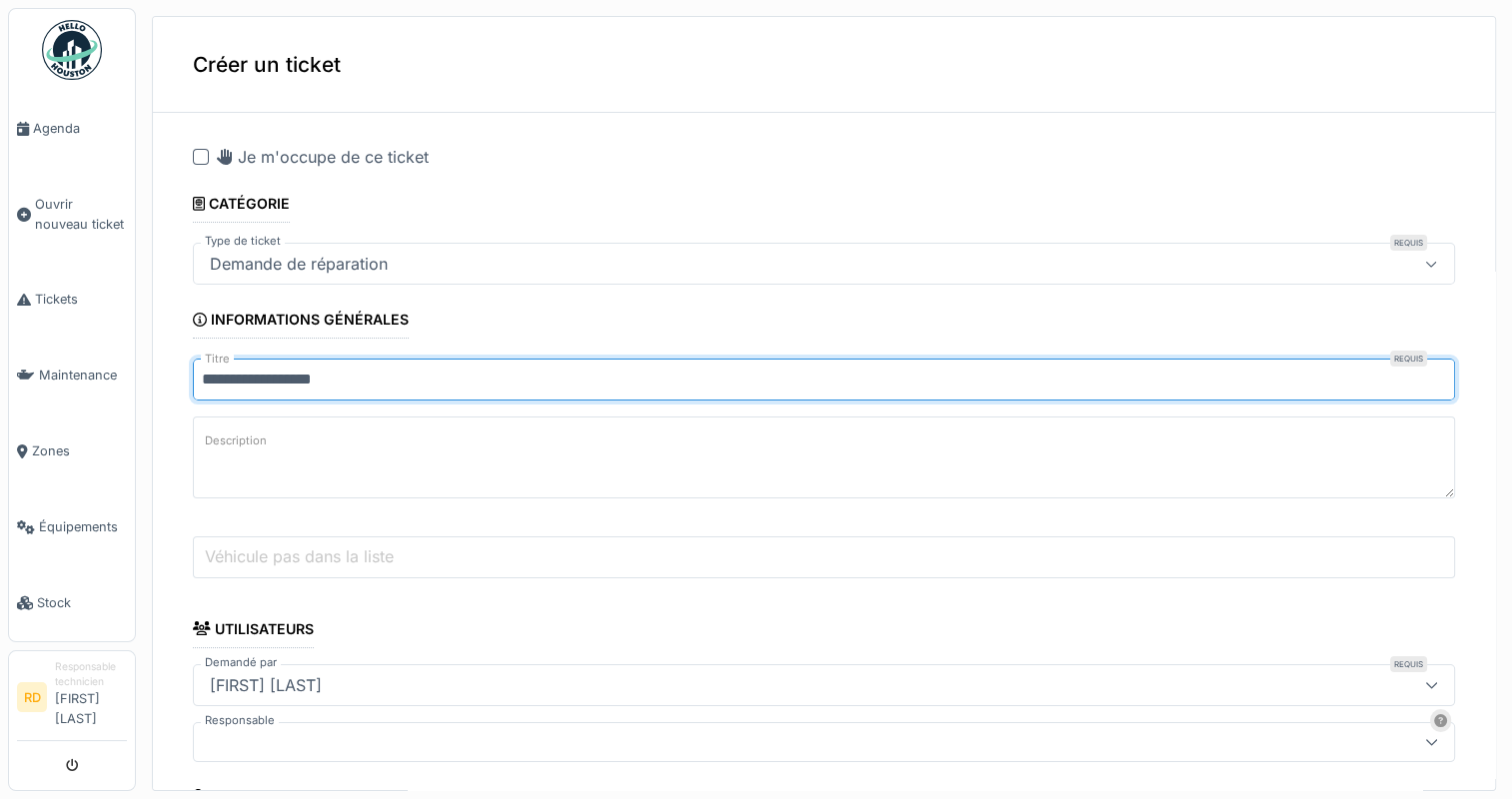 click on "**********" at bounding box center [823, 380] 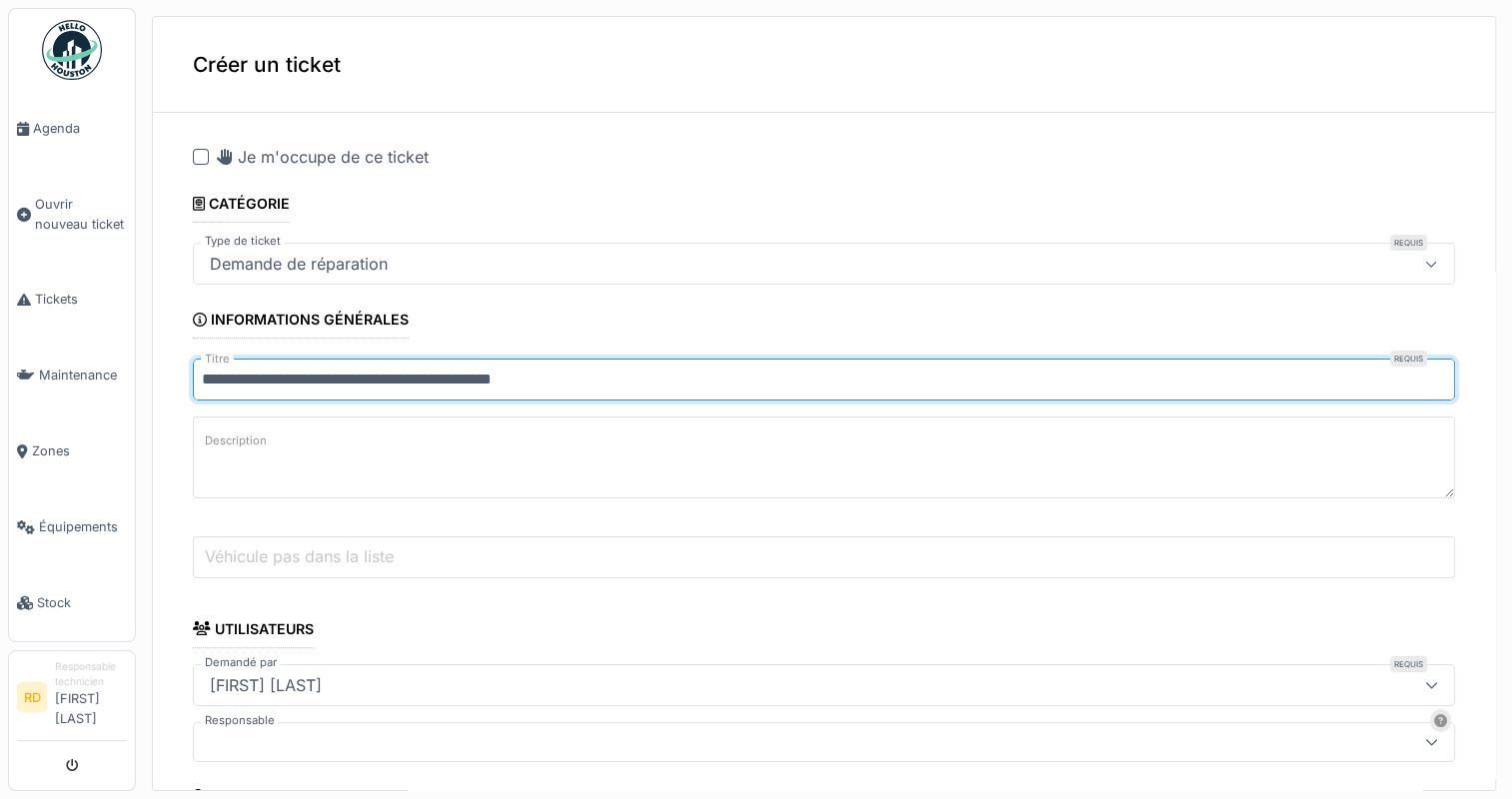click on "**********" at bounding box center [823, 380] 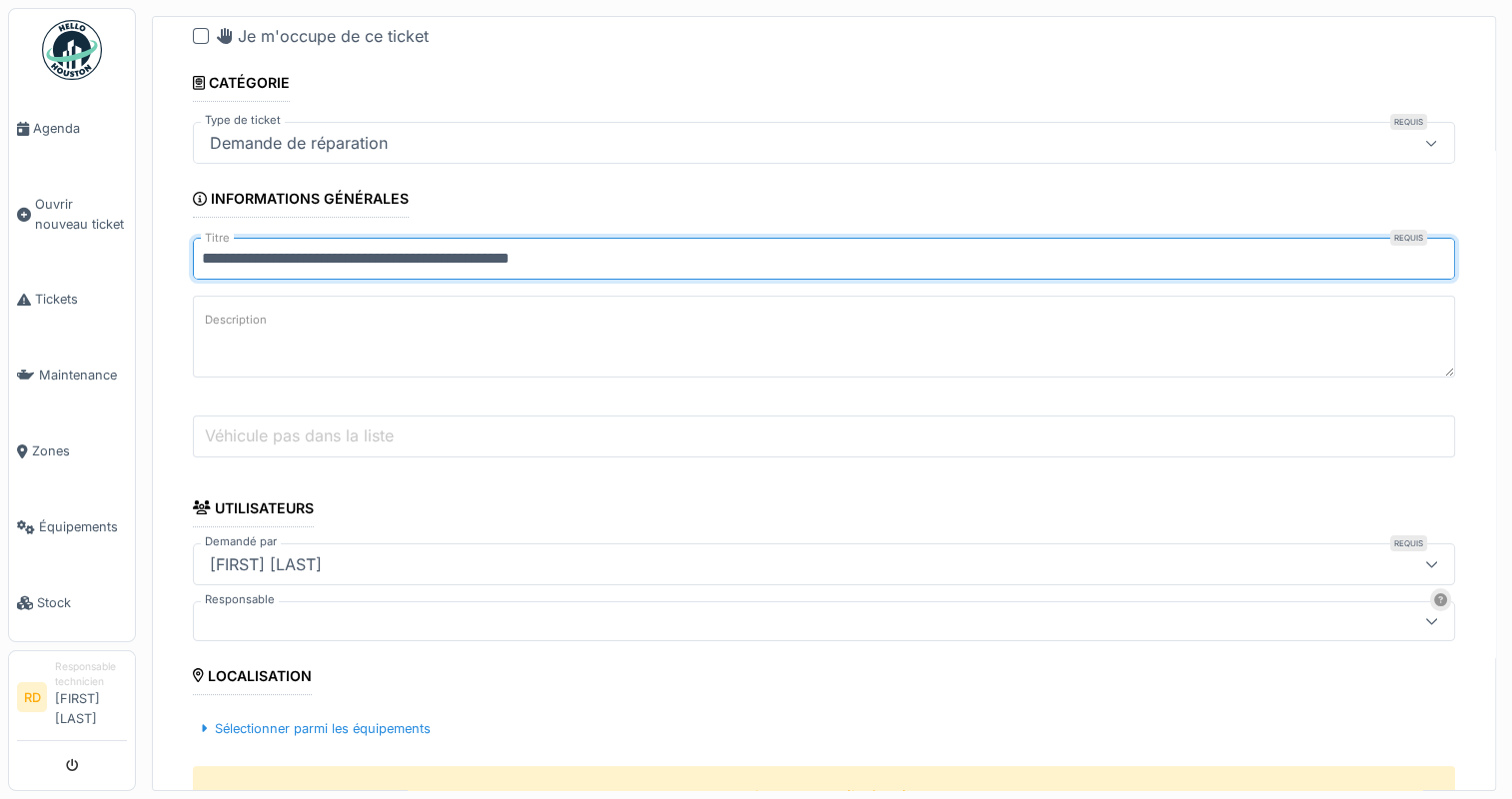 scroll, scrollTop: 200, scrollLeft: 0, axis: vertical 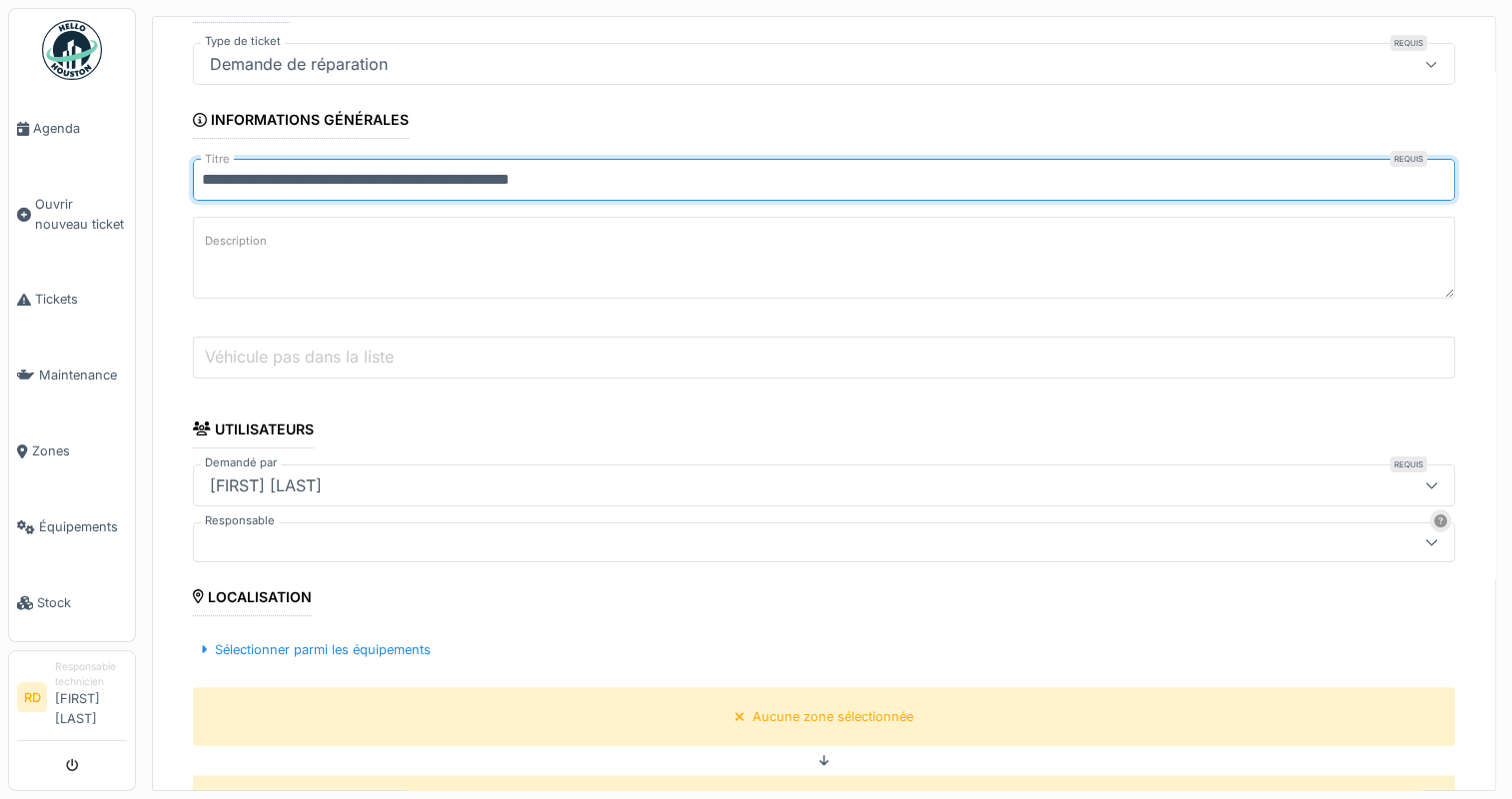 type on "**********" 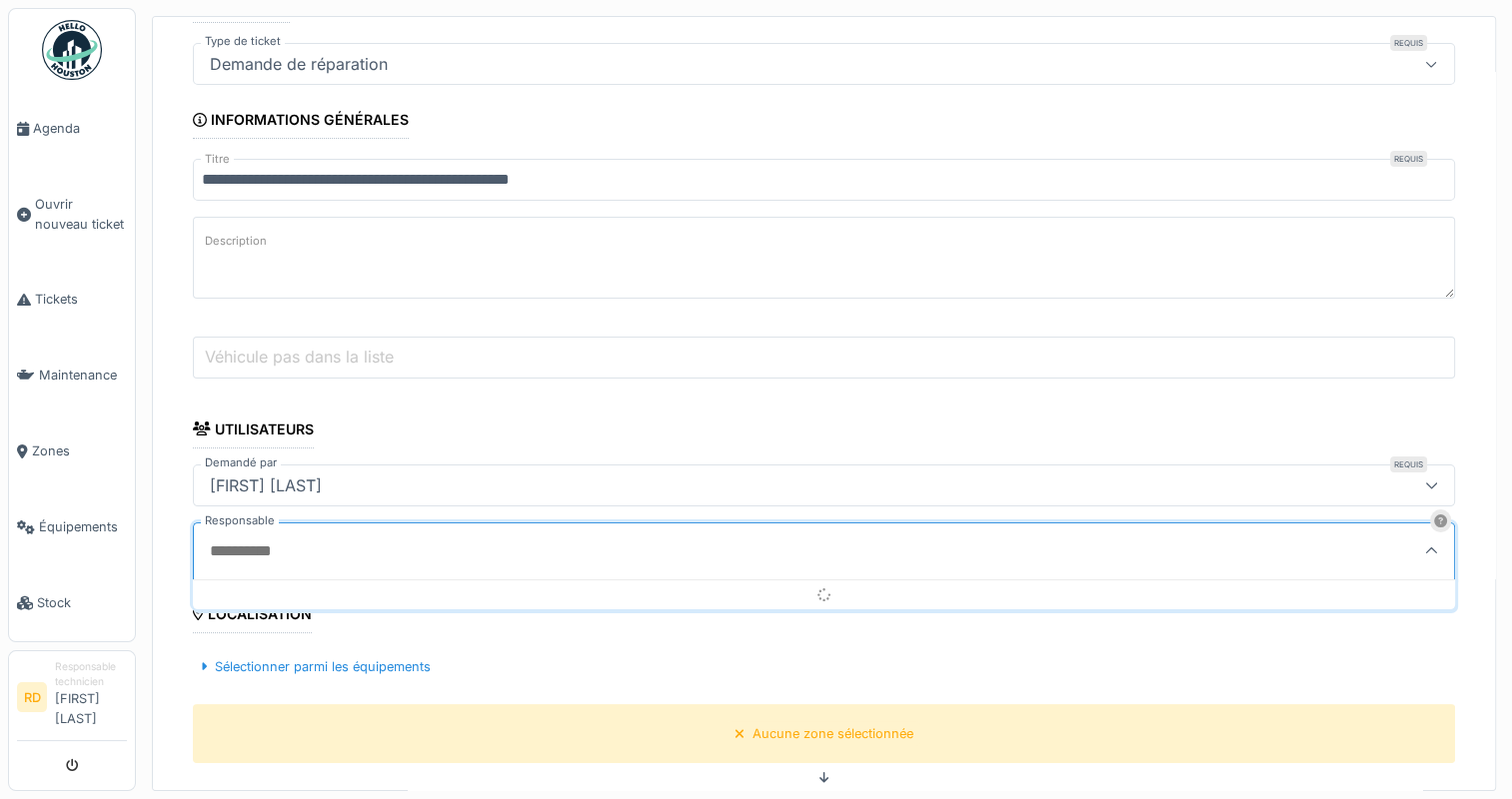 scroll, scrollTop: 4, scrollLeft: 0, axis: vertical 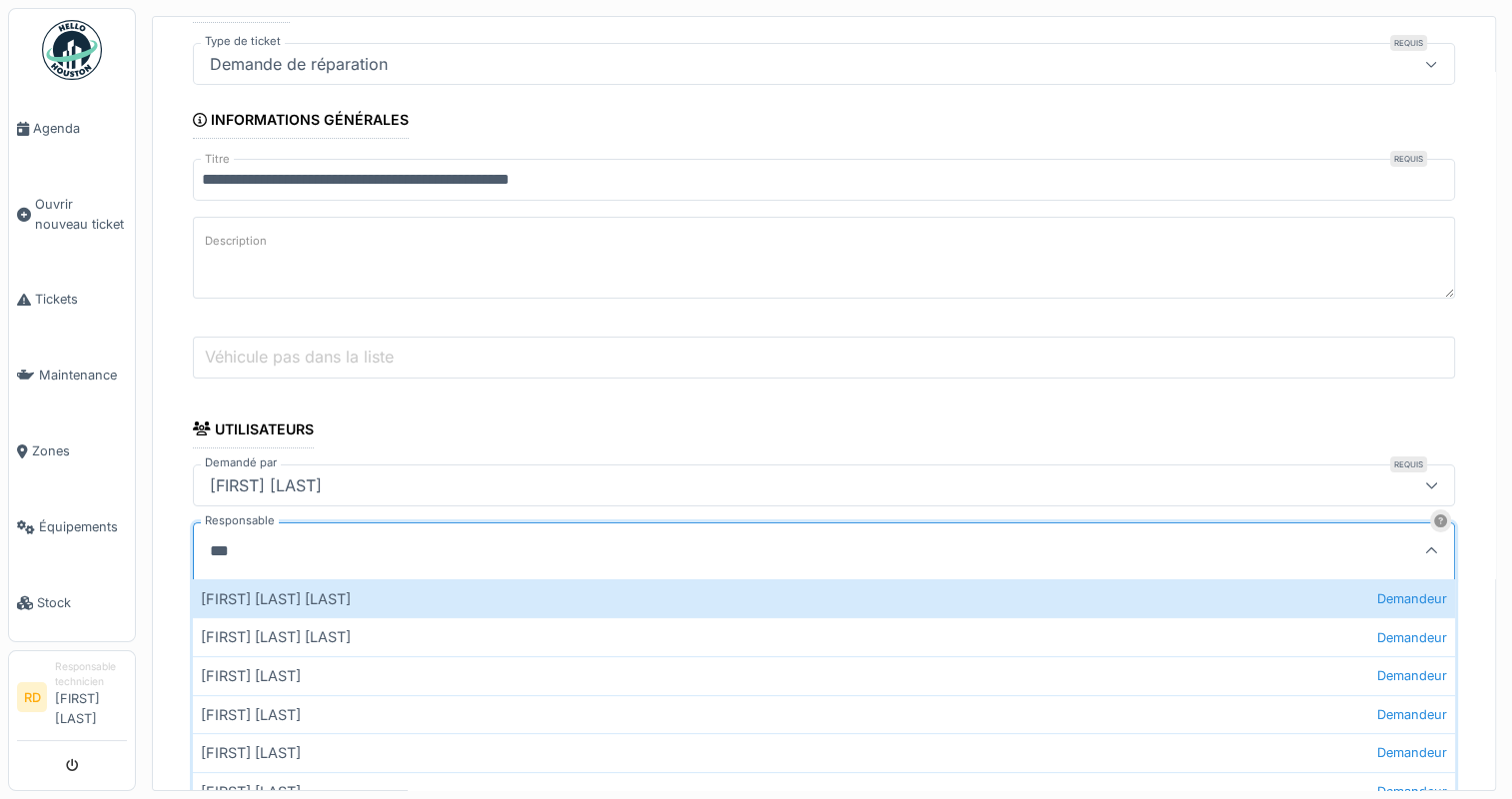 click on "***" at bounding box center [749, 551] 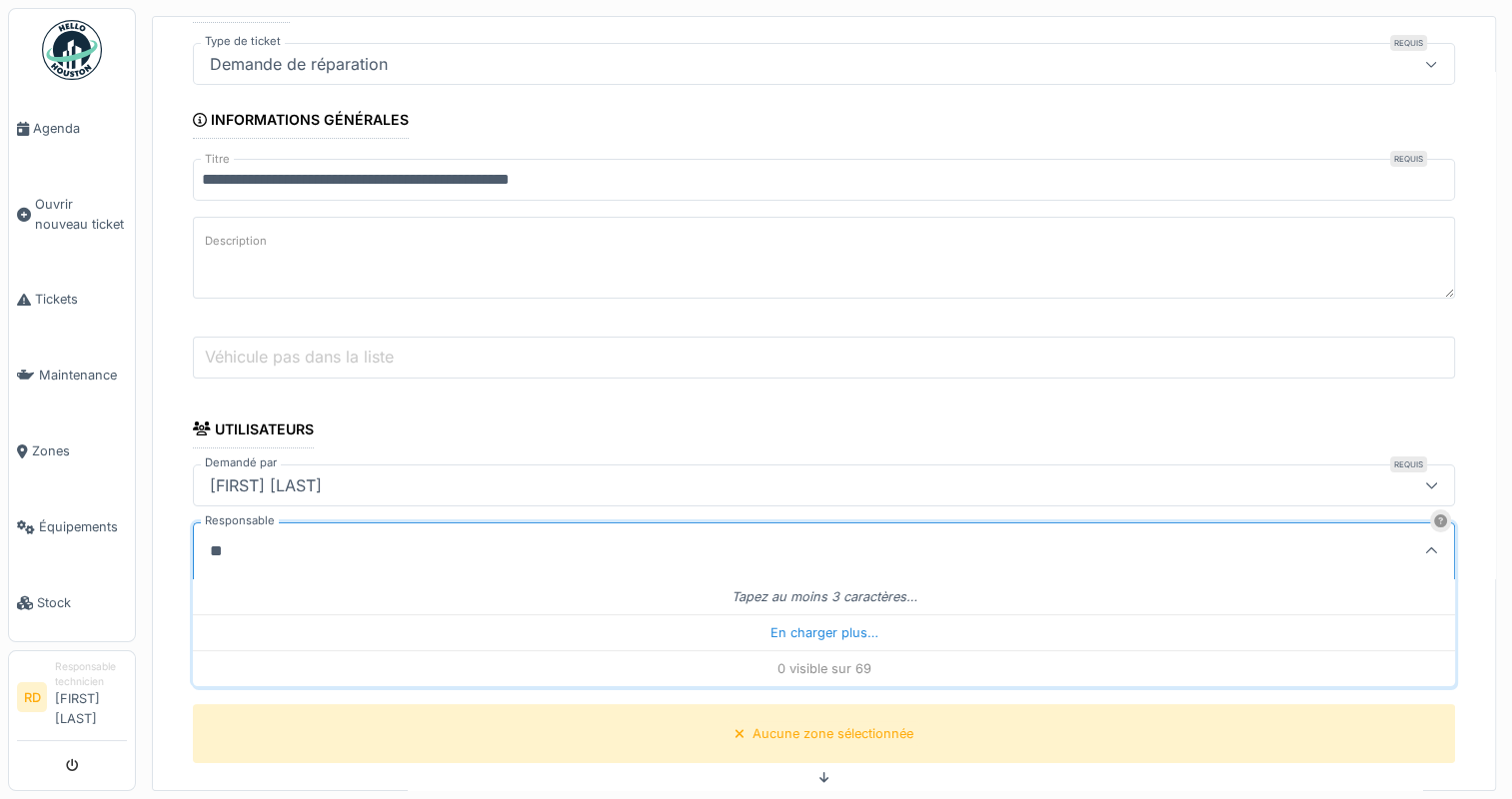 type on "***" 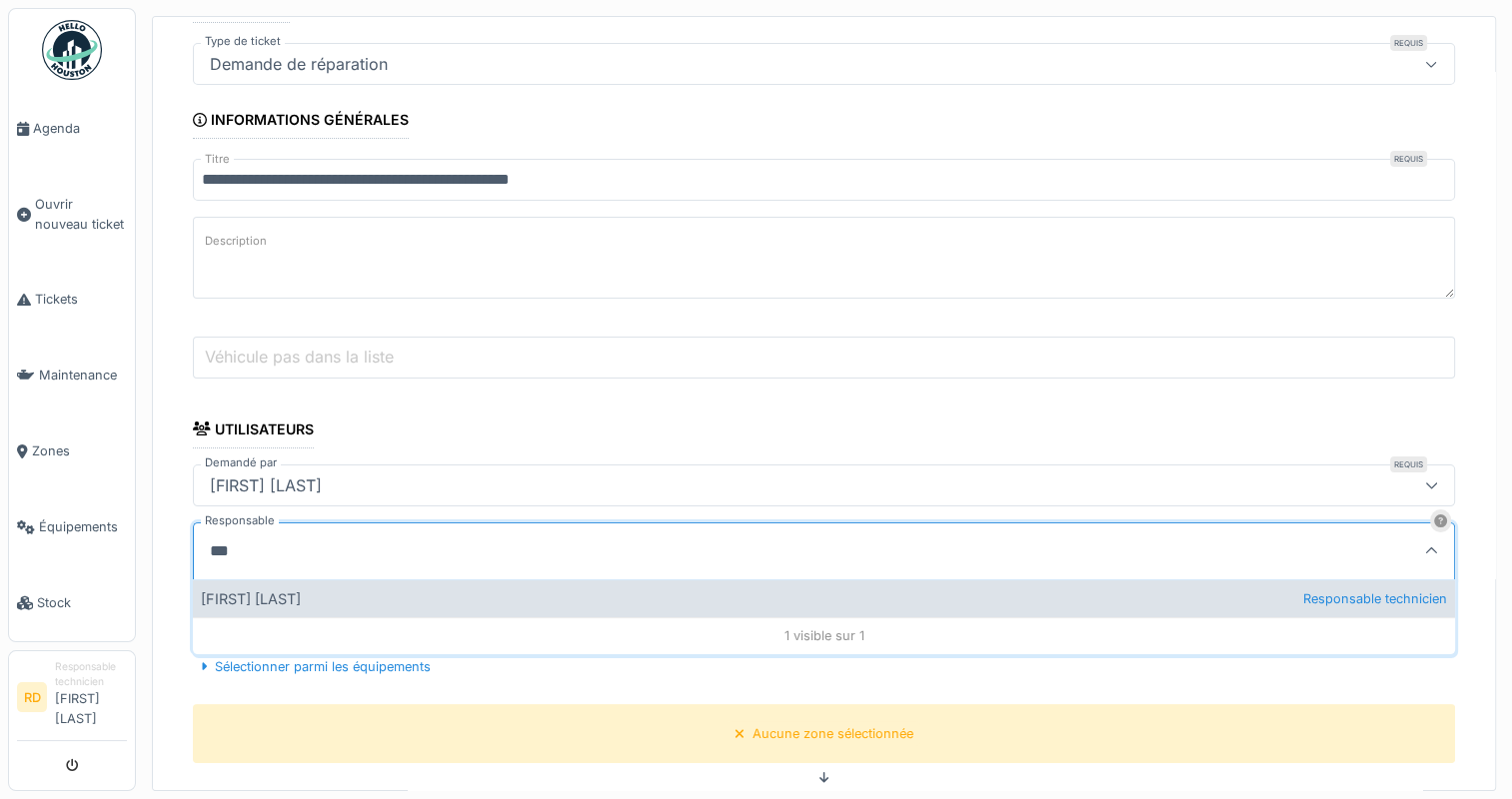 click on "[FIRST] [LAST]   Responsable technicien" at bounding box center (823, 598) 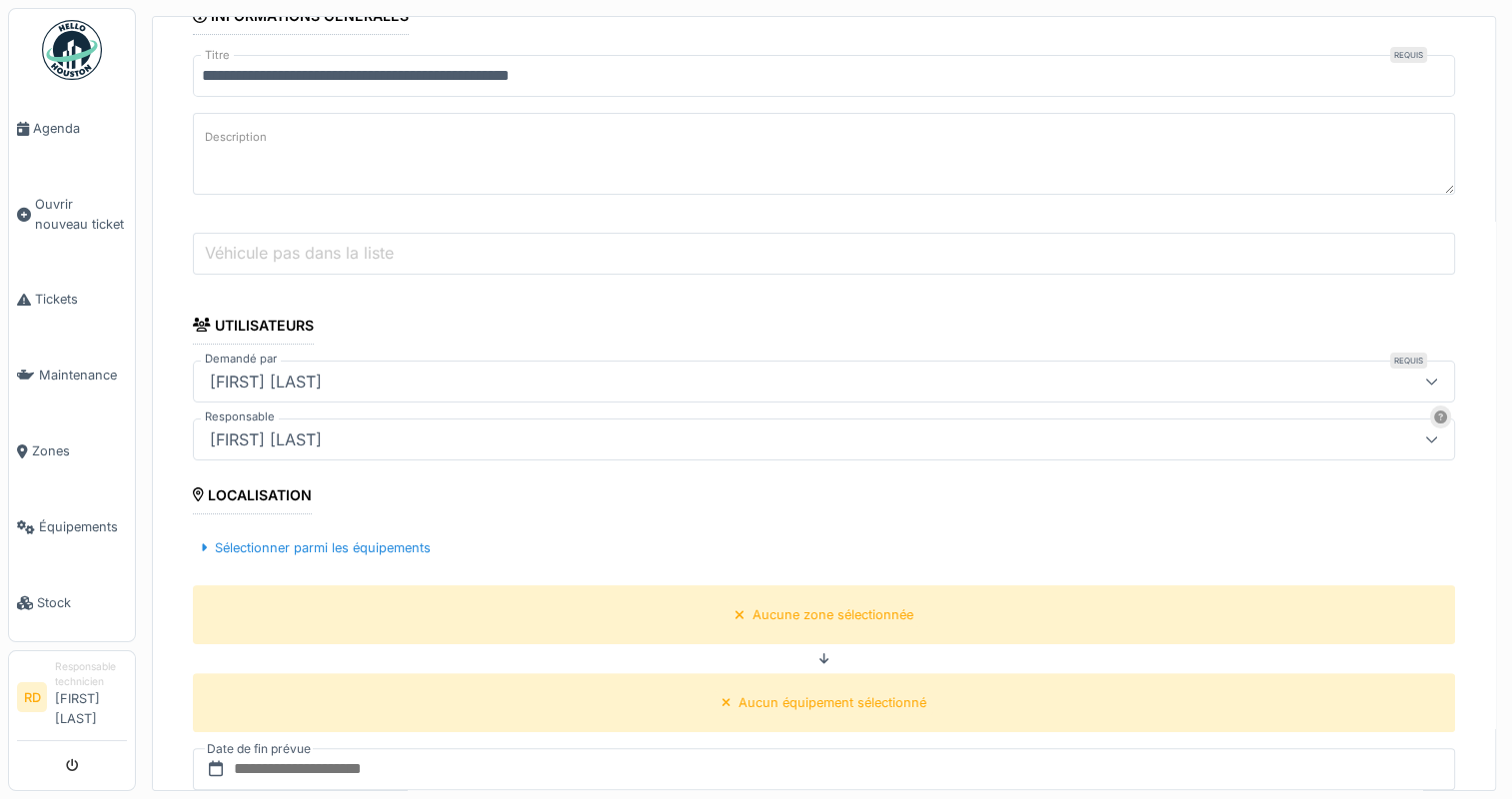 scroll, scrollTop: 499, scrollLeft: 0, axis: vertical 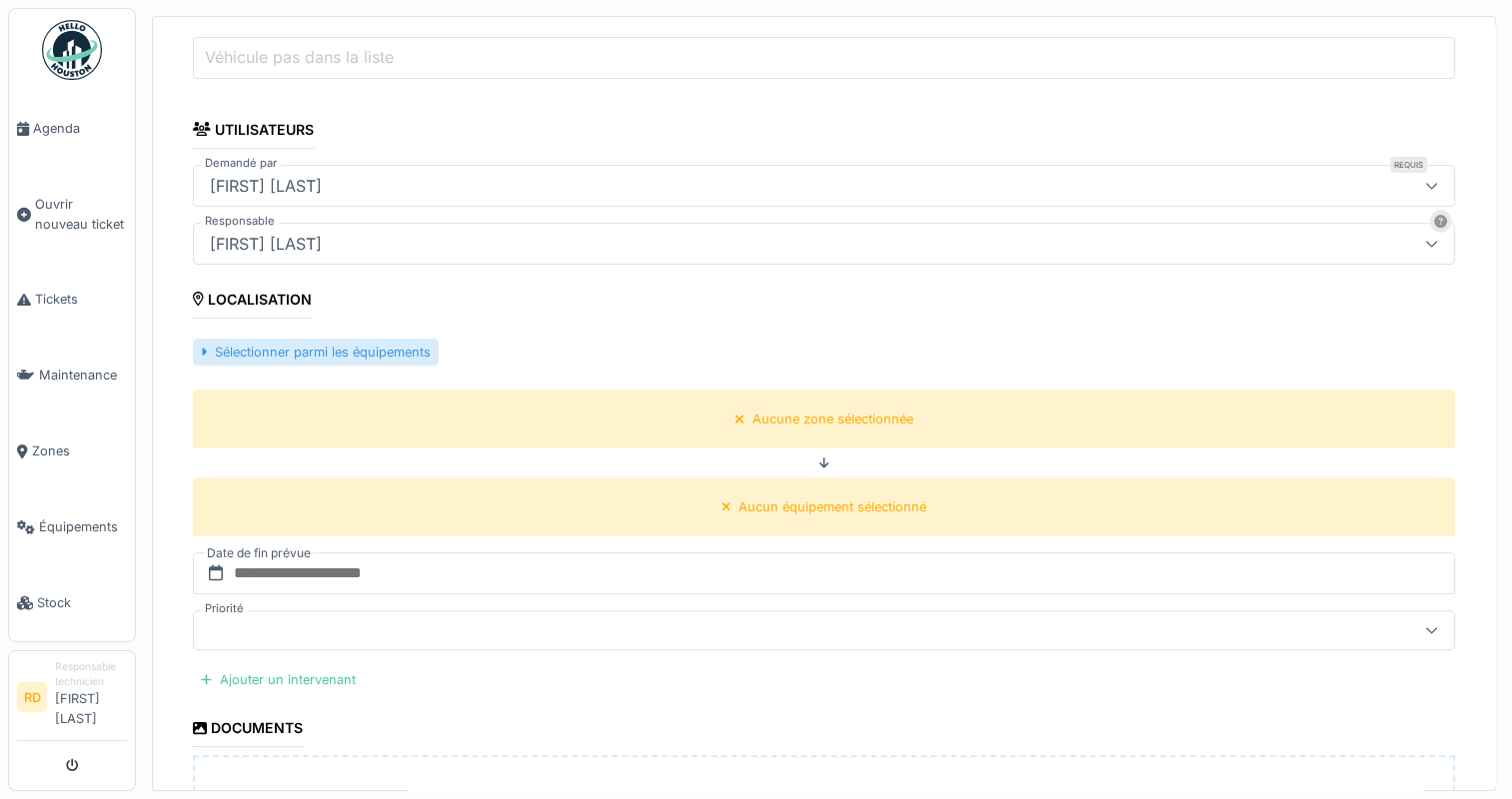 click on "Sélectionner parmi les équipements" at bounding box center [316, 352] 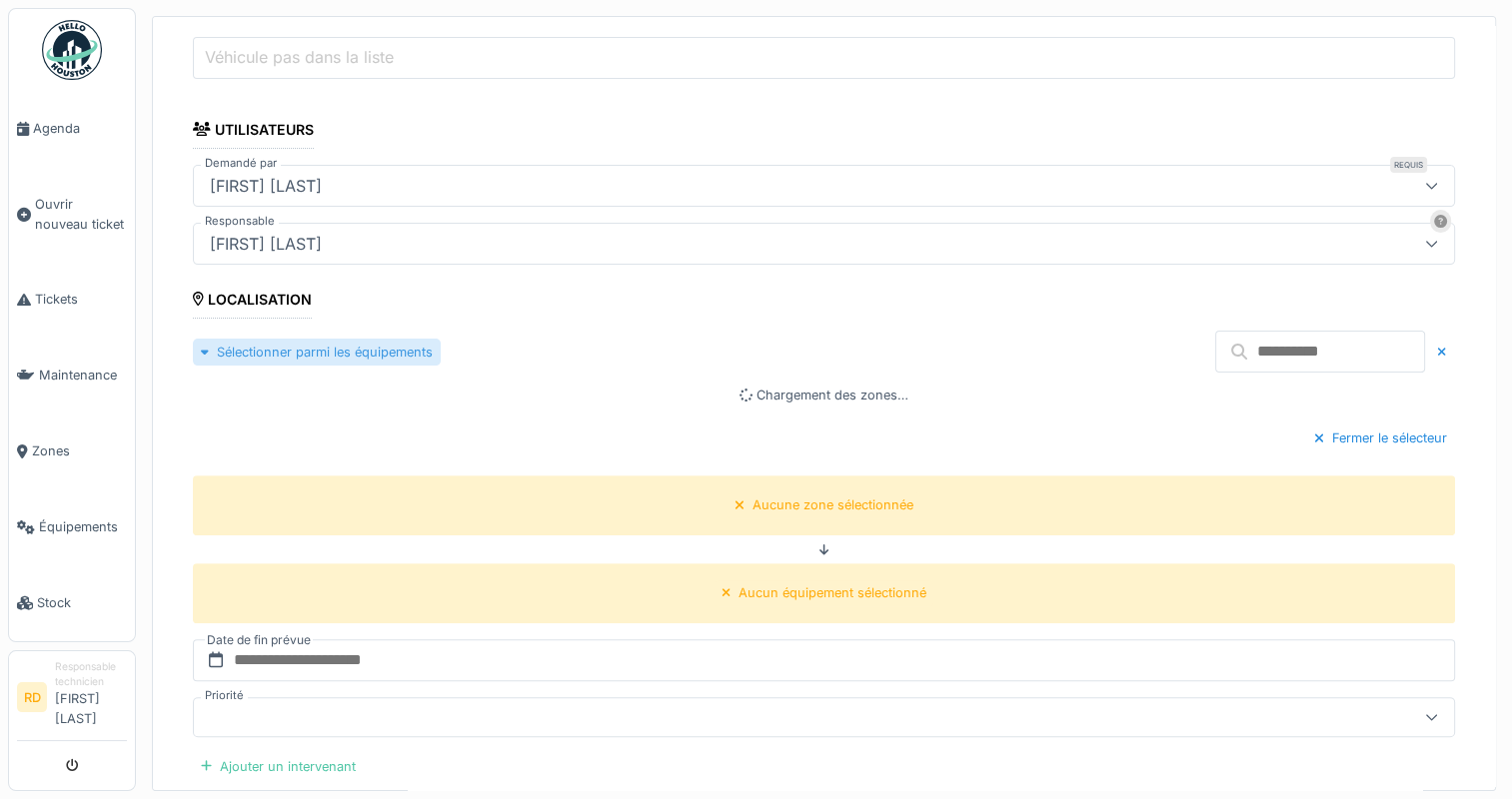 click on "Sélectionner parmi les équipements" at bounding box center (317, 352) 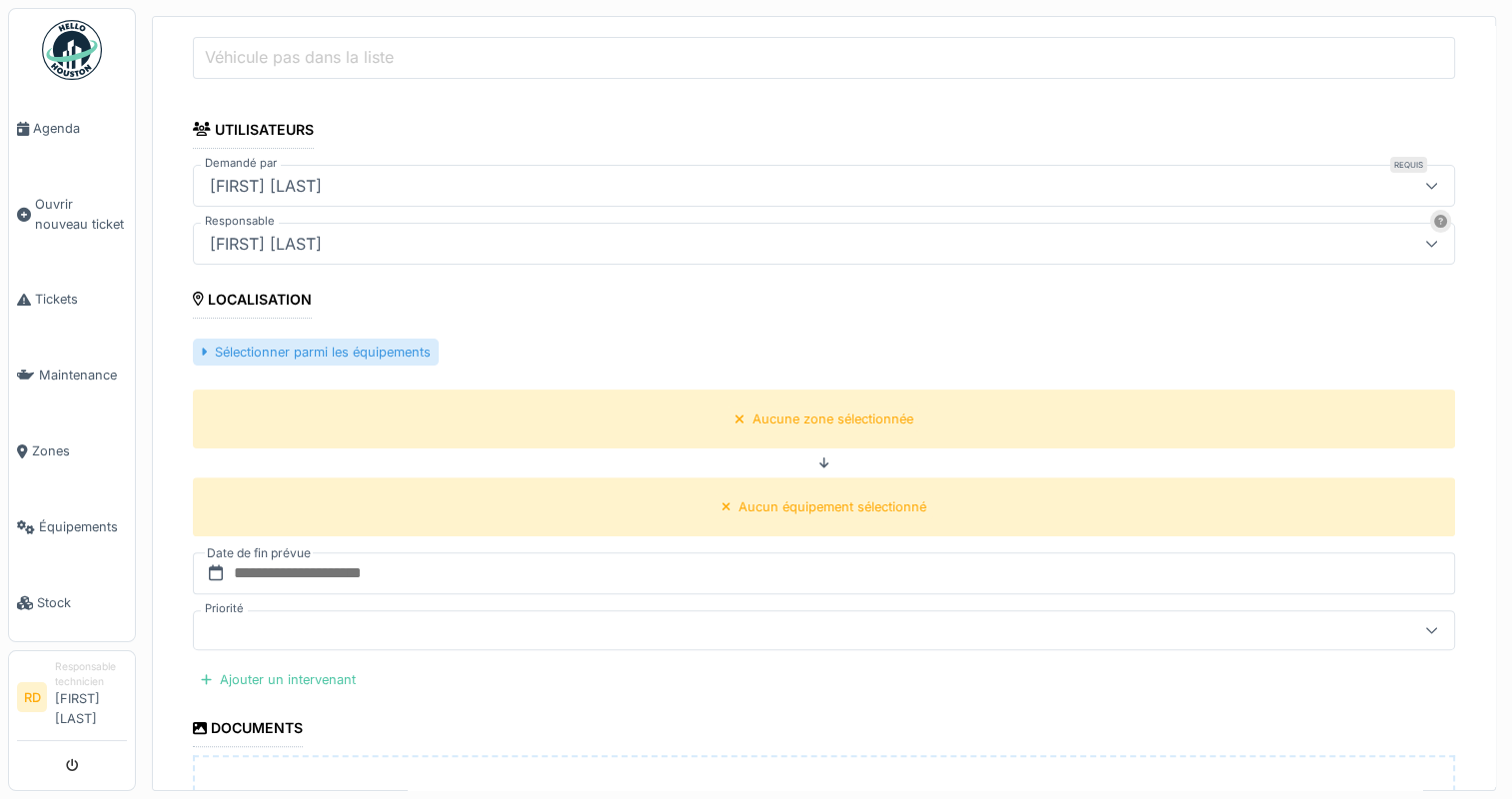 click on "Sélectionner parmi les équipements" at bounding box center (316, 352) 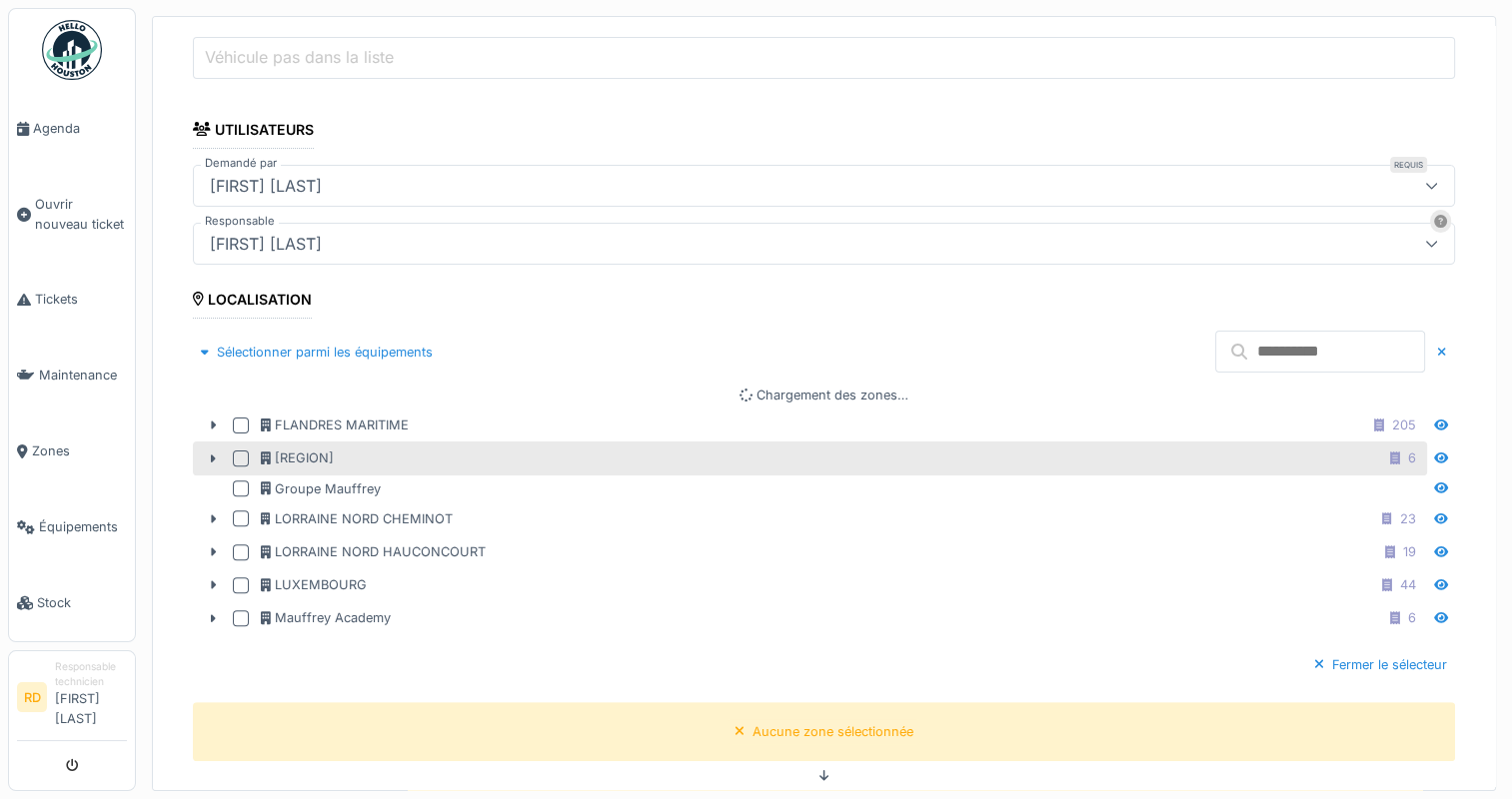 click at bounding box center [241, 458] 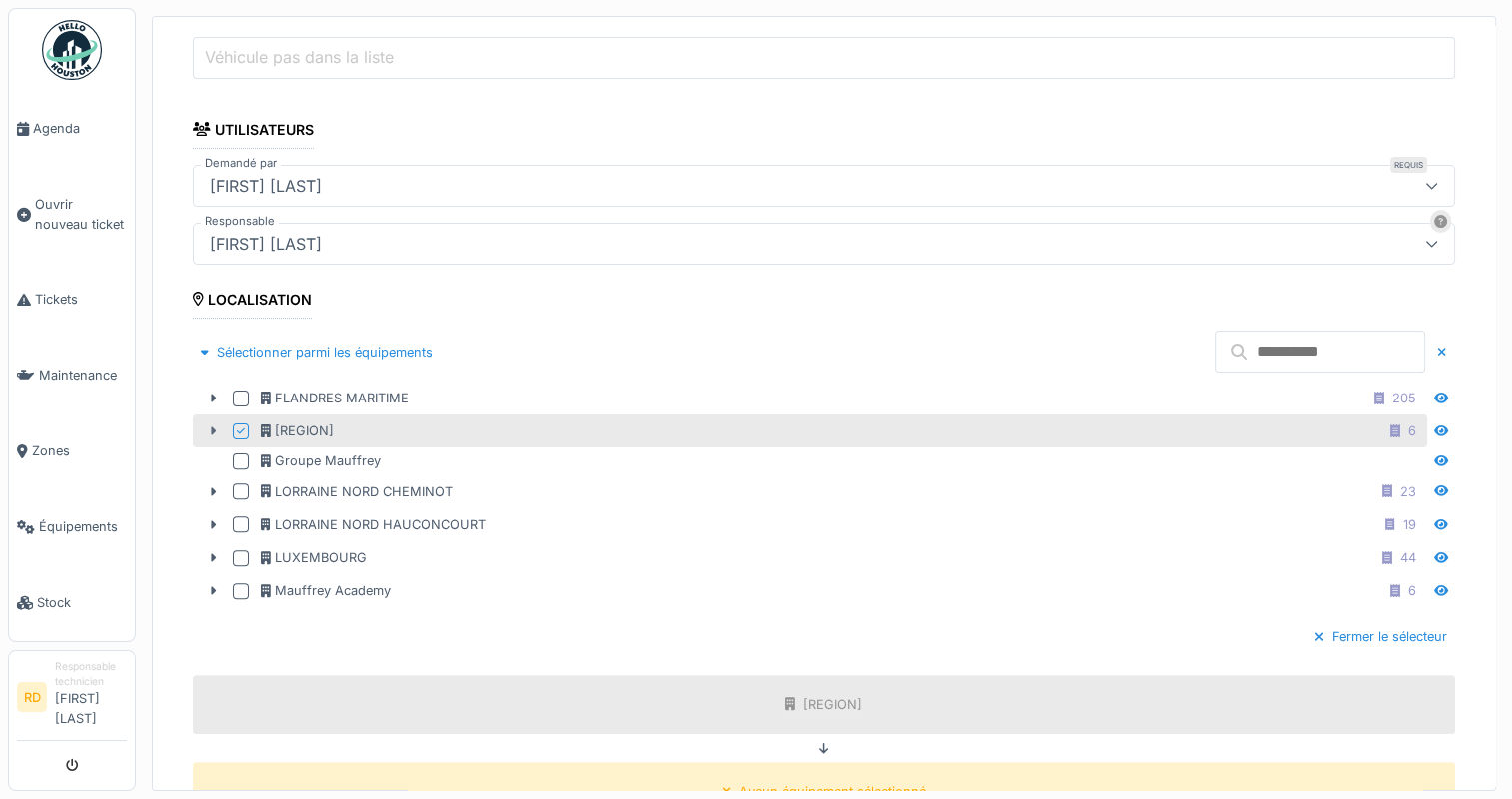 click 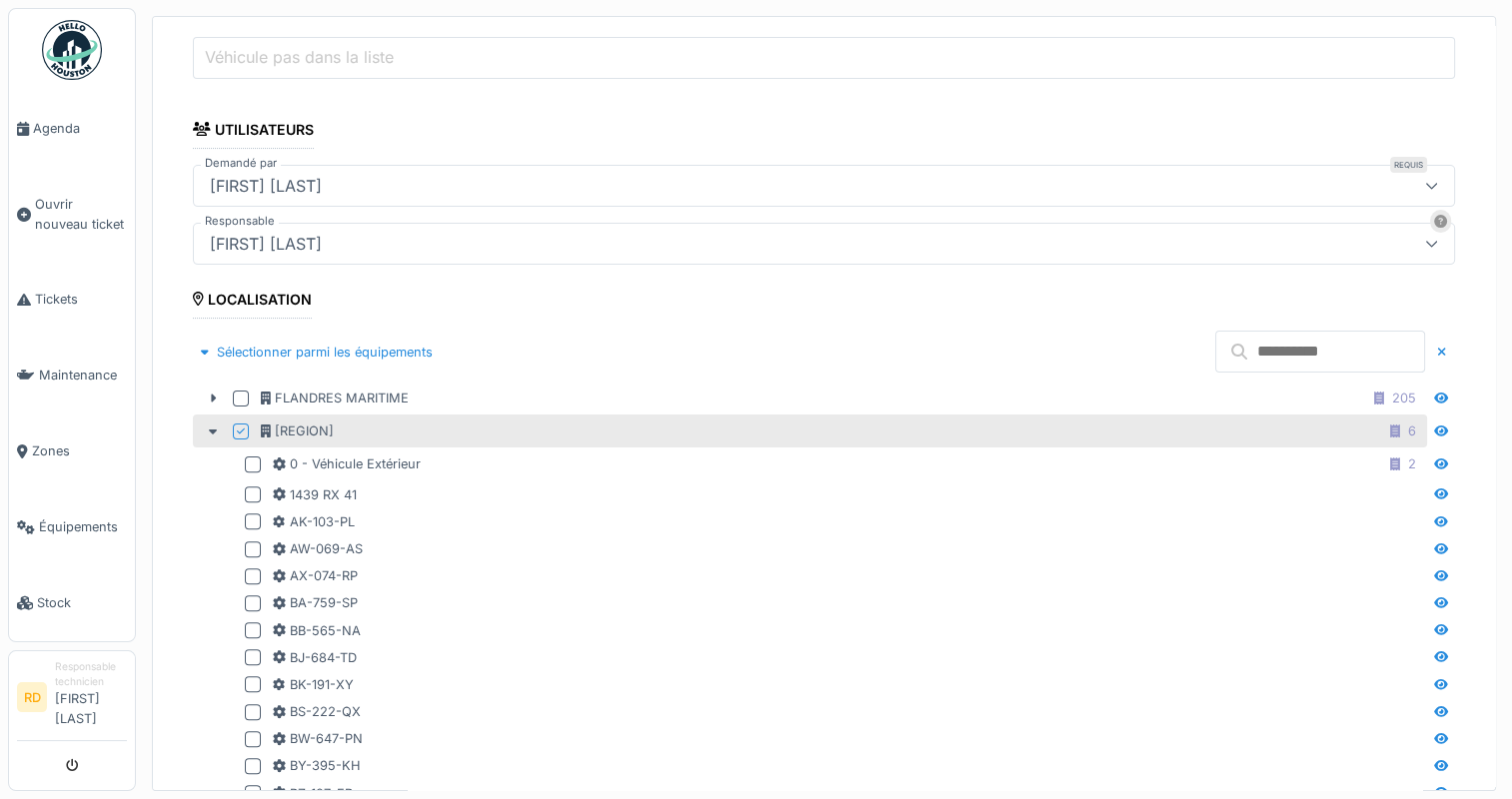 click at bounding box center (1320, 352) 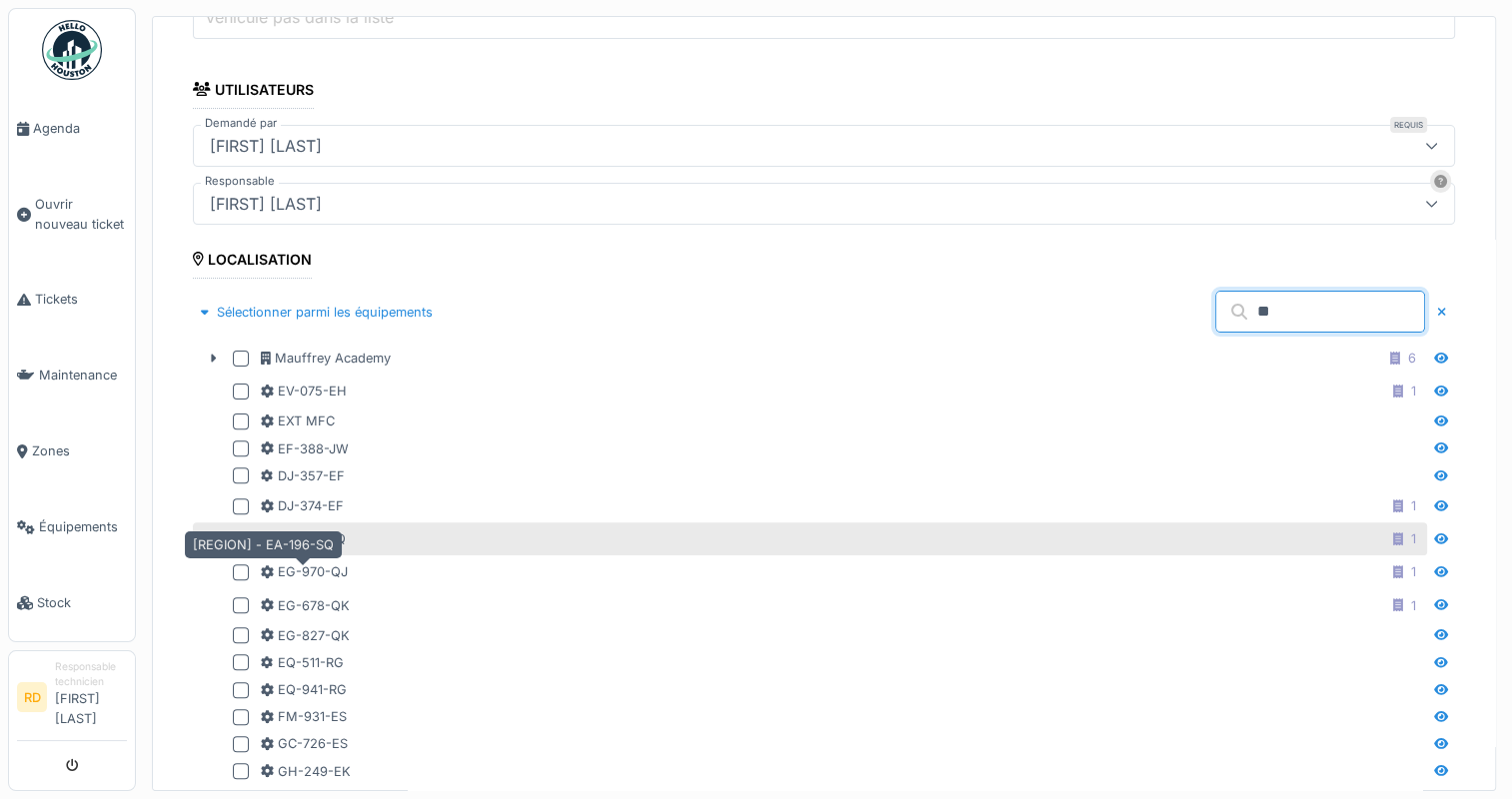 scroll, scrollTop: 499, scrollLeft: 0, axis: vertical 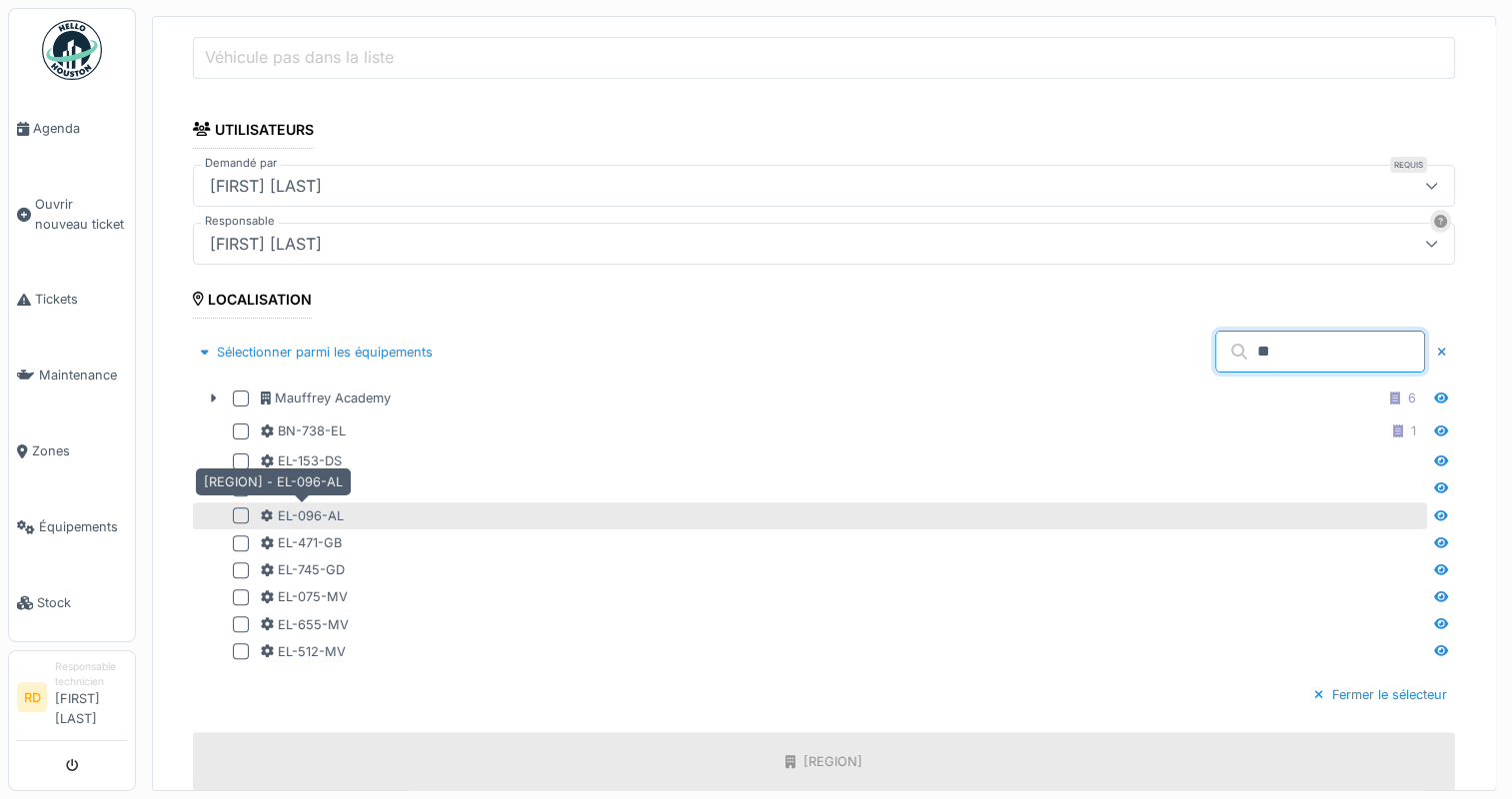 type on "**" 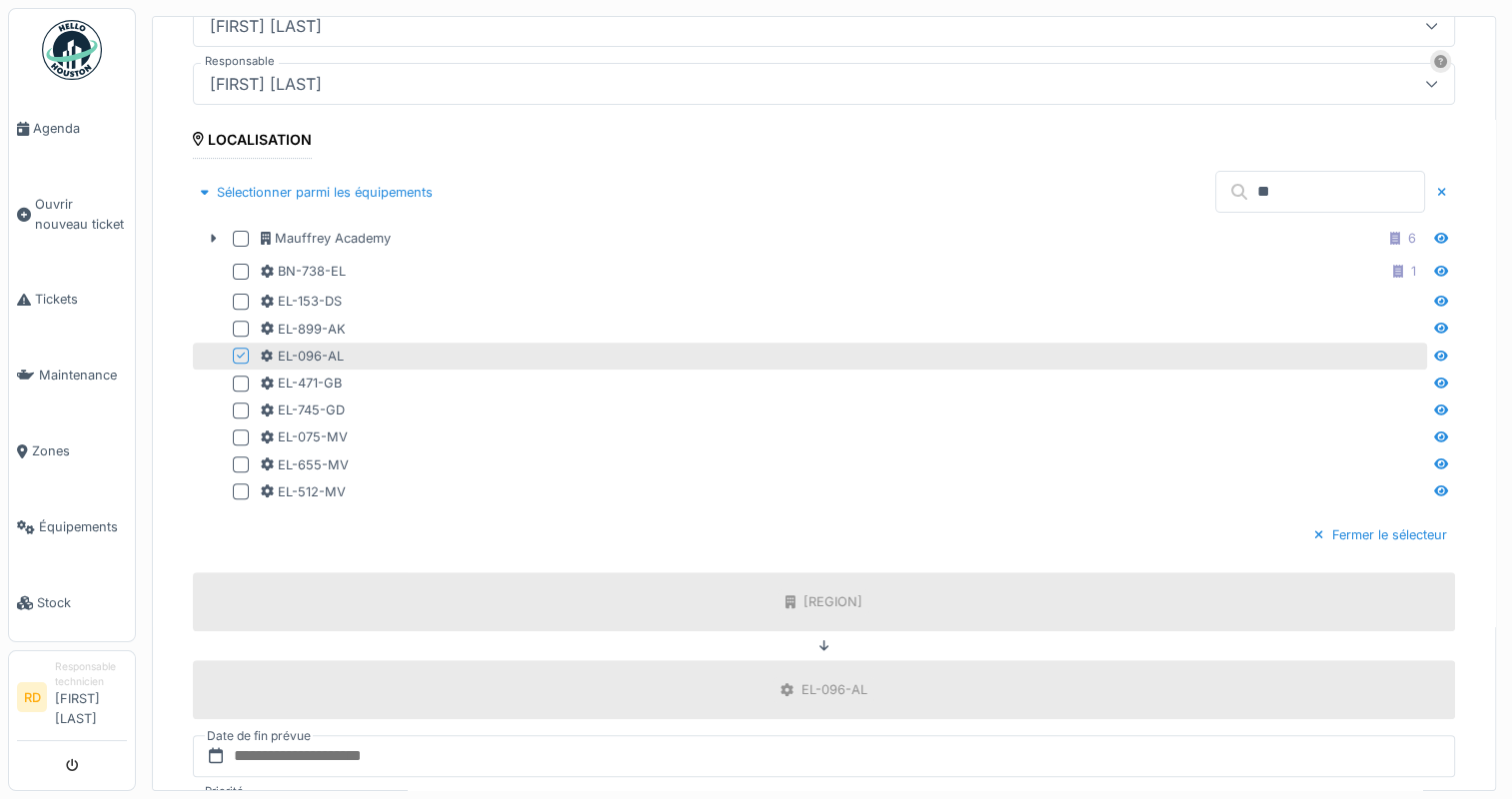 scroll, scrollTop: 799, scrollLeft: 0, axis: vertical 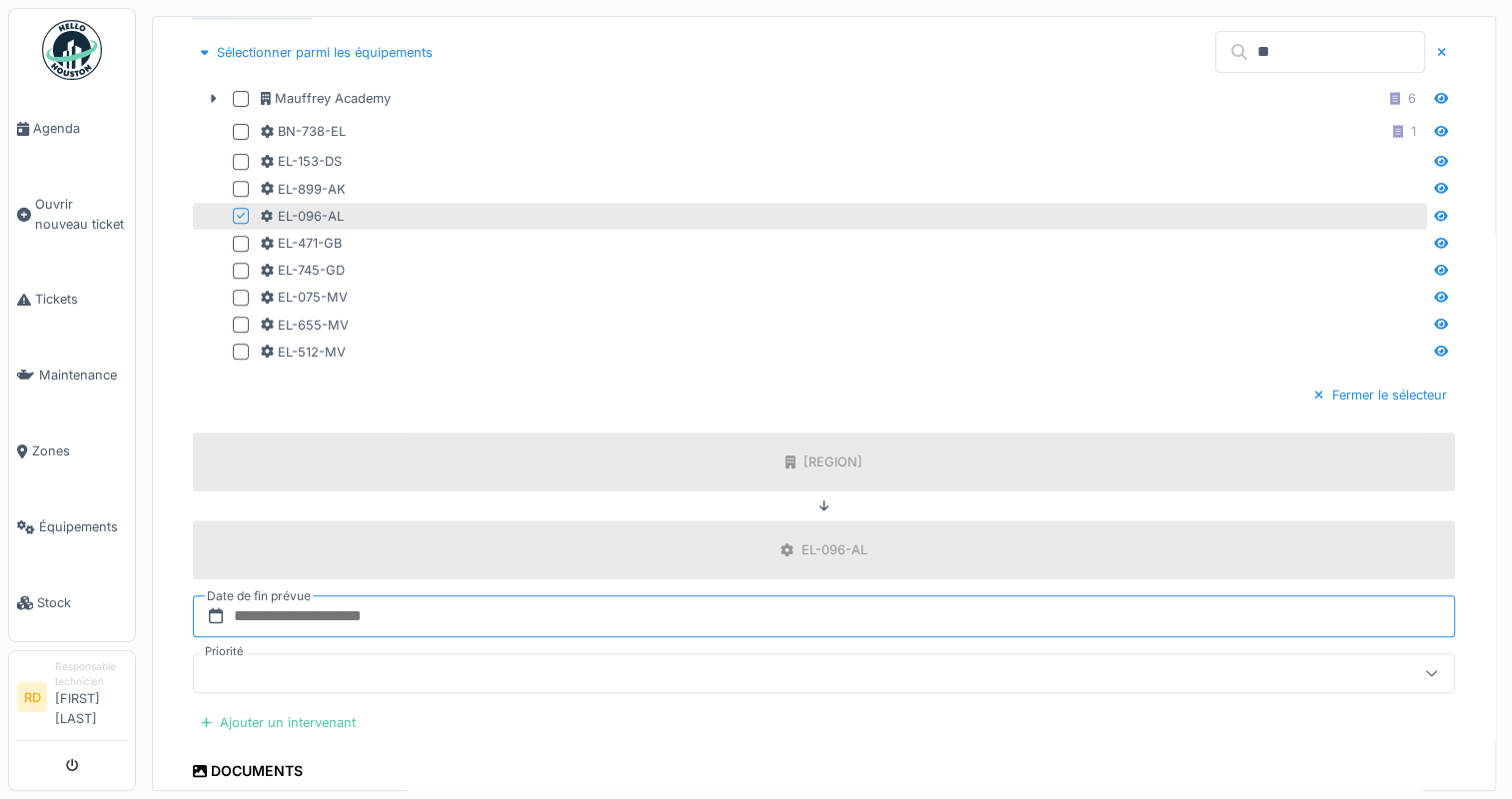 click at bounding box center [823, 616] 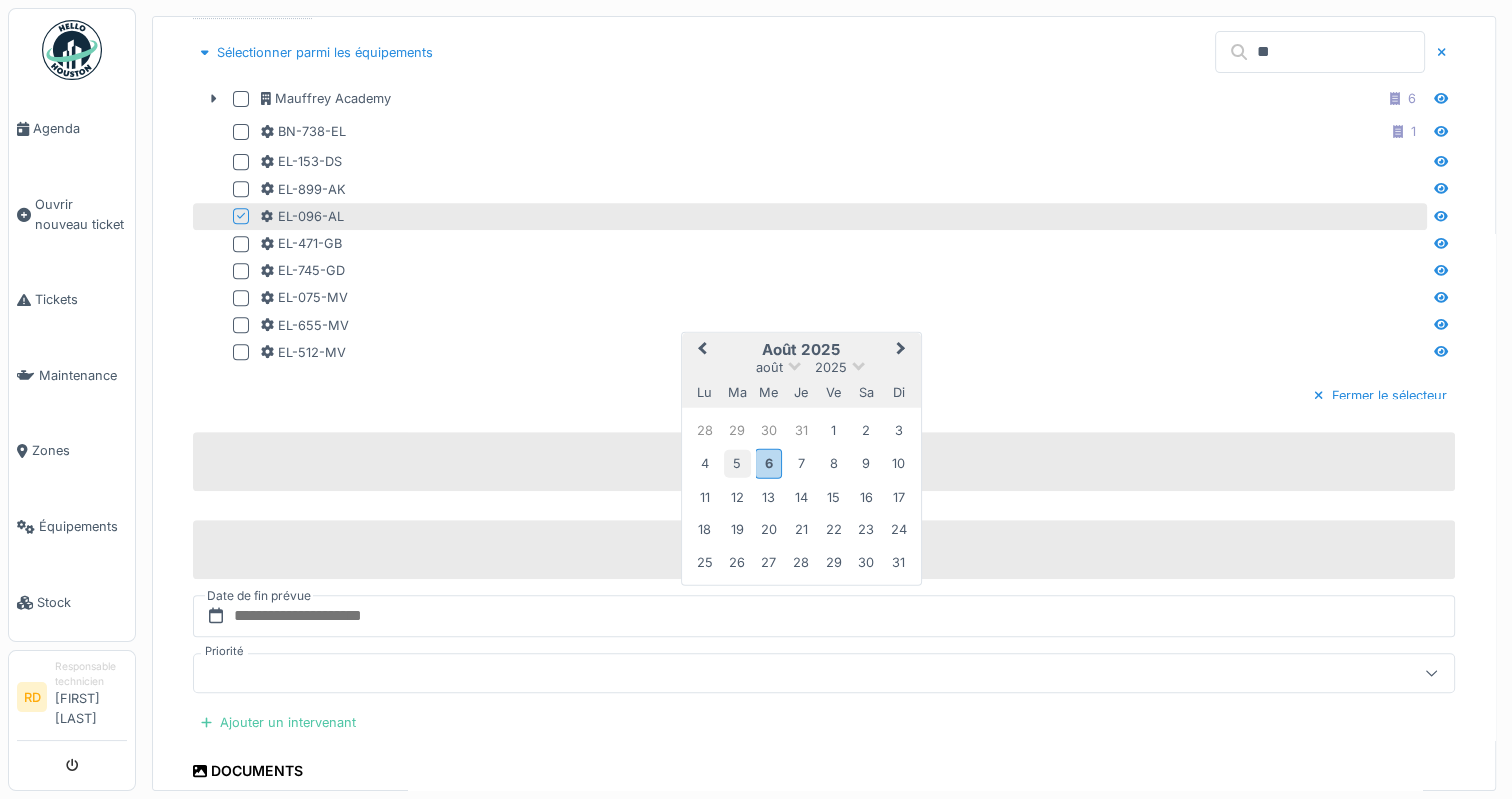 click on "5" at bounding box center [737, 463] 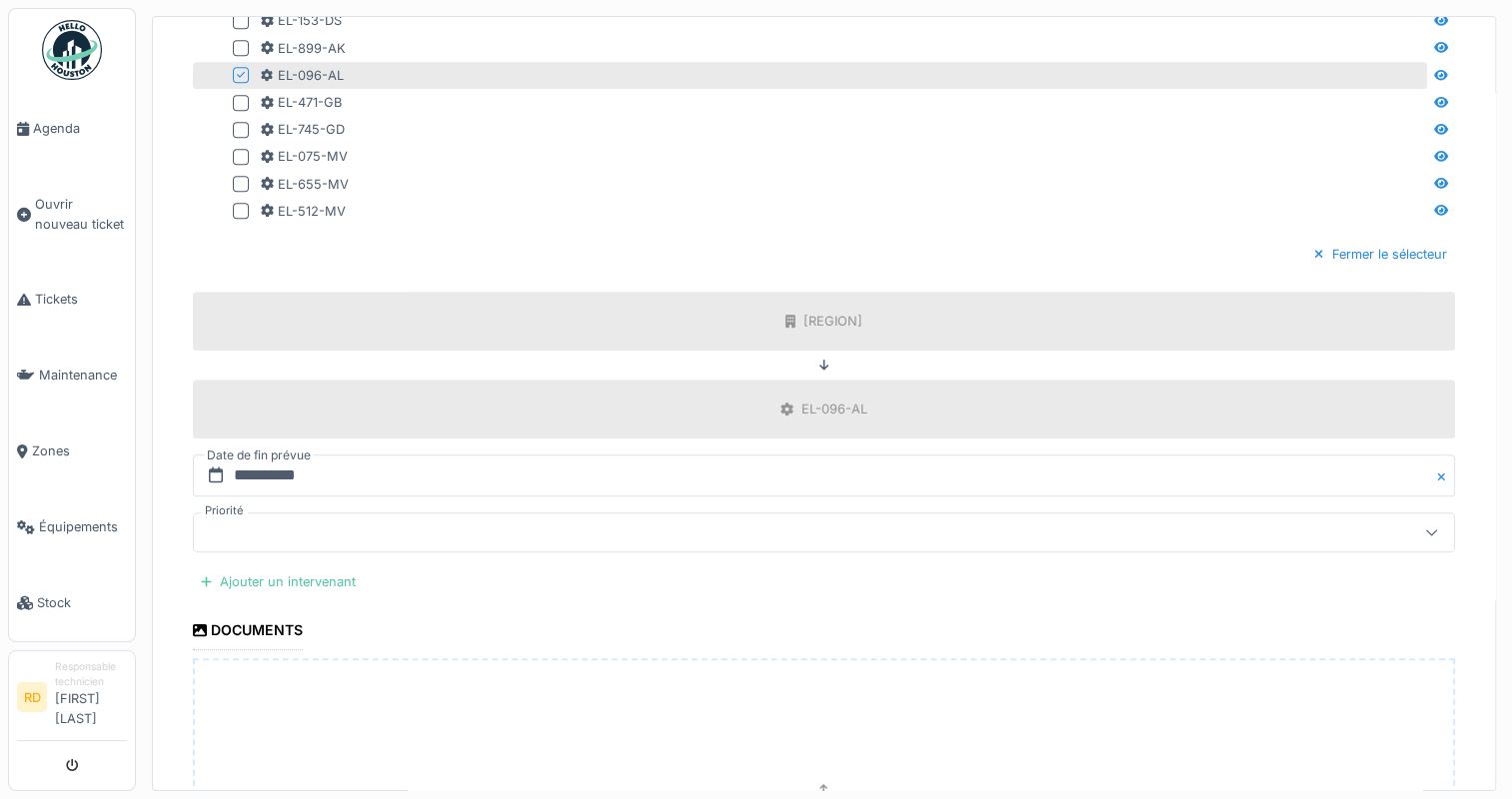 scroll, scrollTop: 1099, scrollLeft: 0, axis: vertical 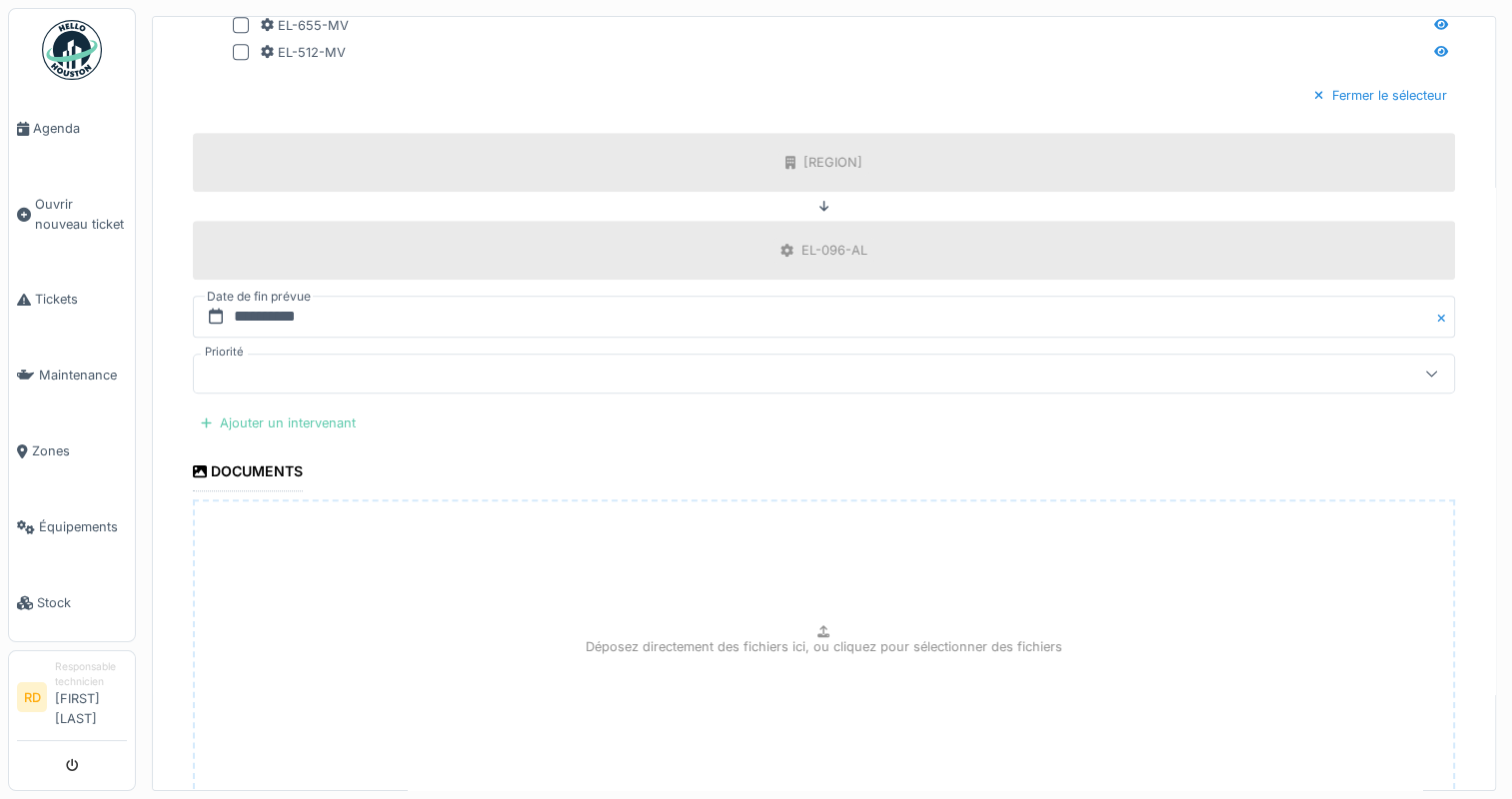 click on "Ajouter un intervenant" at bounding box center [278, 422] 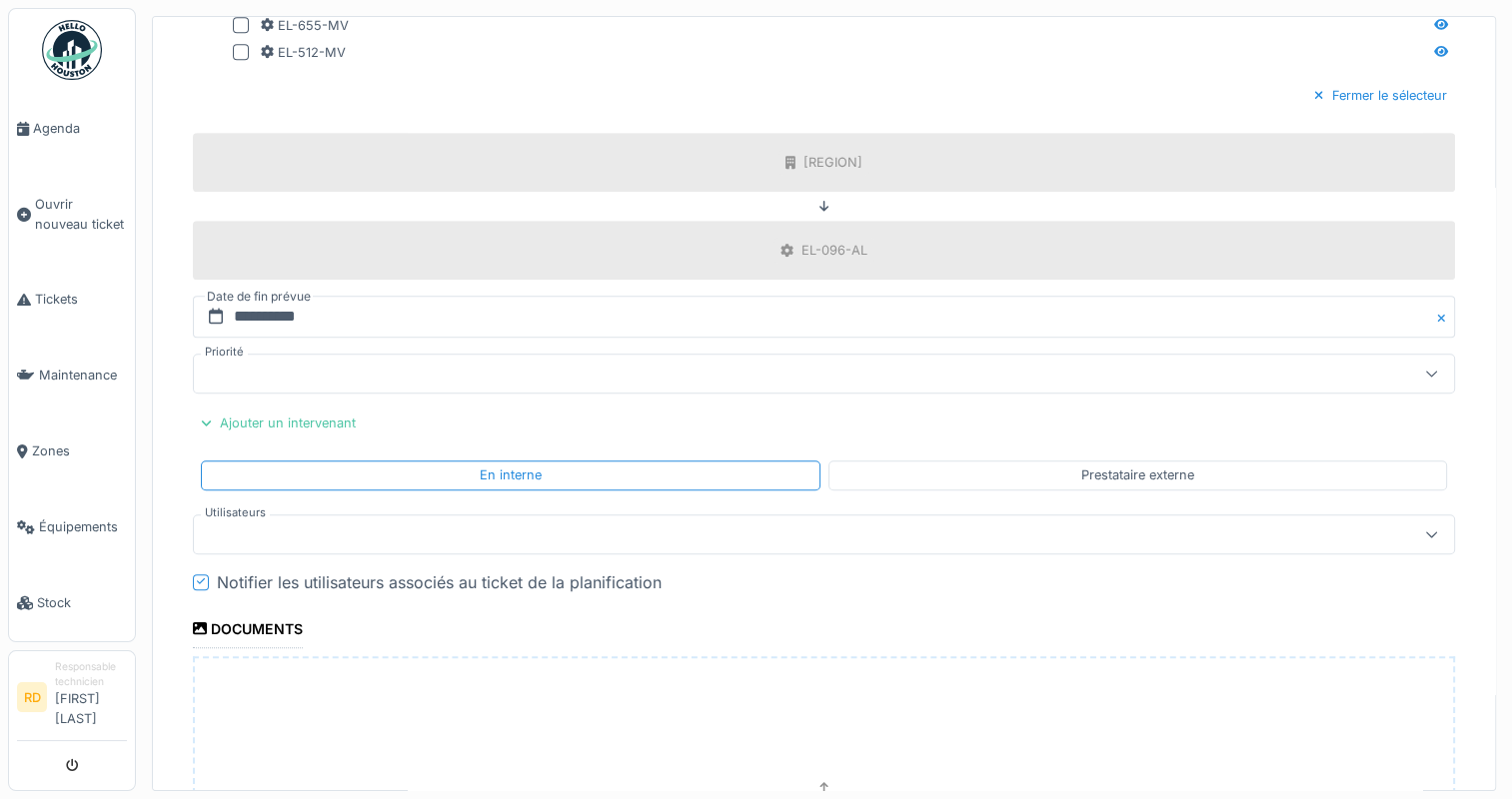 click at bounding box center [760, 534] 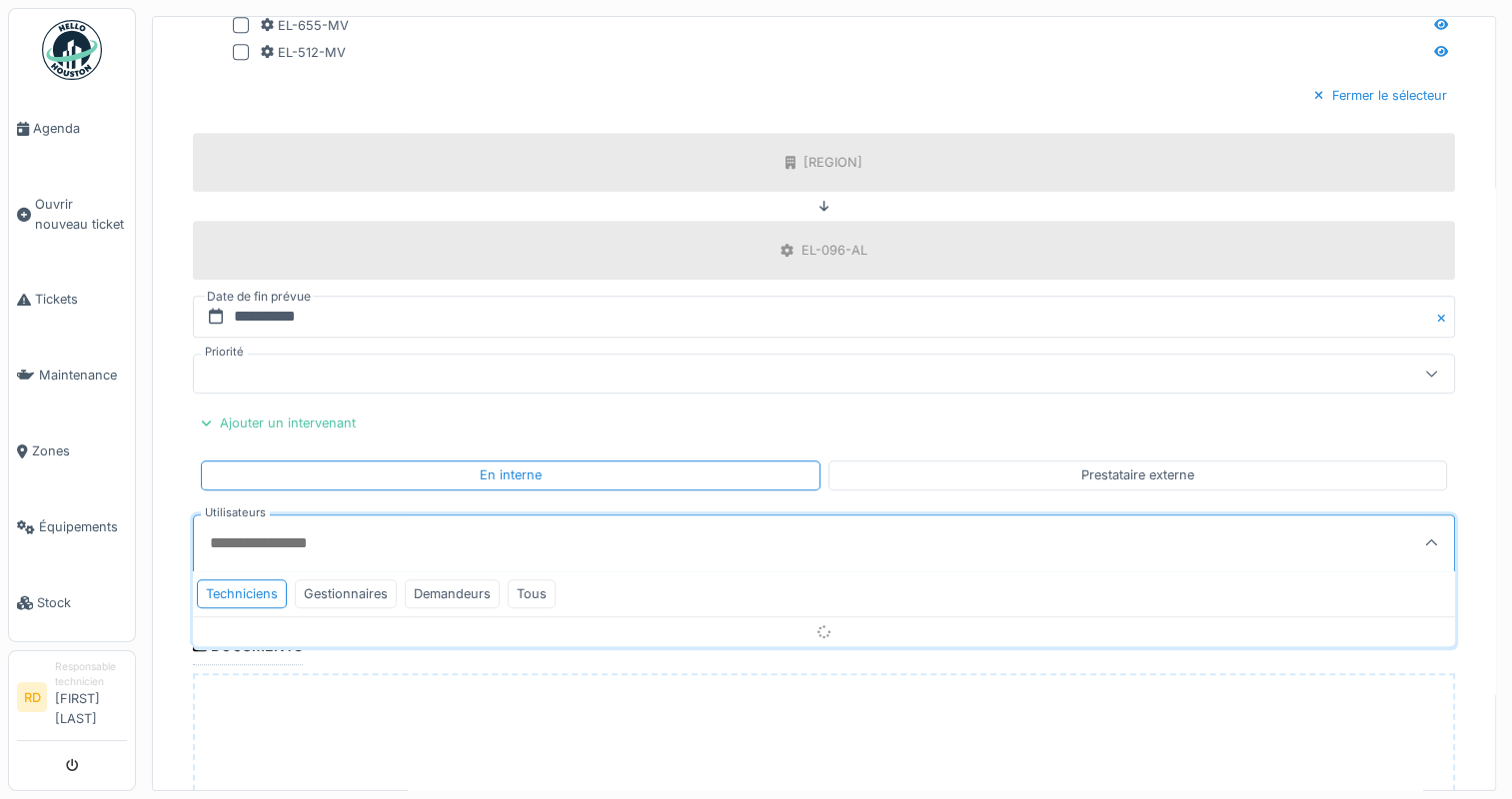 scroll, scrollTop: 1298, scrollLeft: 0, axis: vertical 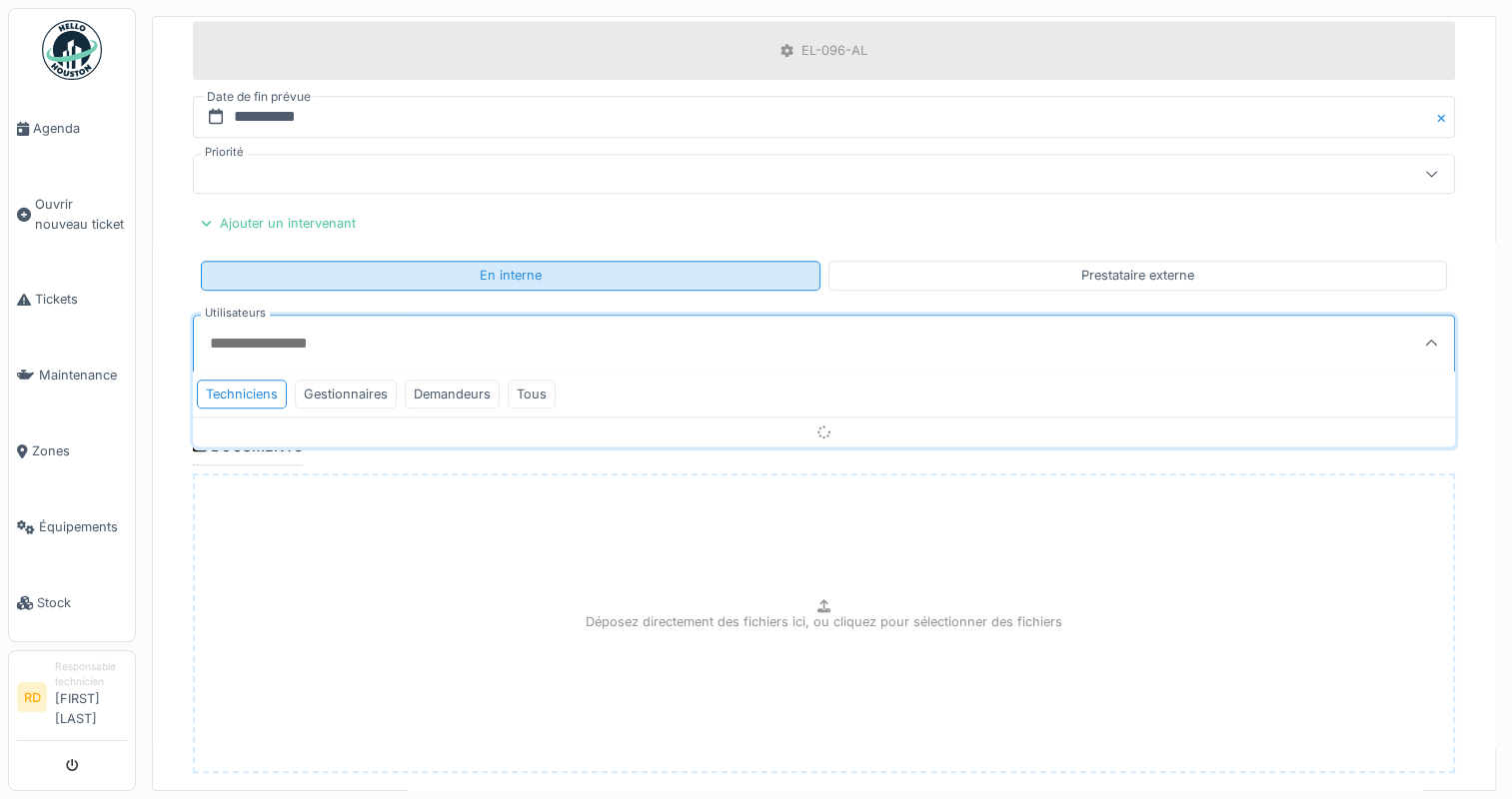 click on "En interne" at bounding box center [511, 275] 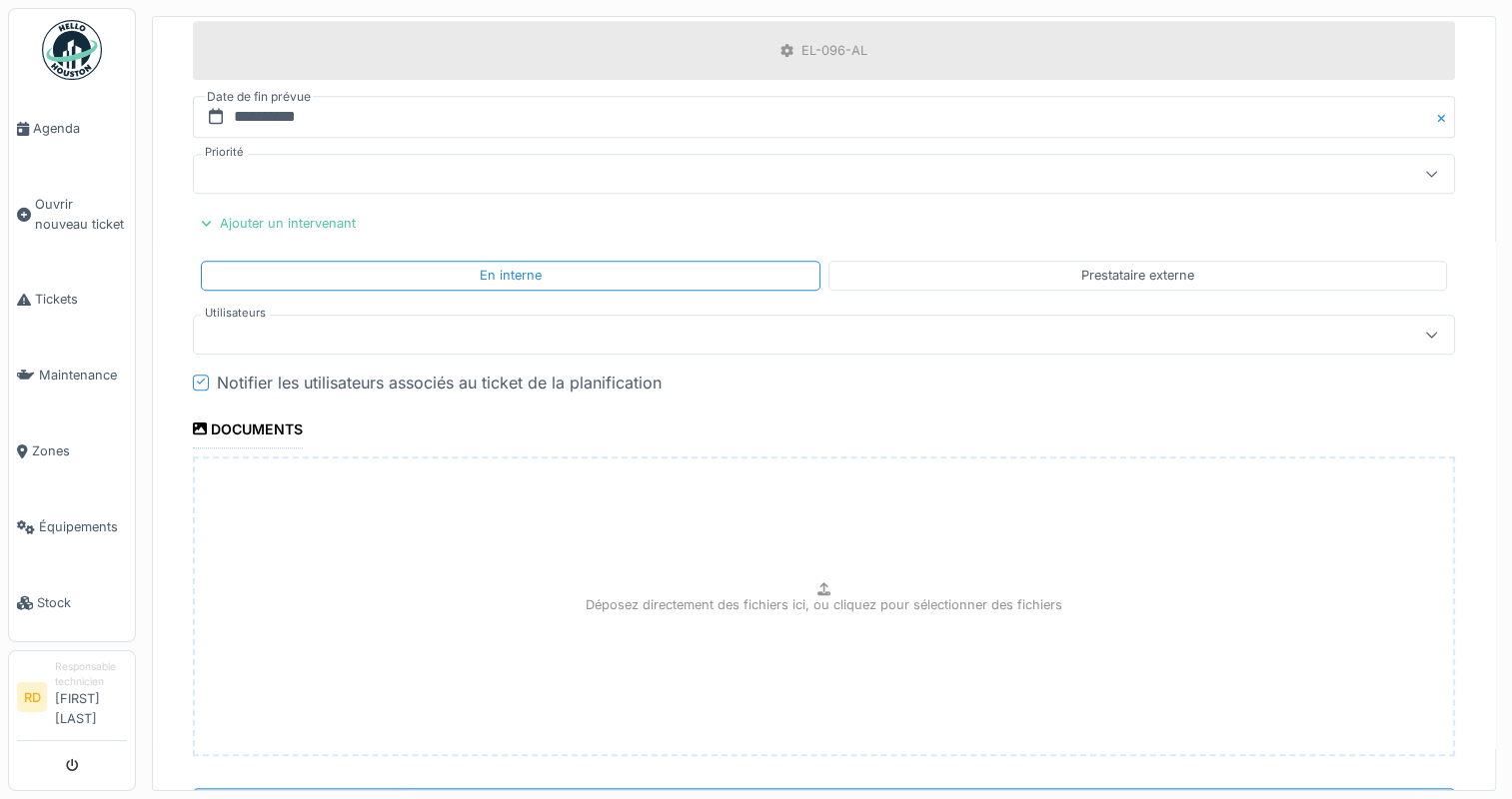 click at bounding box center (760, 335) 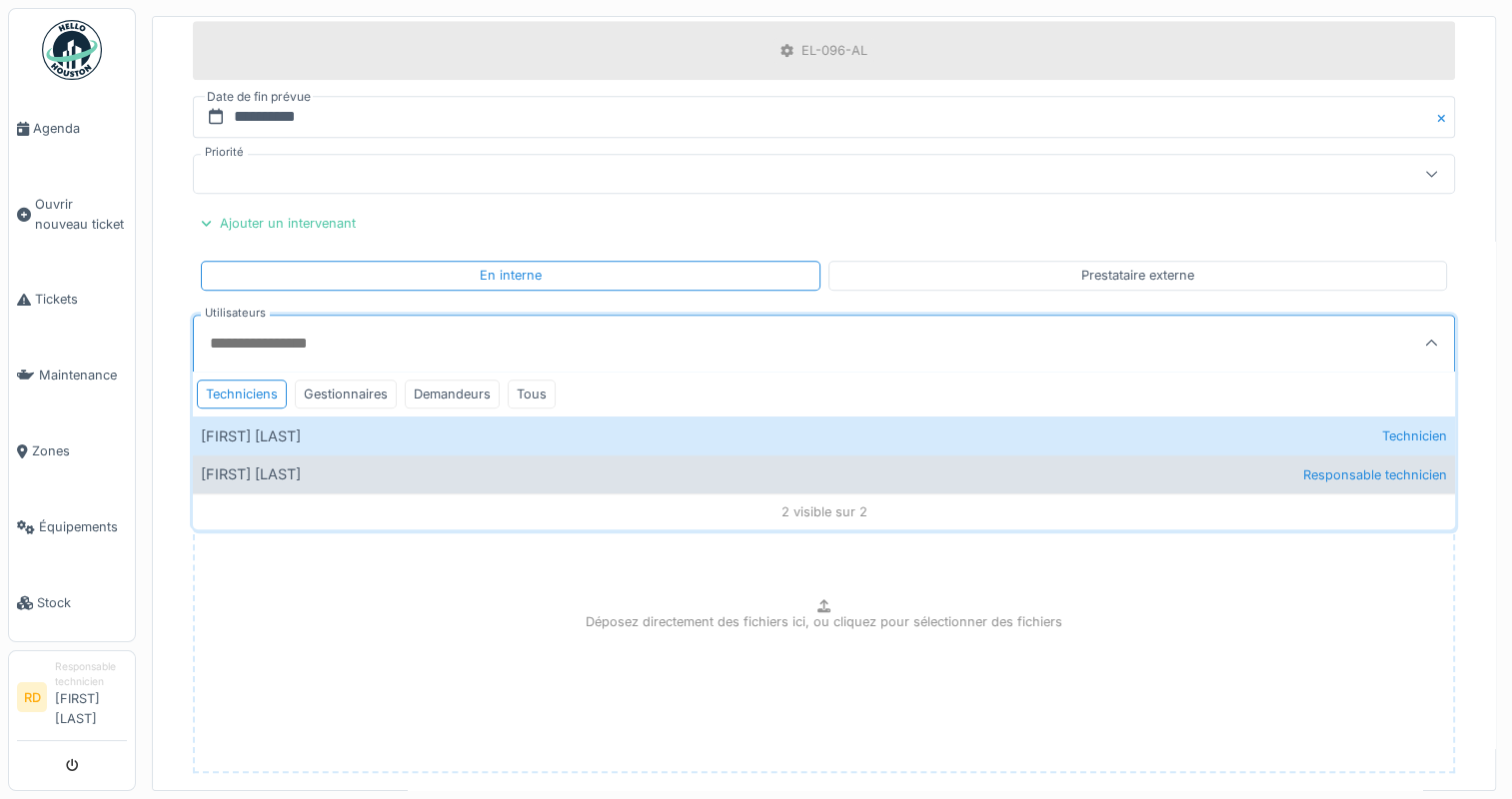 click on "[FIRST] [LAST]   Responsable technicien" at bounding box center [823, 473] 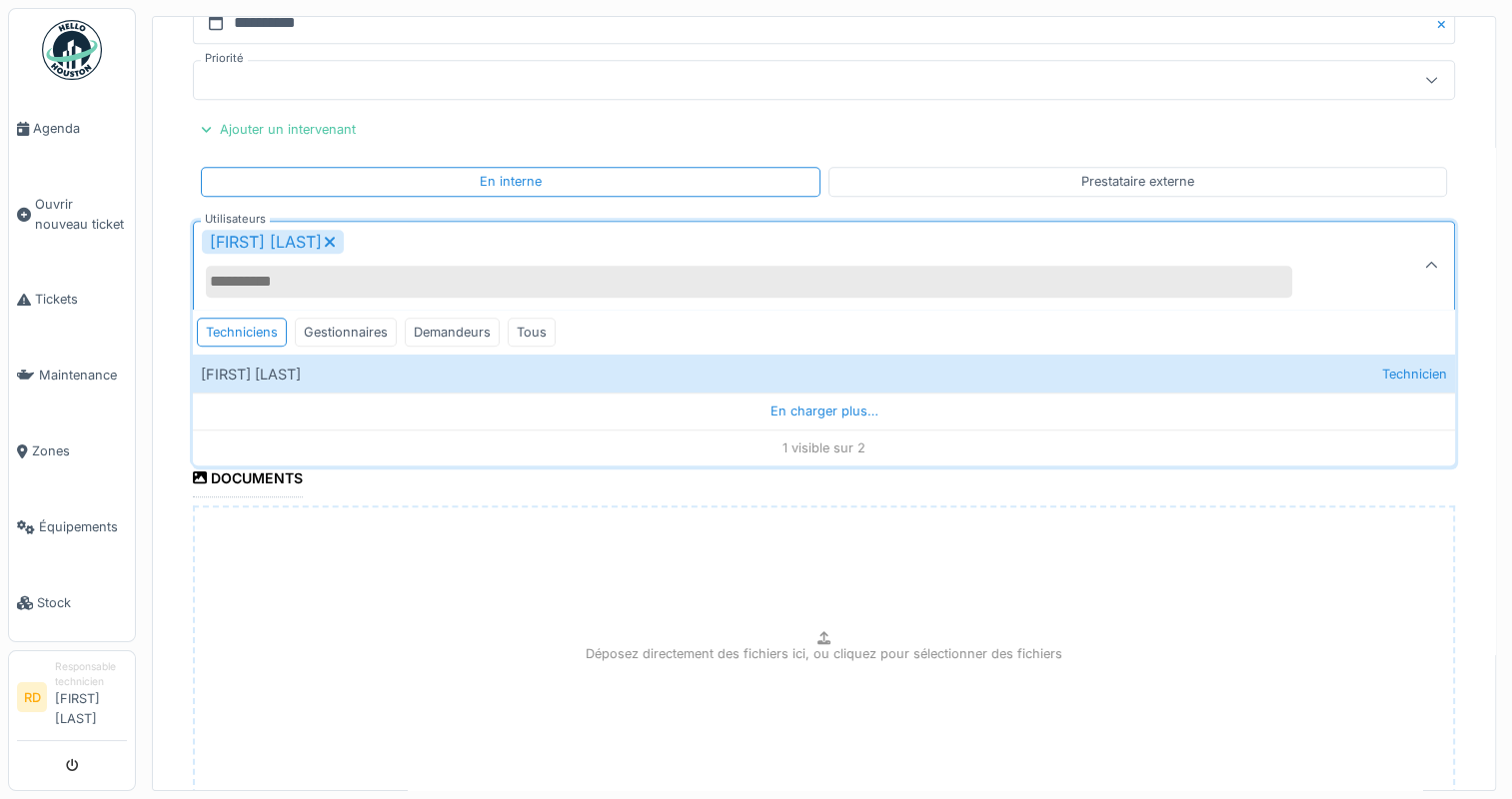 scroll, scrollTop: 1528, scrollLeft: 0, axis: vertical 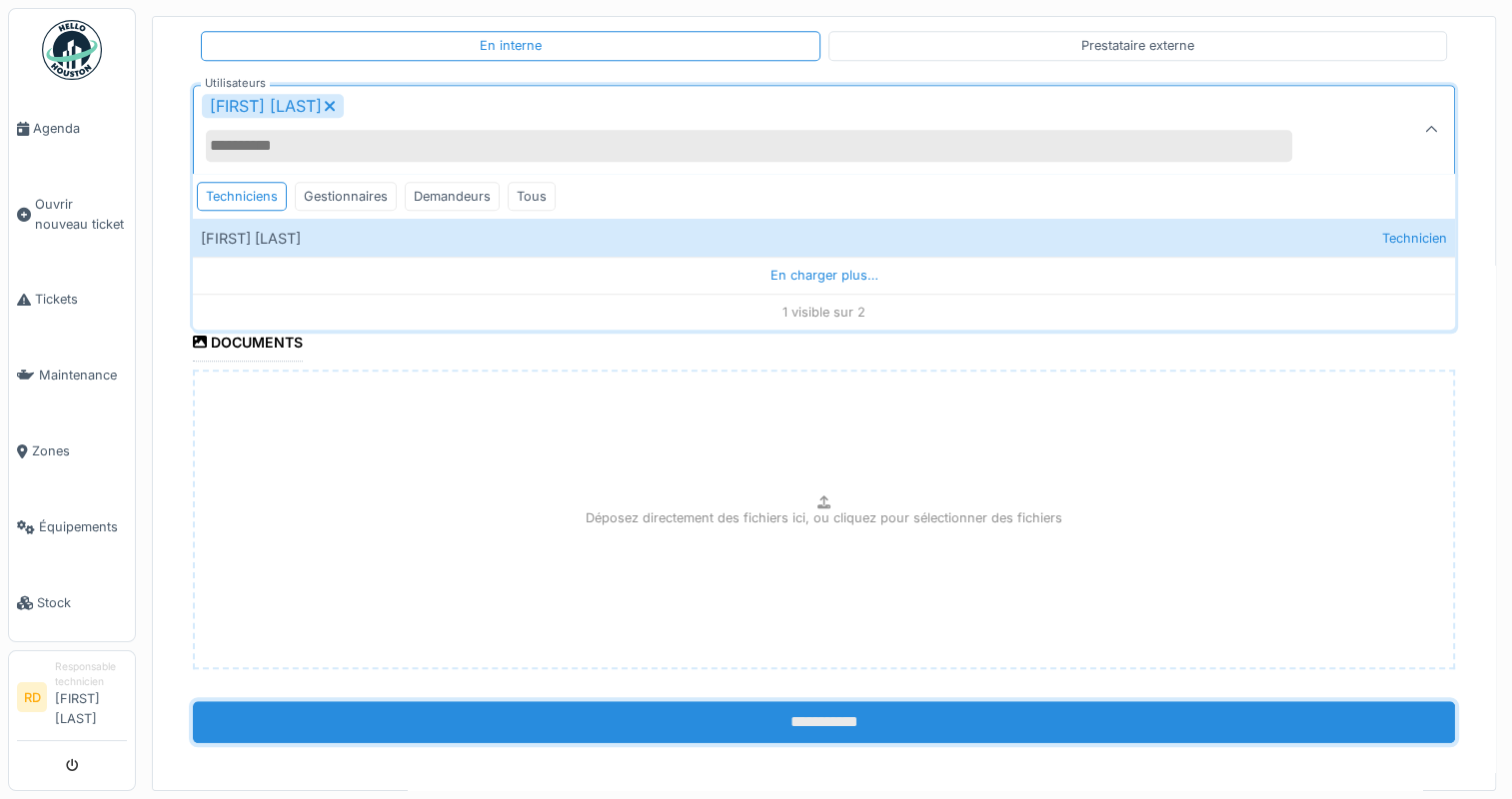 click on "**********" at bounding box center [823, 722] 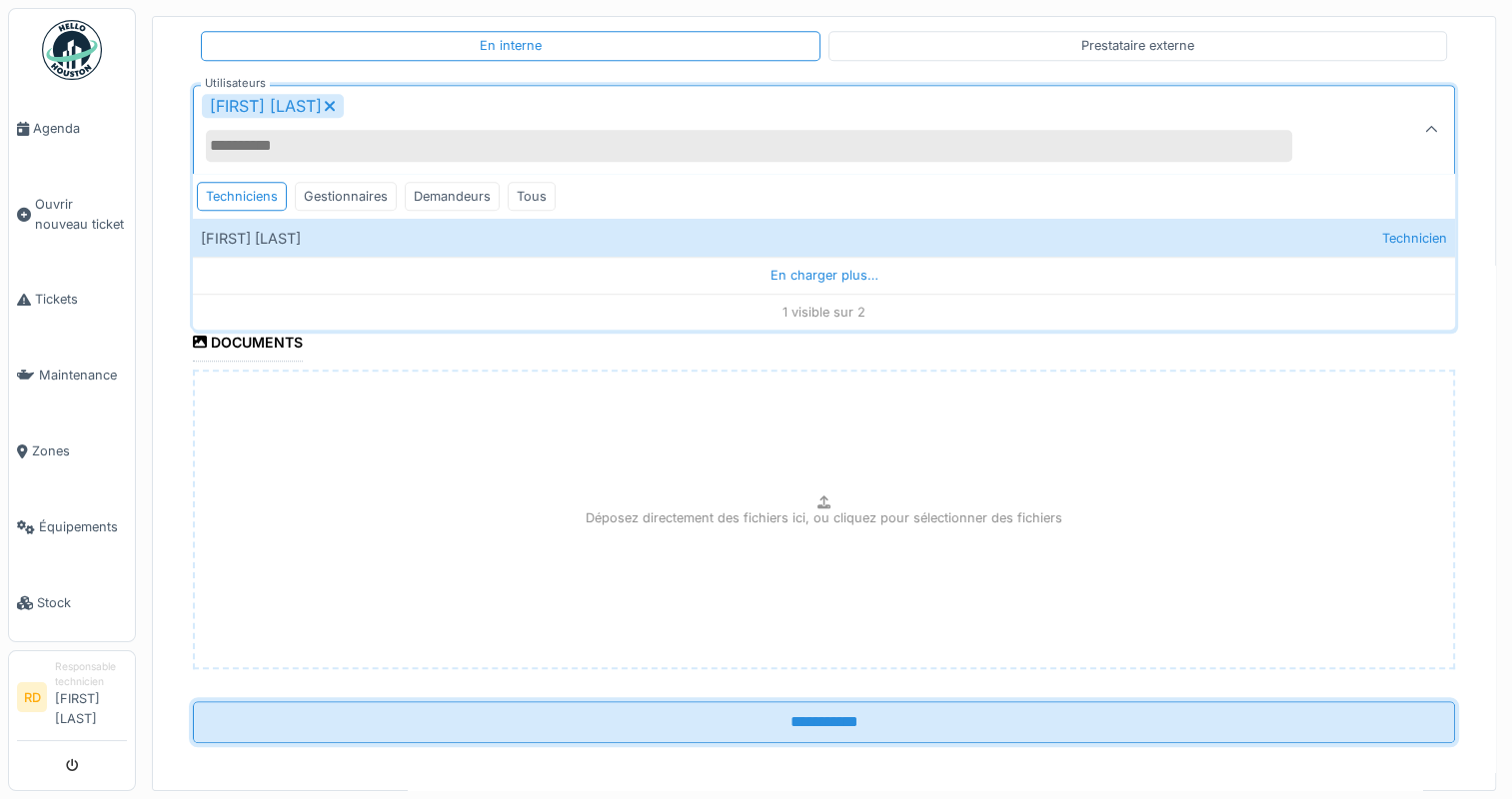 scroll, scrollTop: 1481, scrollLeft: 0, axis: vertical 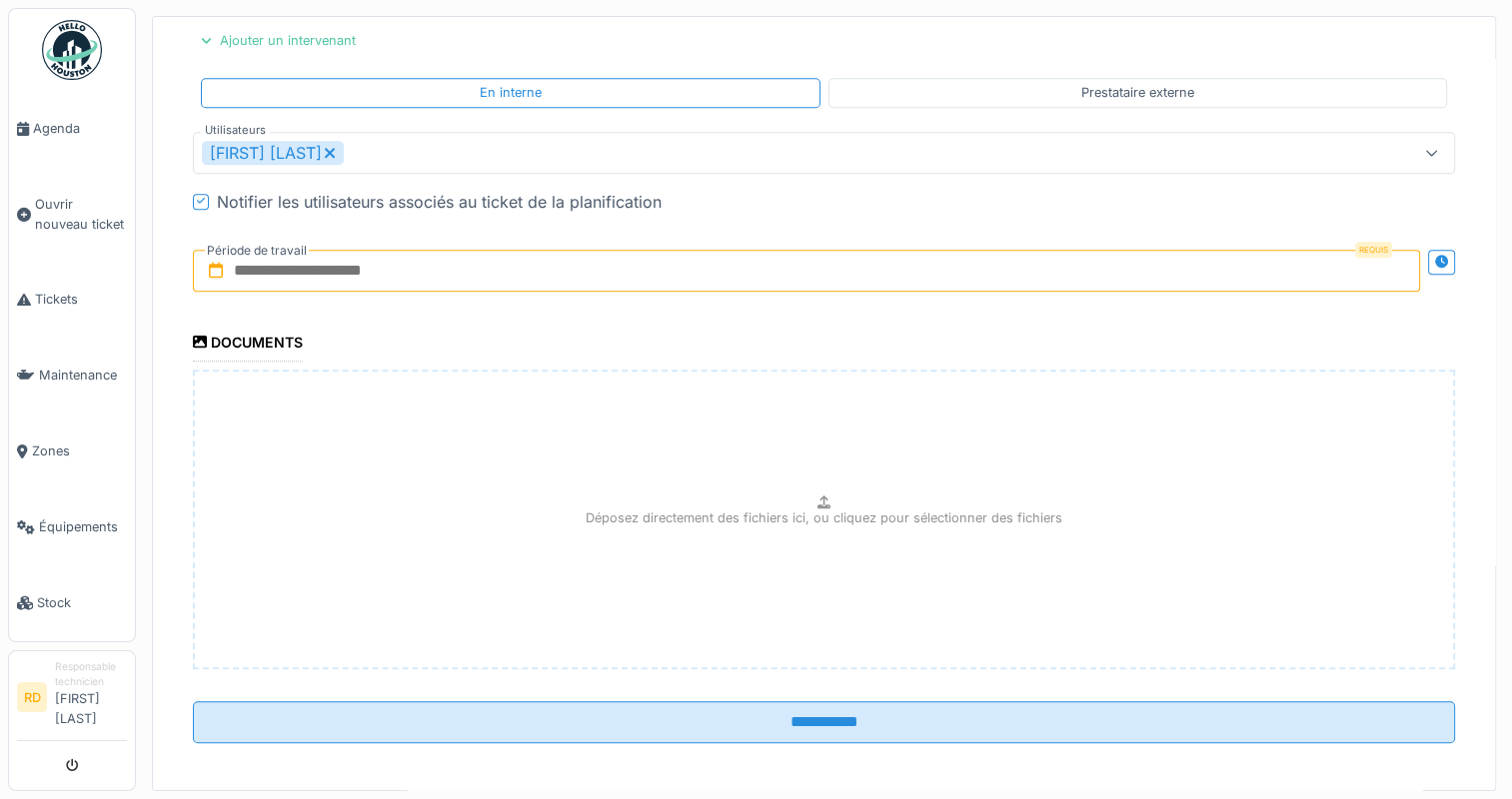 click at bounding box center (806, 271) 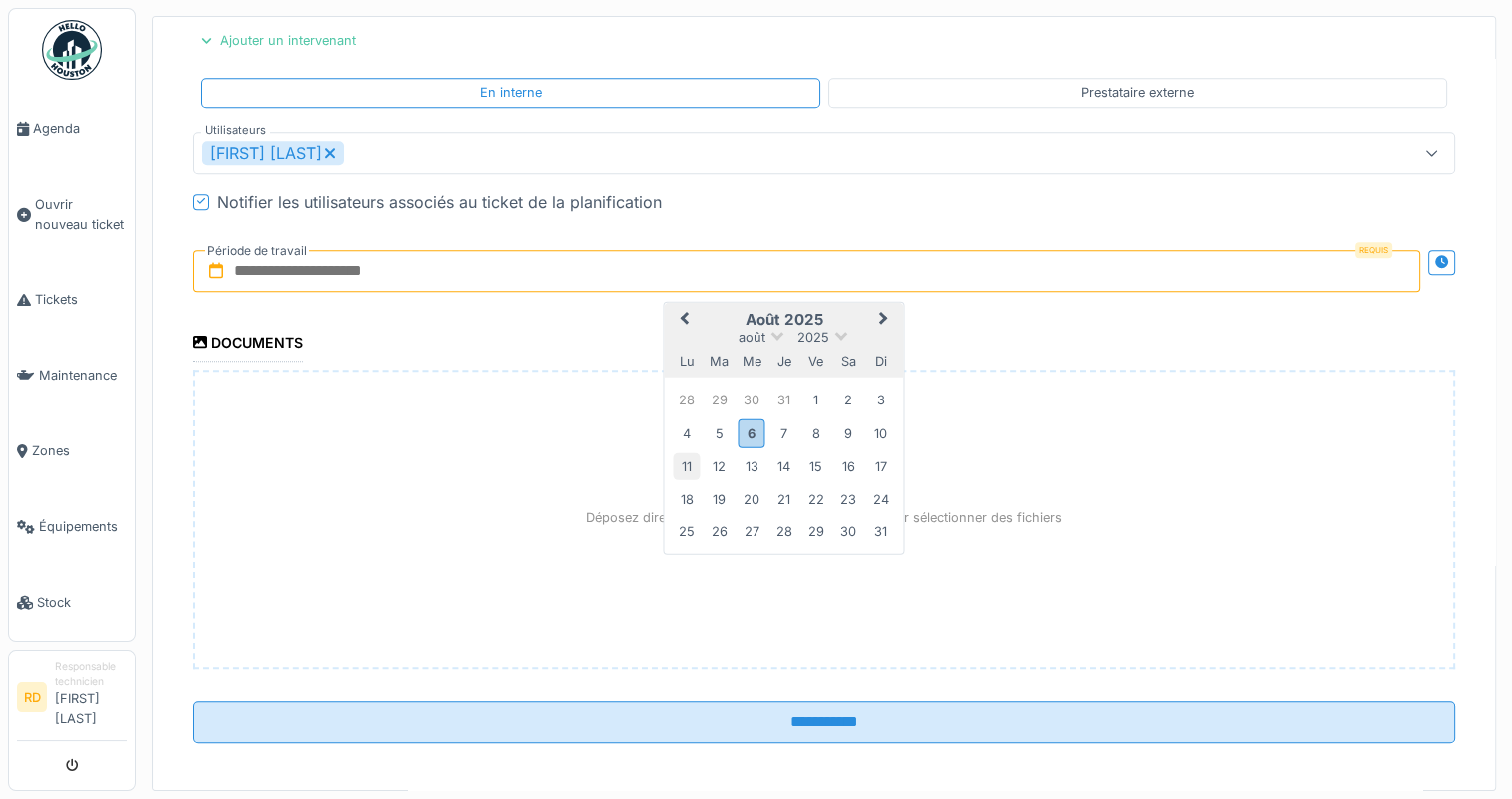 drag, startPoint x: 712, startPoint y: 416, endPoint x: 687, endPoint y: 440, distance: 34.655447 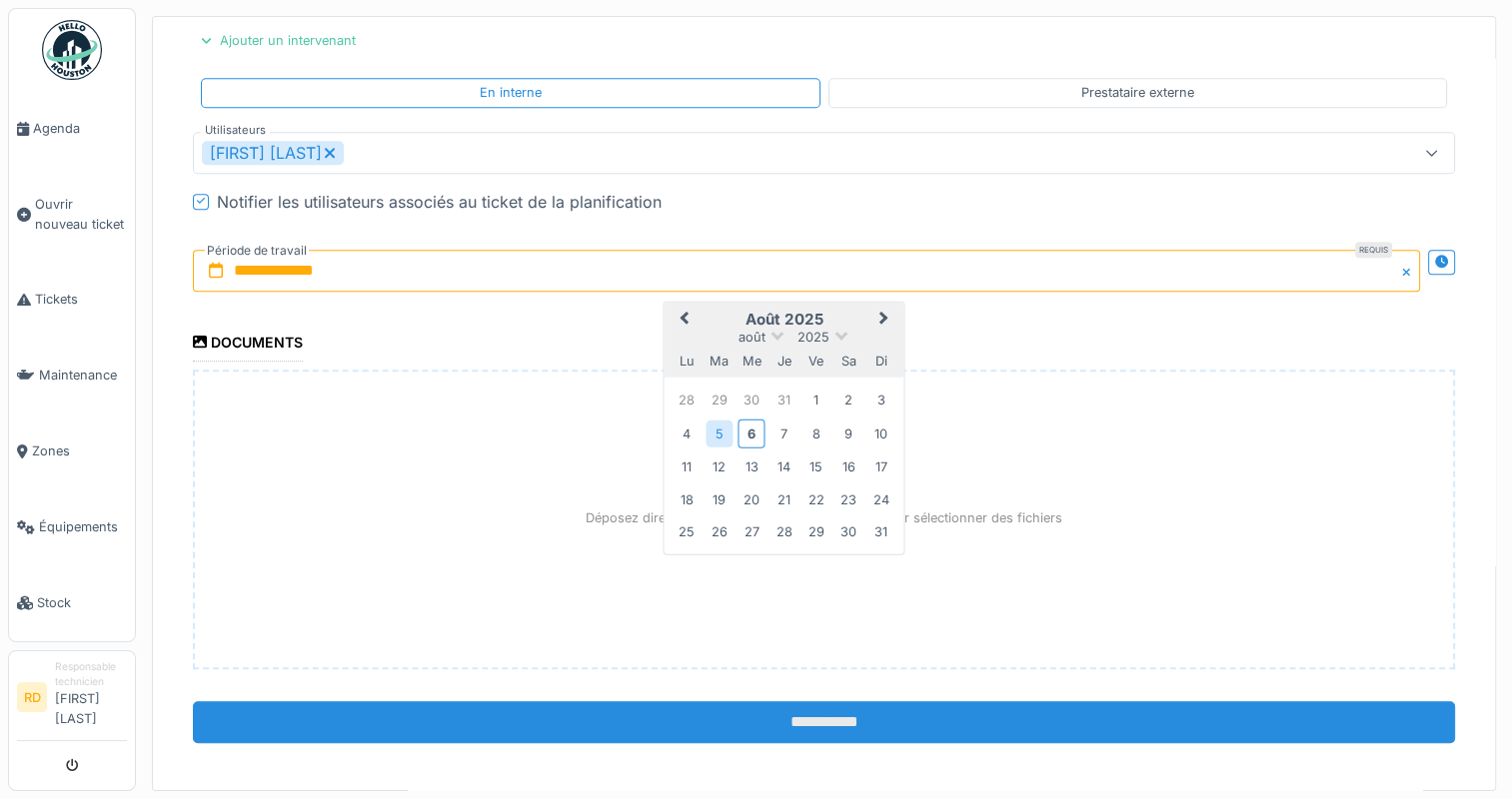 click on "**********" at bounding box center [823, 722] 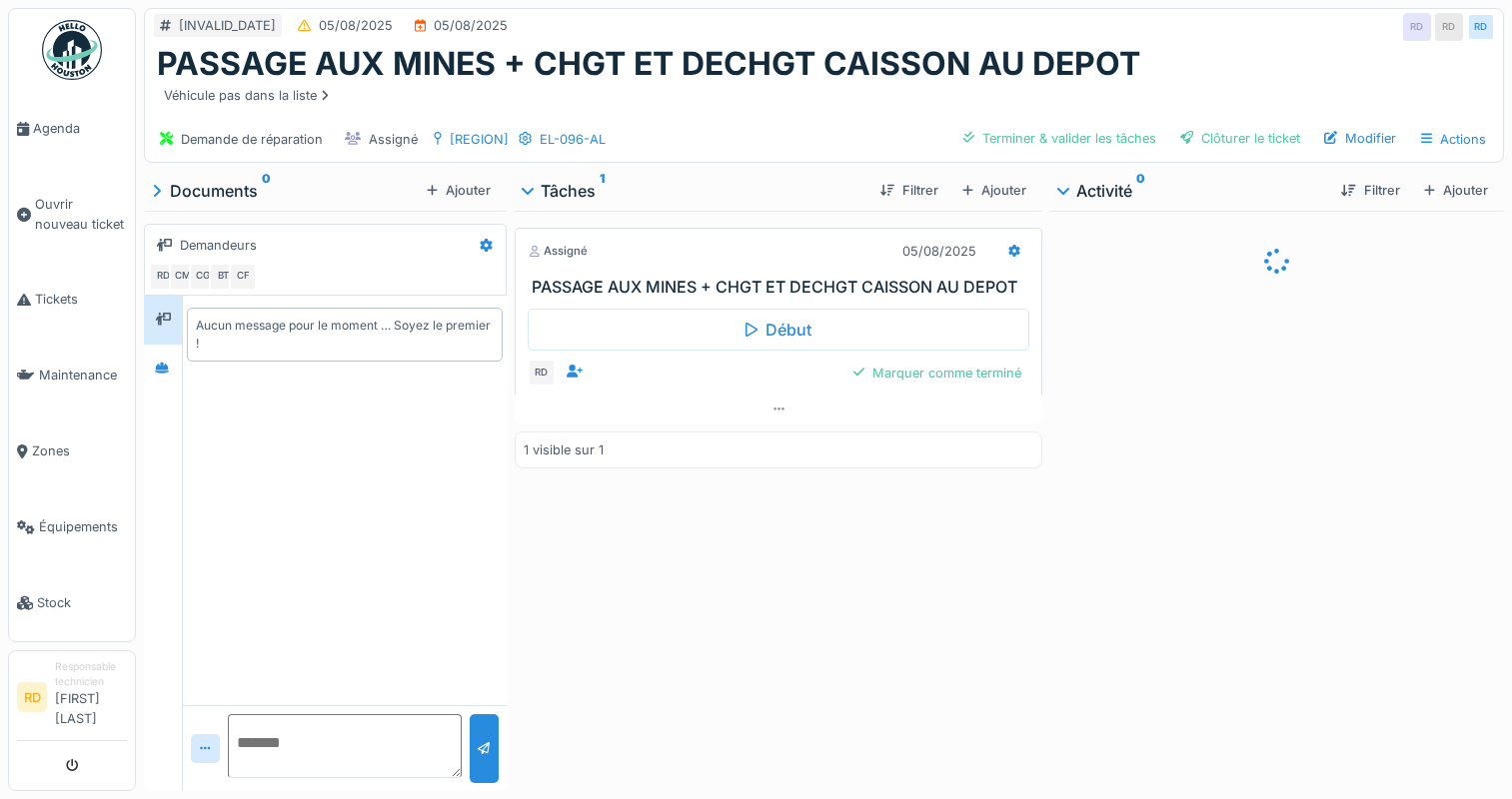scroll, scrollTop: 0, scrollLeft: 0, axis: both 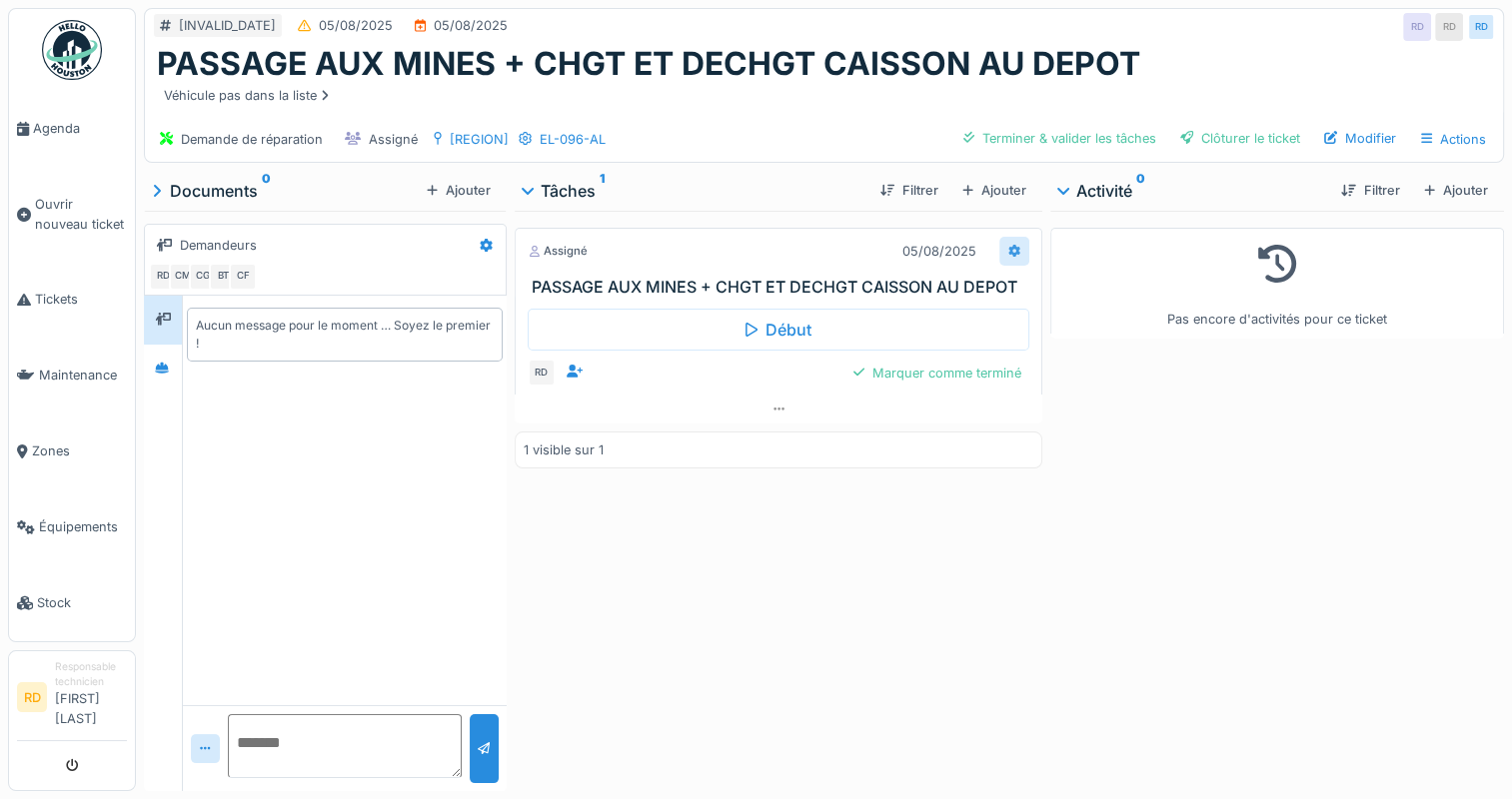 click 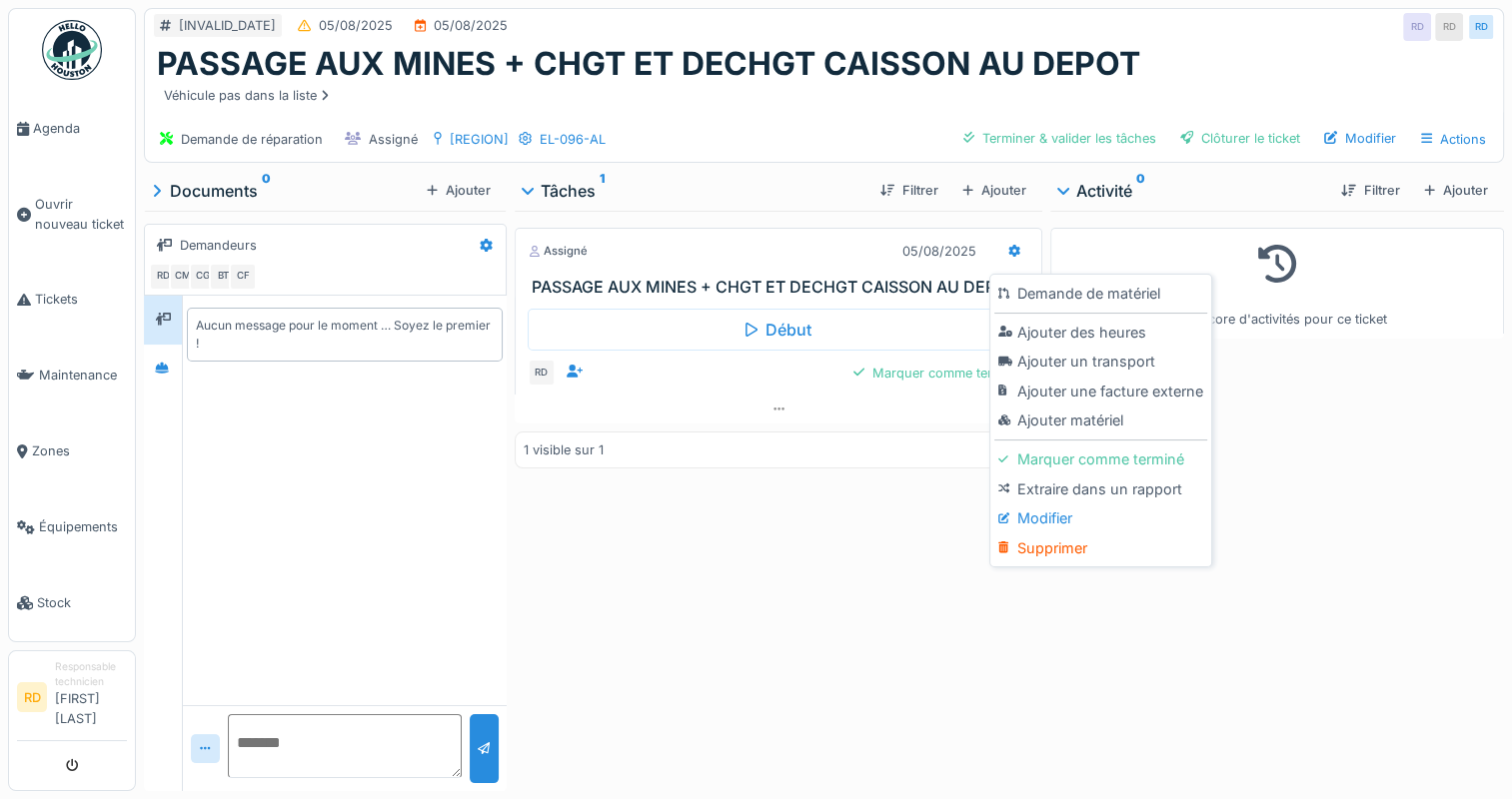 click on "Modifier" at bounding box center (1100, 518) 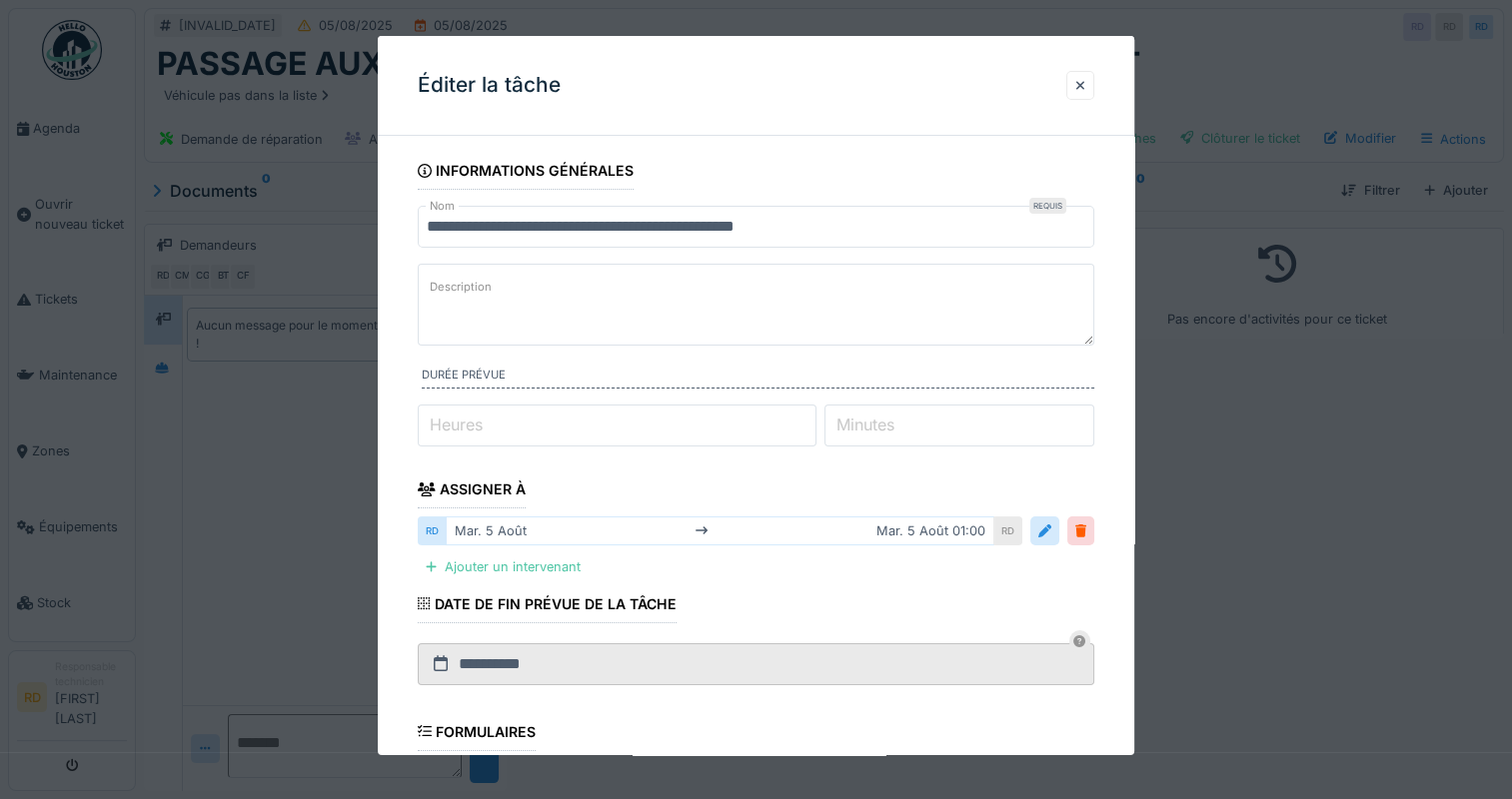 click on "Heures" at bounding box center (456, 424) 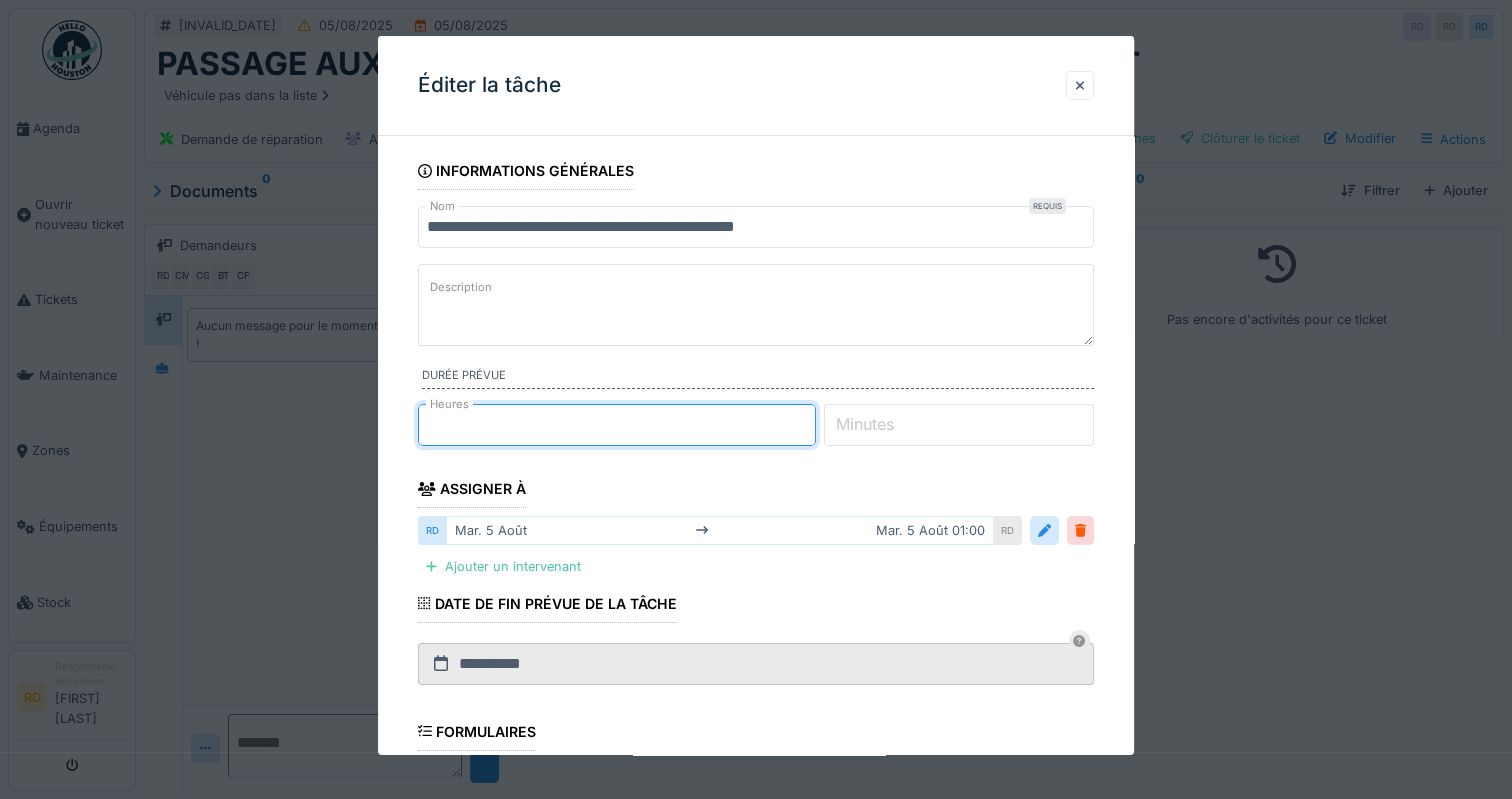 type on "**" 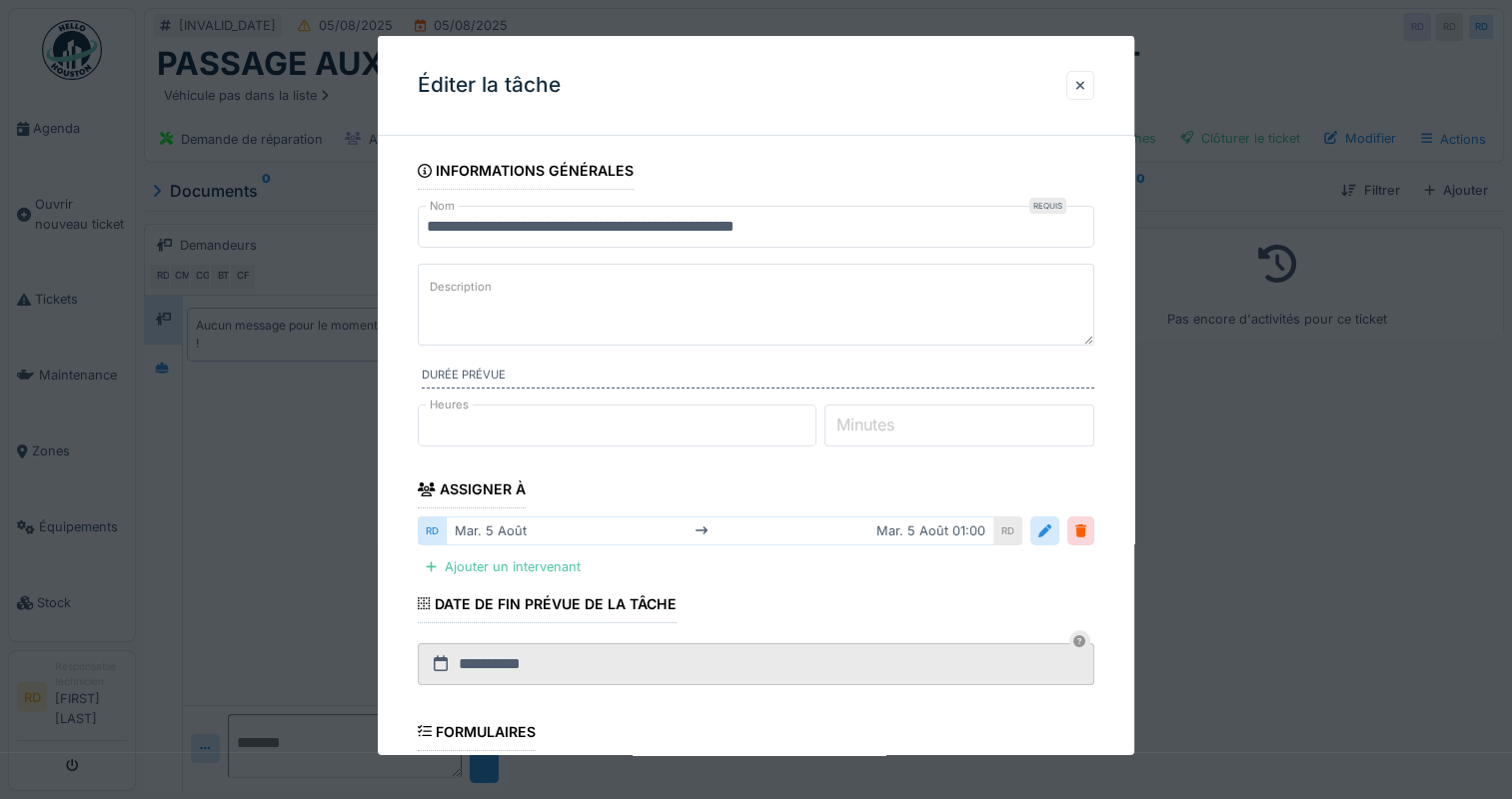click on "Minutes" at bounding box center [865, 424] 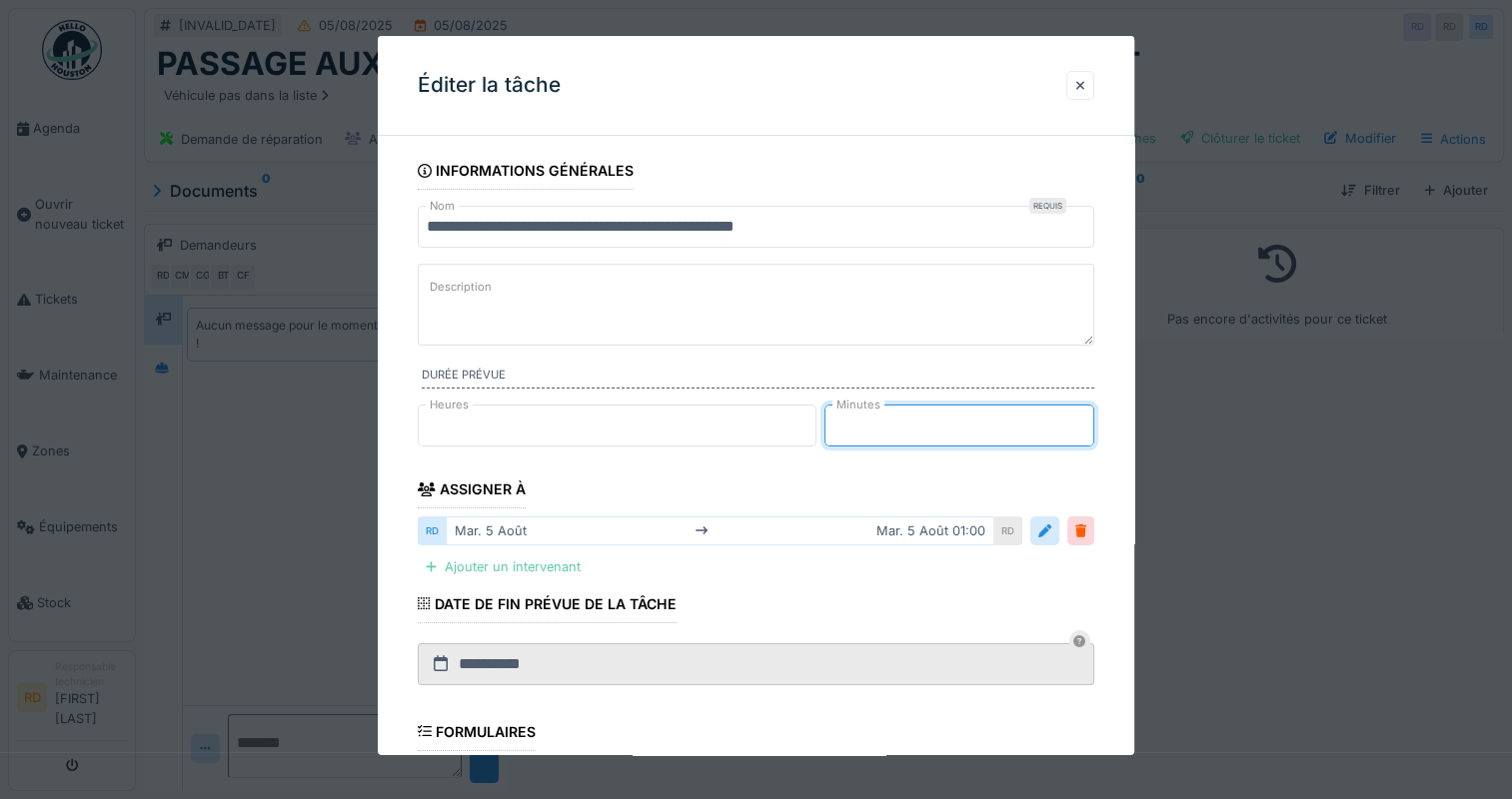 type on "**" 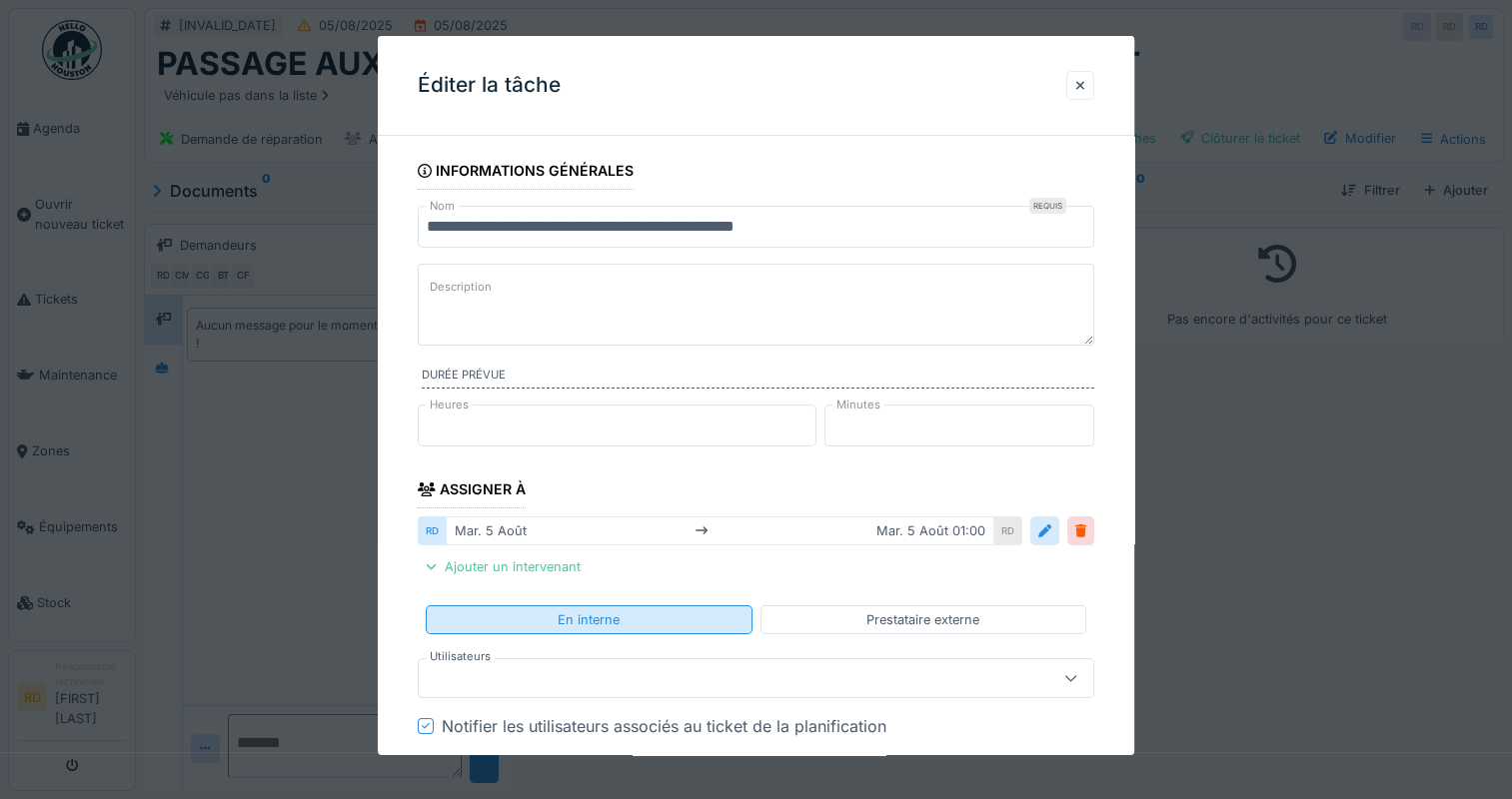 click on "En interne" at bounding box center [589, 619] 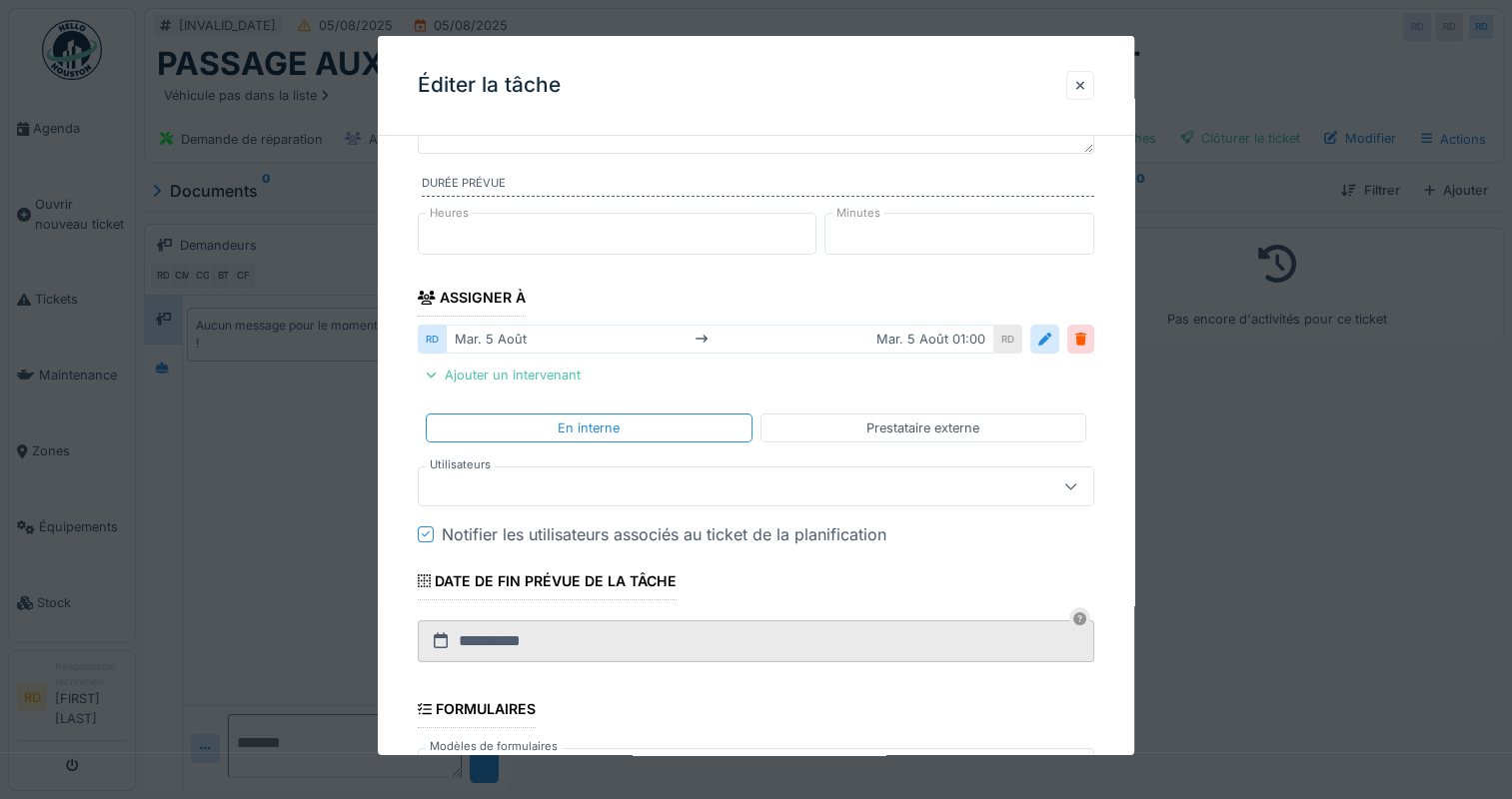 scroll, scrollTop: 200, scrollLeft: 0, axis: vertical 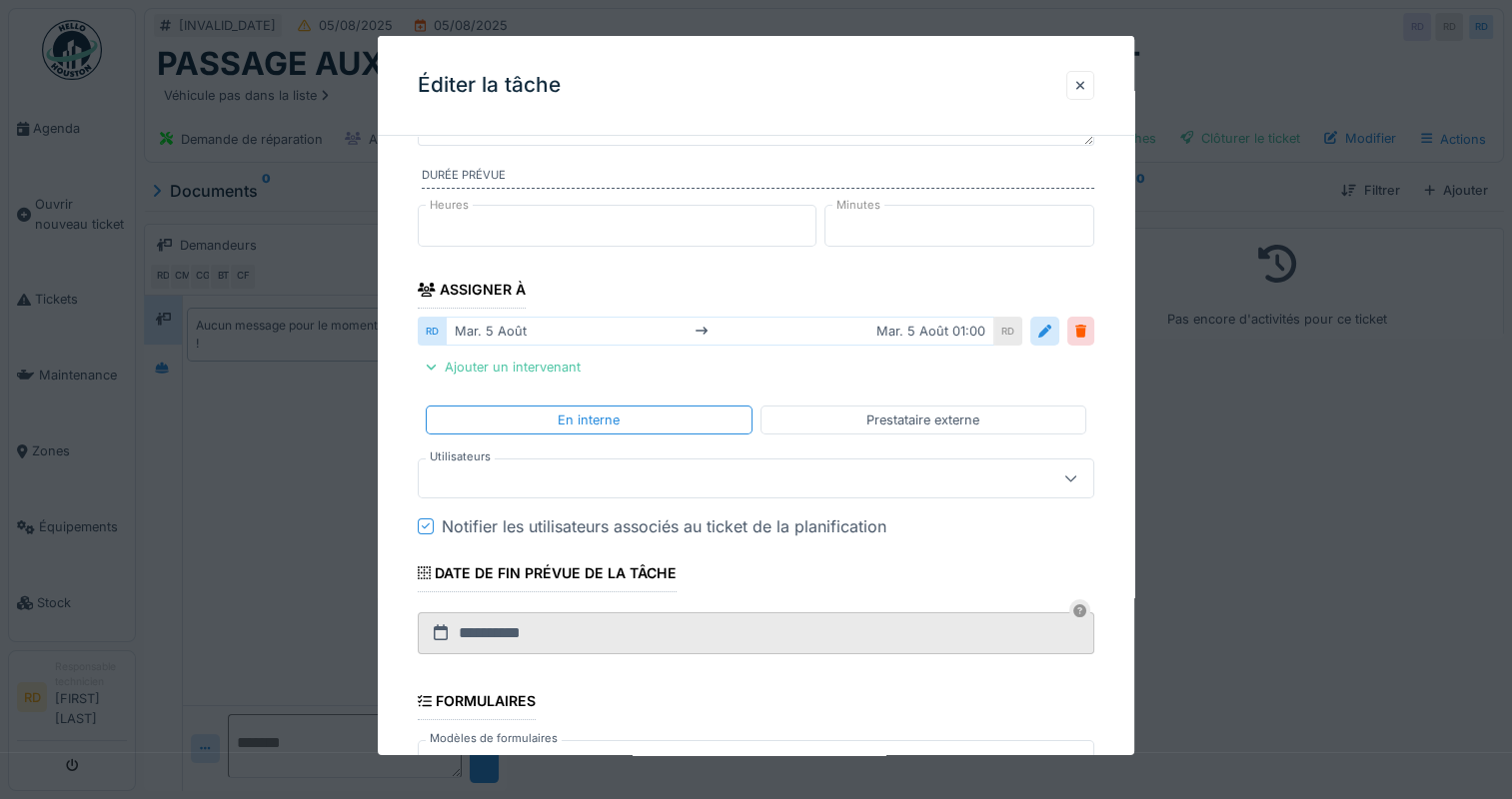 click at bounding box center [722, 478] 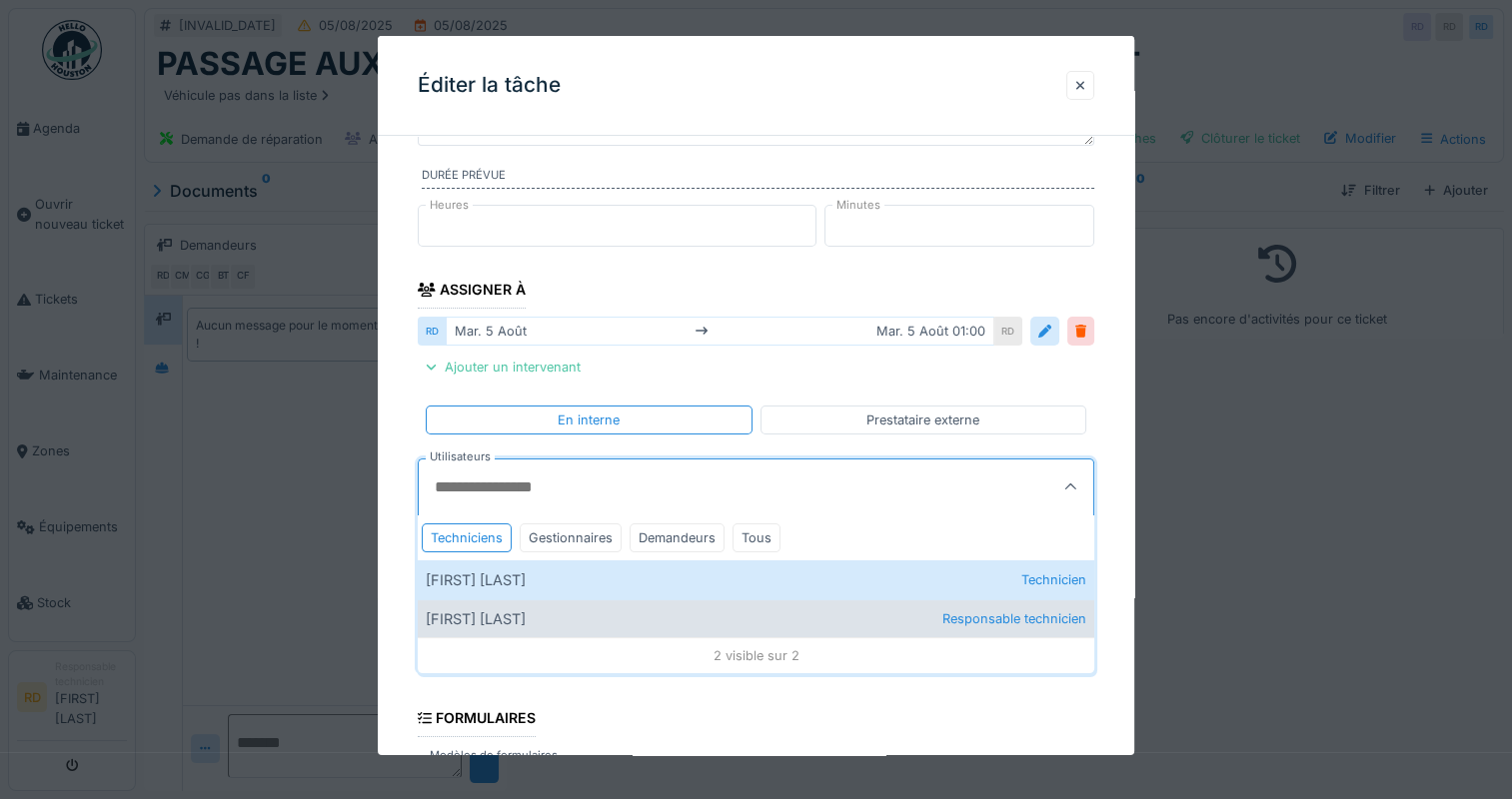 click on "[FIRST] [LAST]   Responsable technicien" at bounding box center (756, 618) 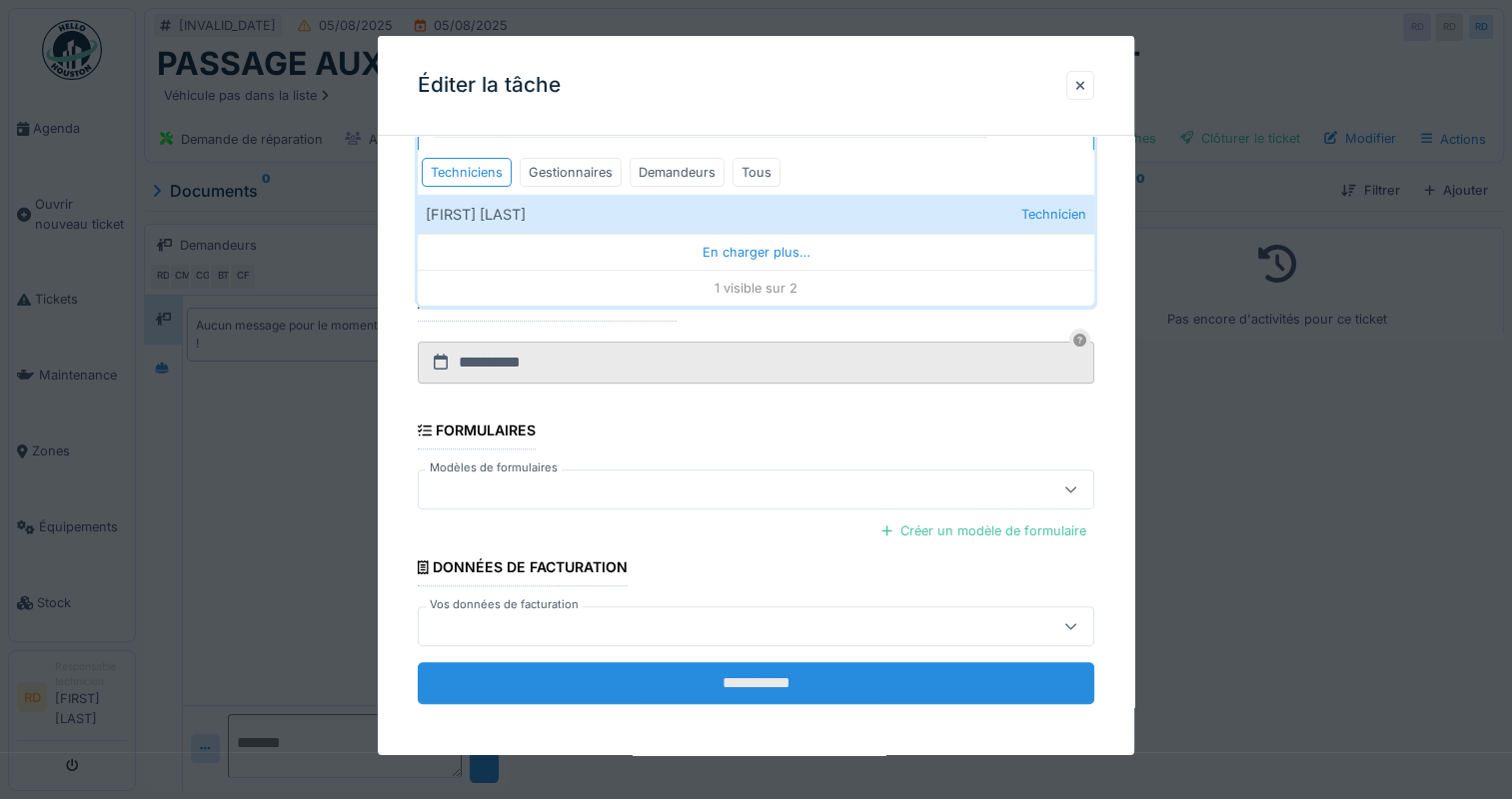 click on "**********" at bounding box center (756, 683) 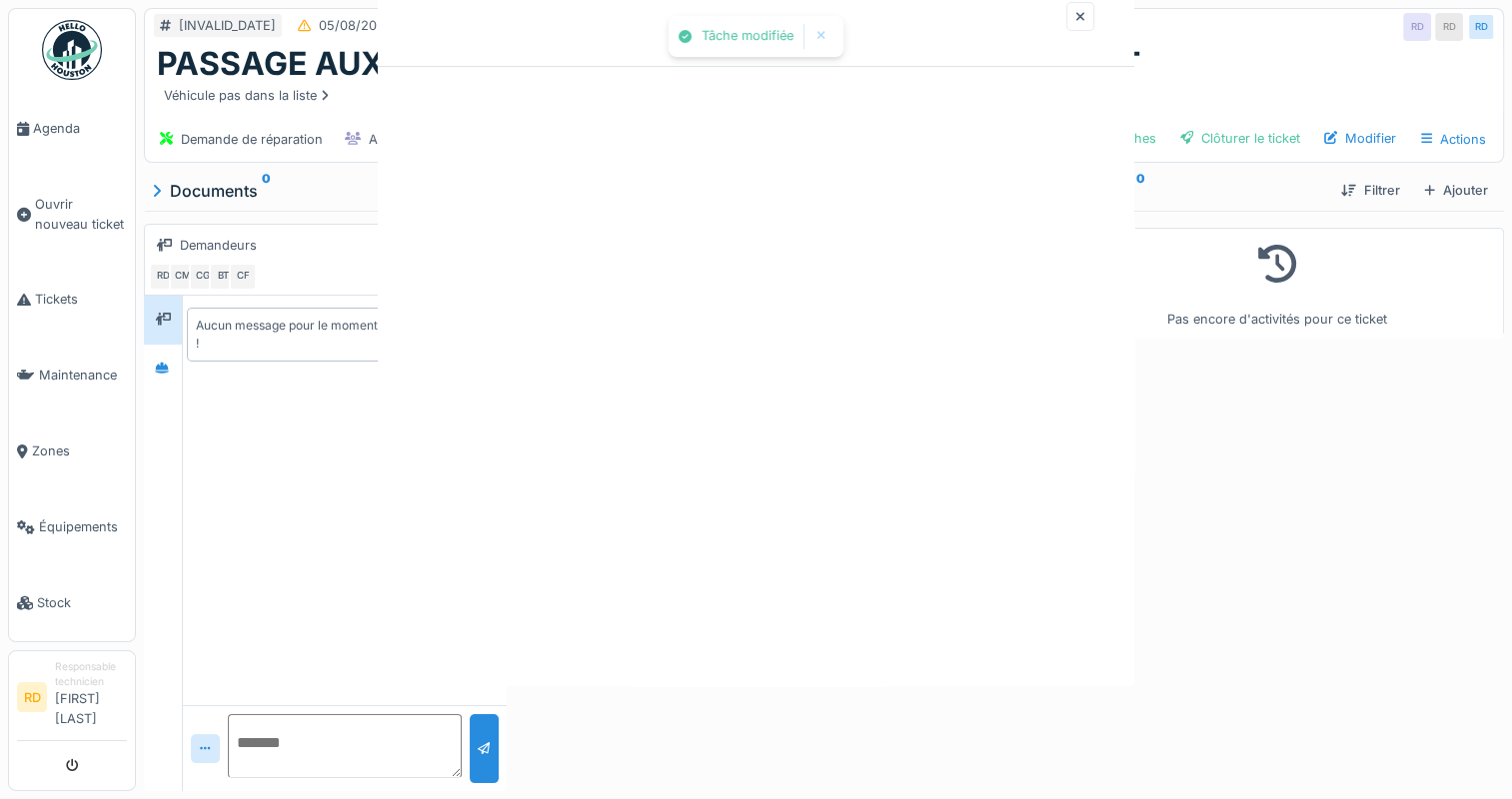 scroll, scrollTop: 0, scrollLeft: 0, axis: both 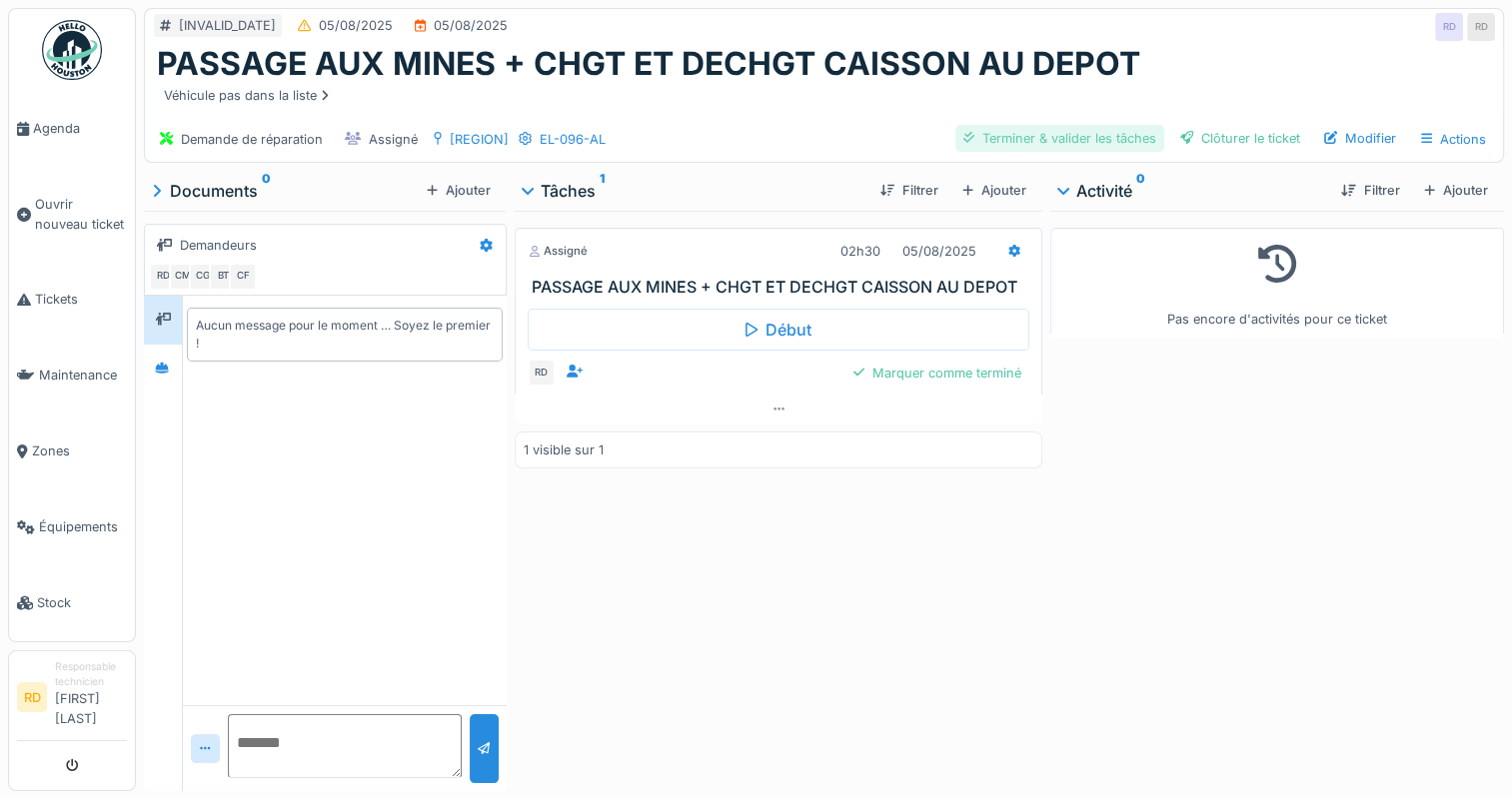 click on "Terminer & valider les tâches" at bounding box center (1059, 138) 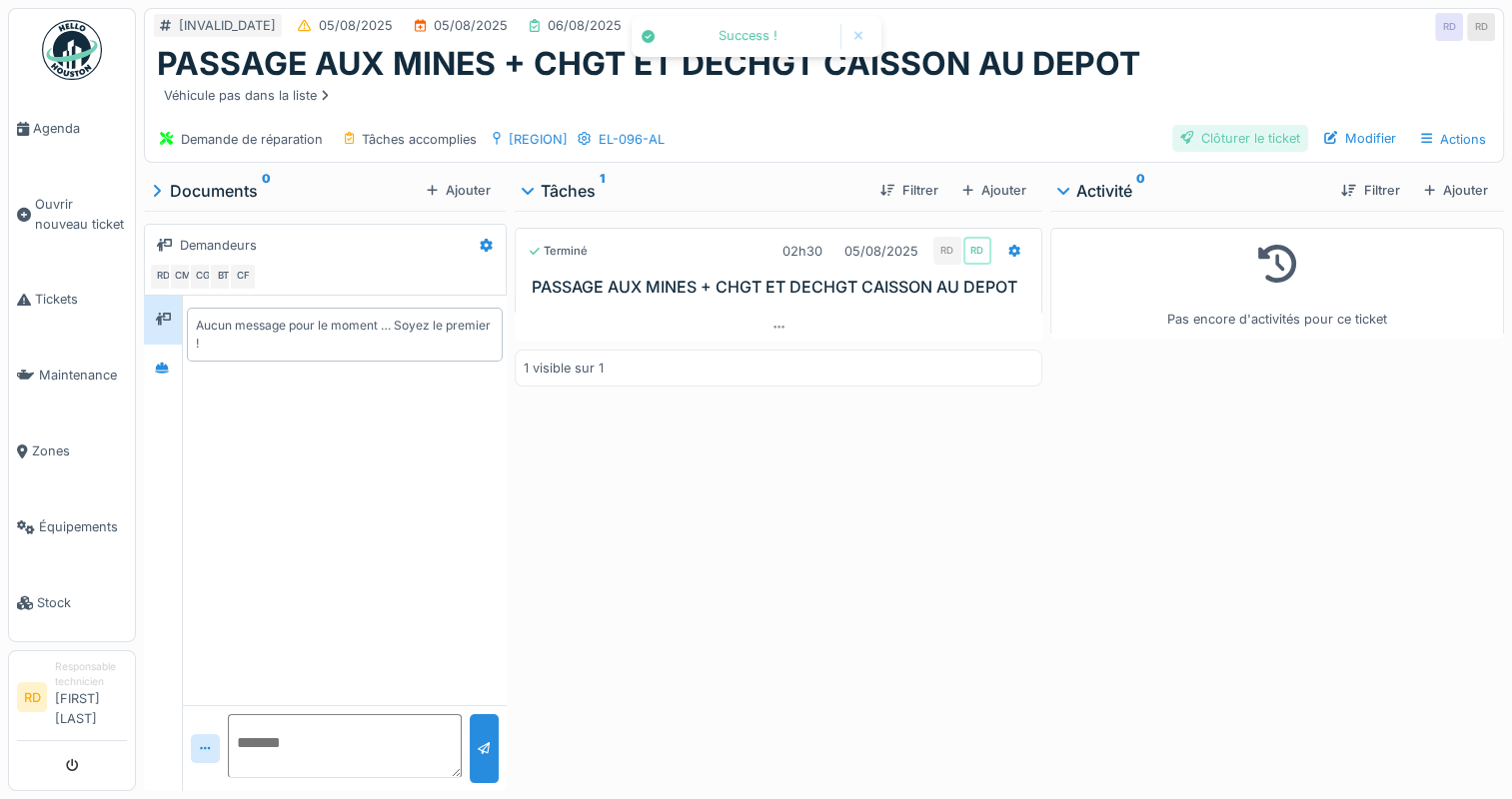 click on "Clôturer le ticket" at bounding box center [1240, 138] 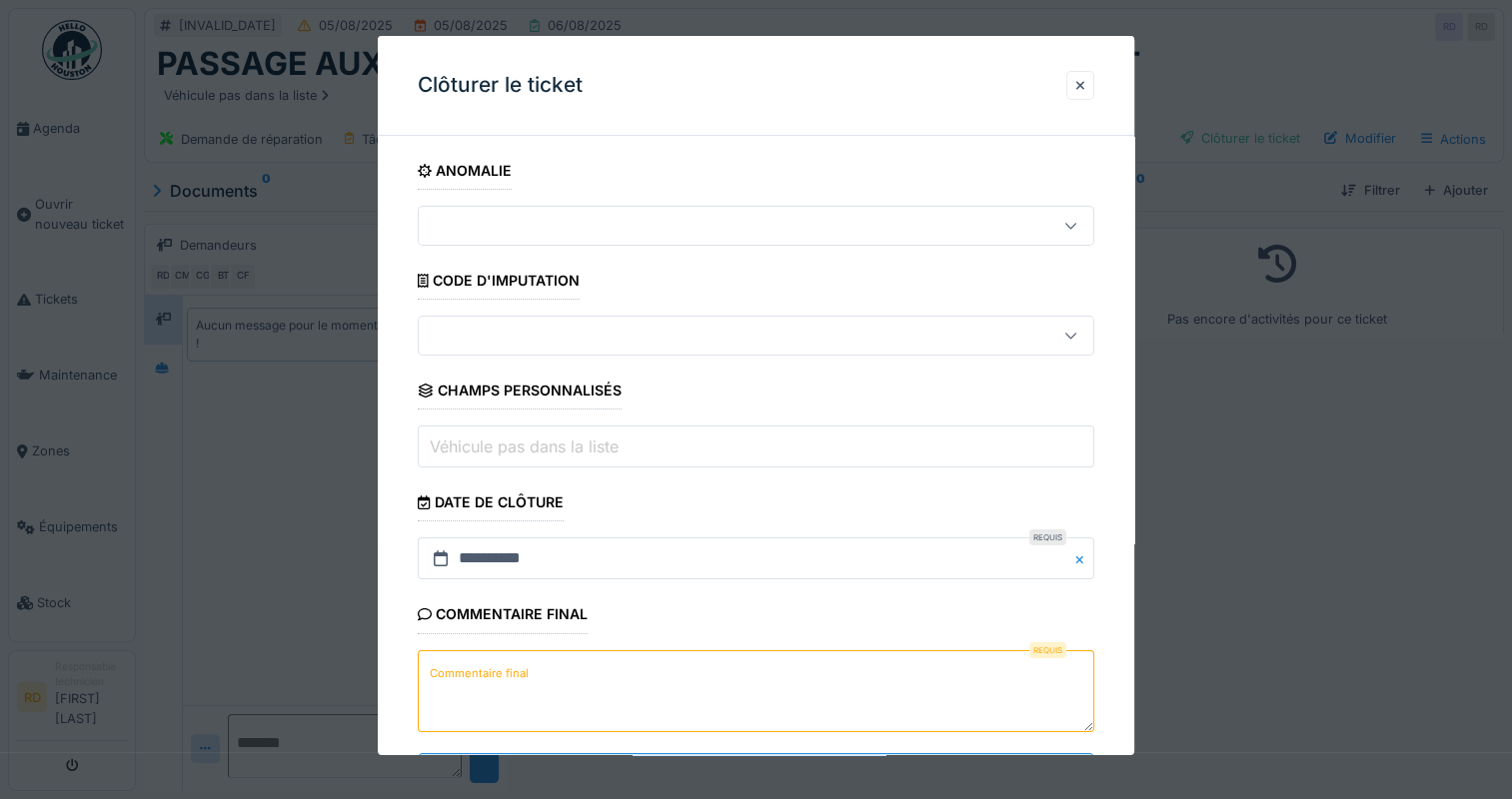 click on "Commentaire final" at bounding box center (479, 673) 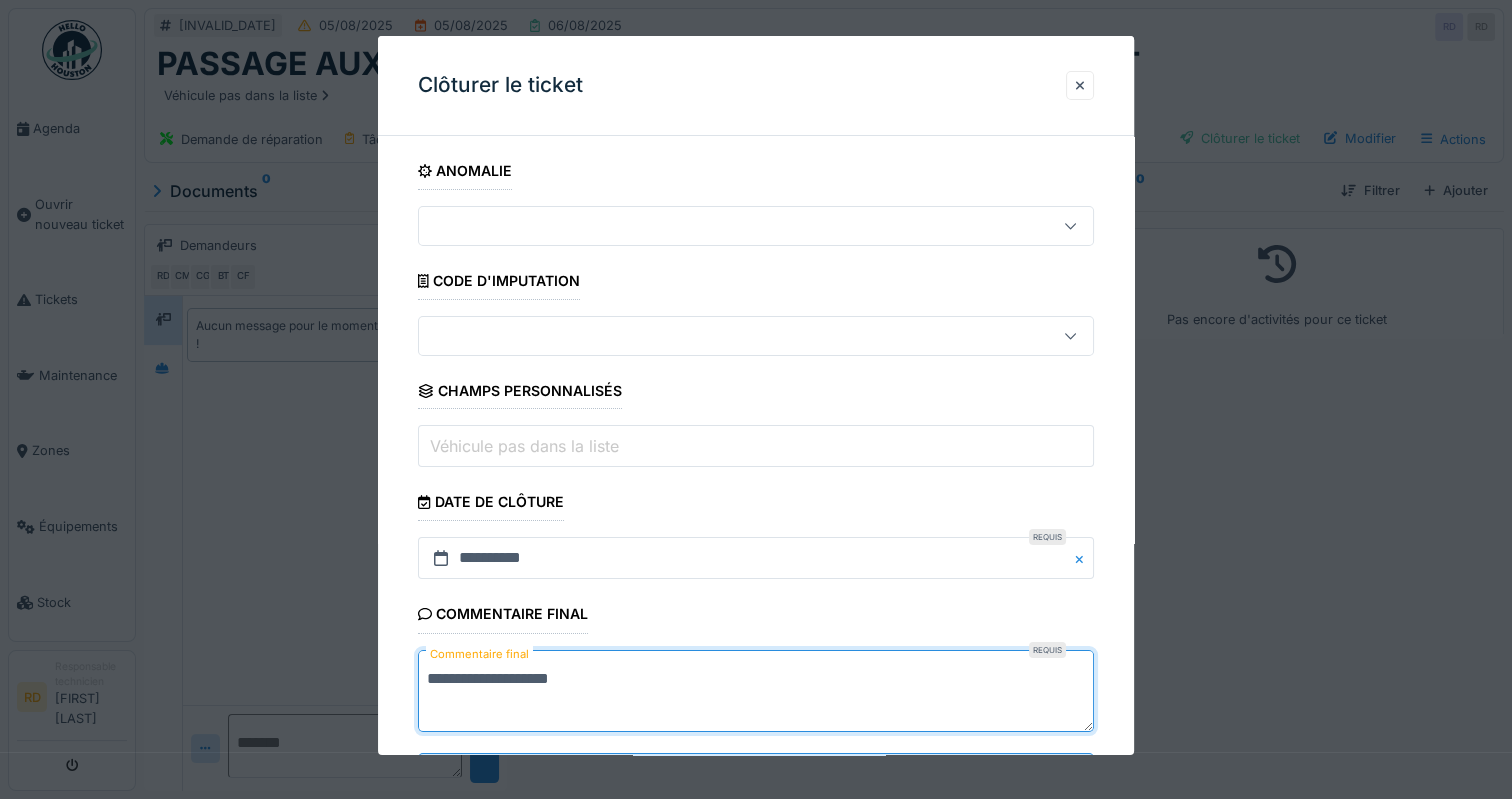 scroll, scrollTop: 92, scrollLeft: 0, axis: vertical 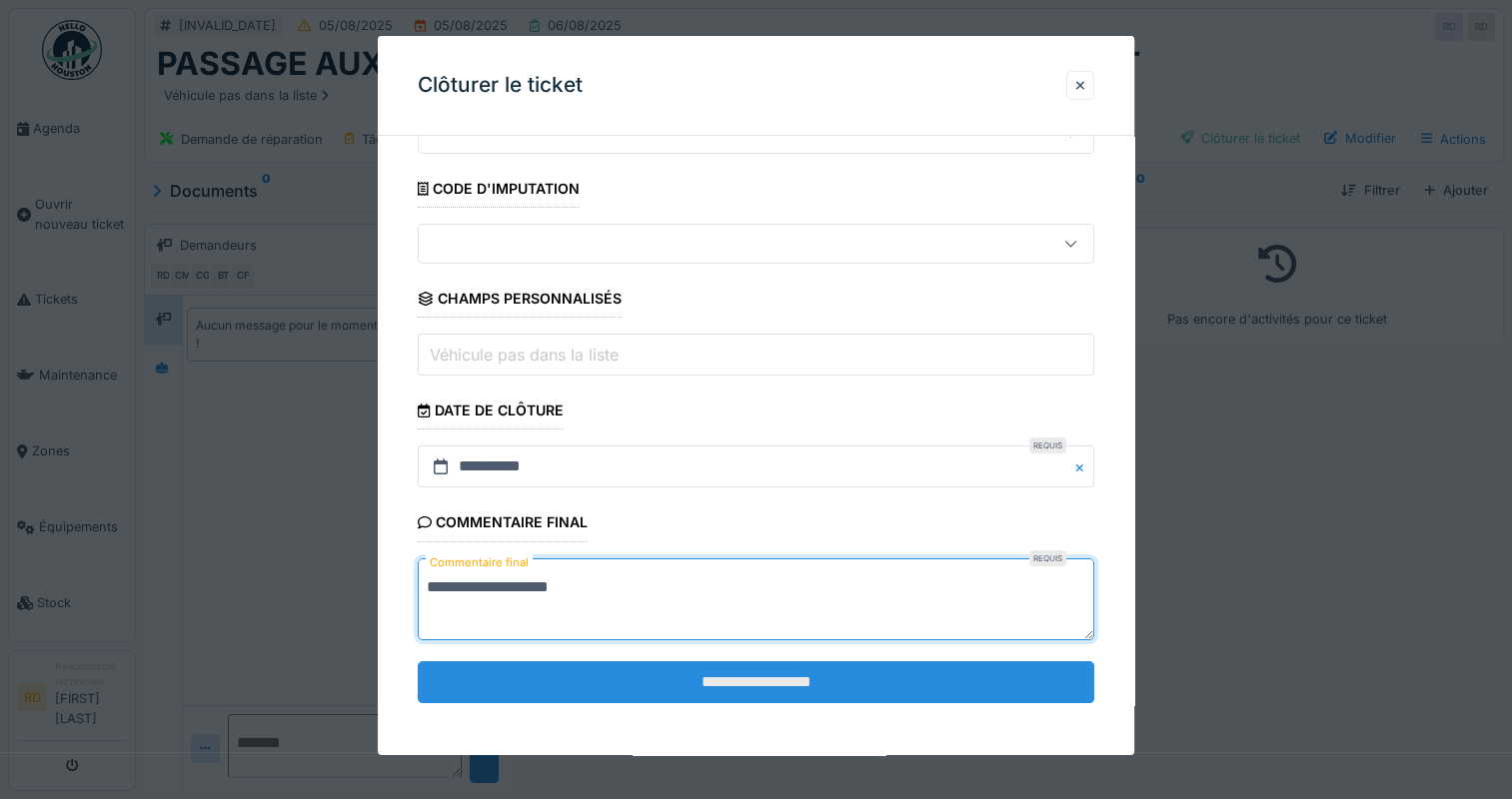 type on "**********" 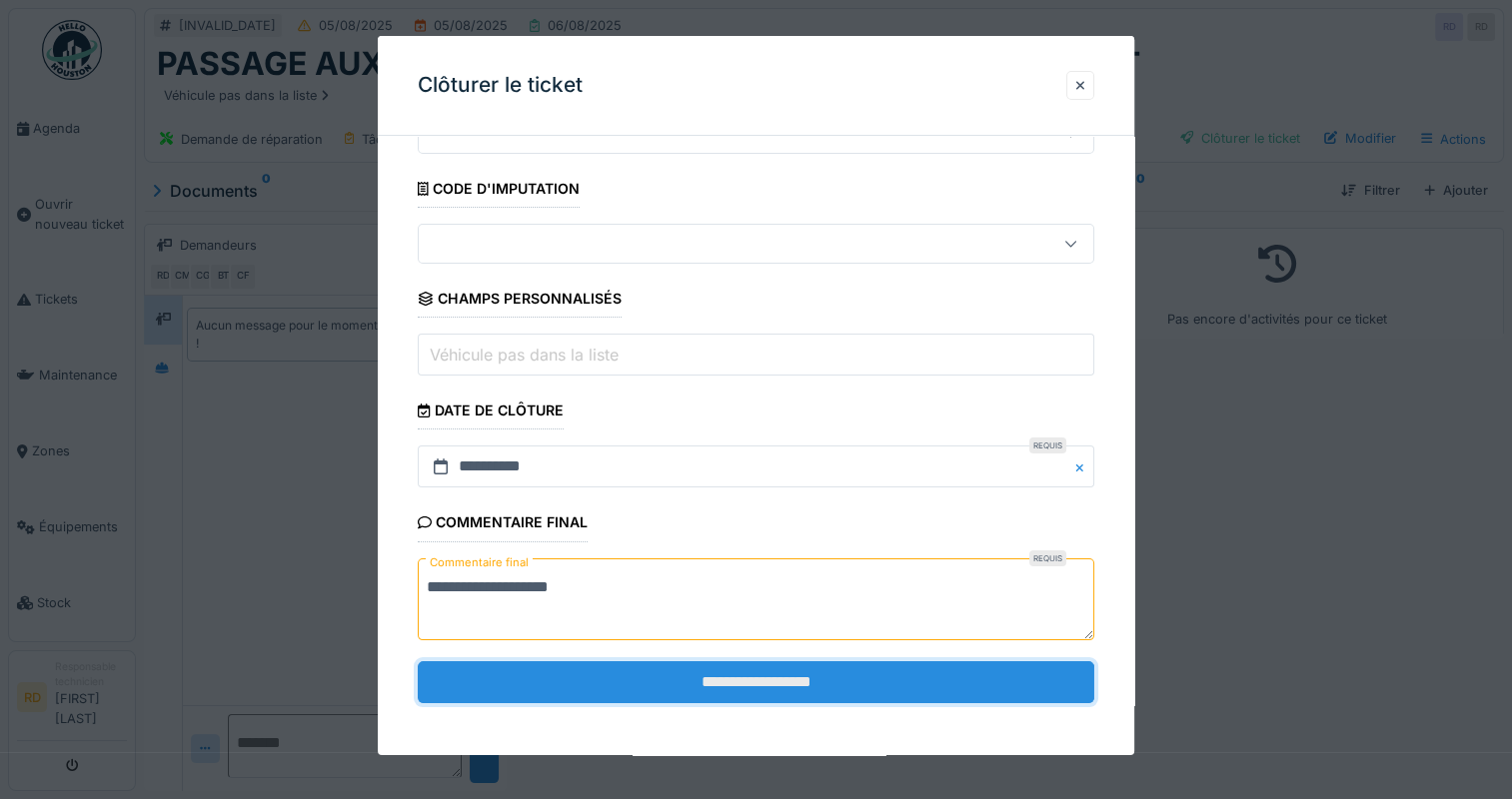 click on "**********" at bounding box center [756, 682] 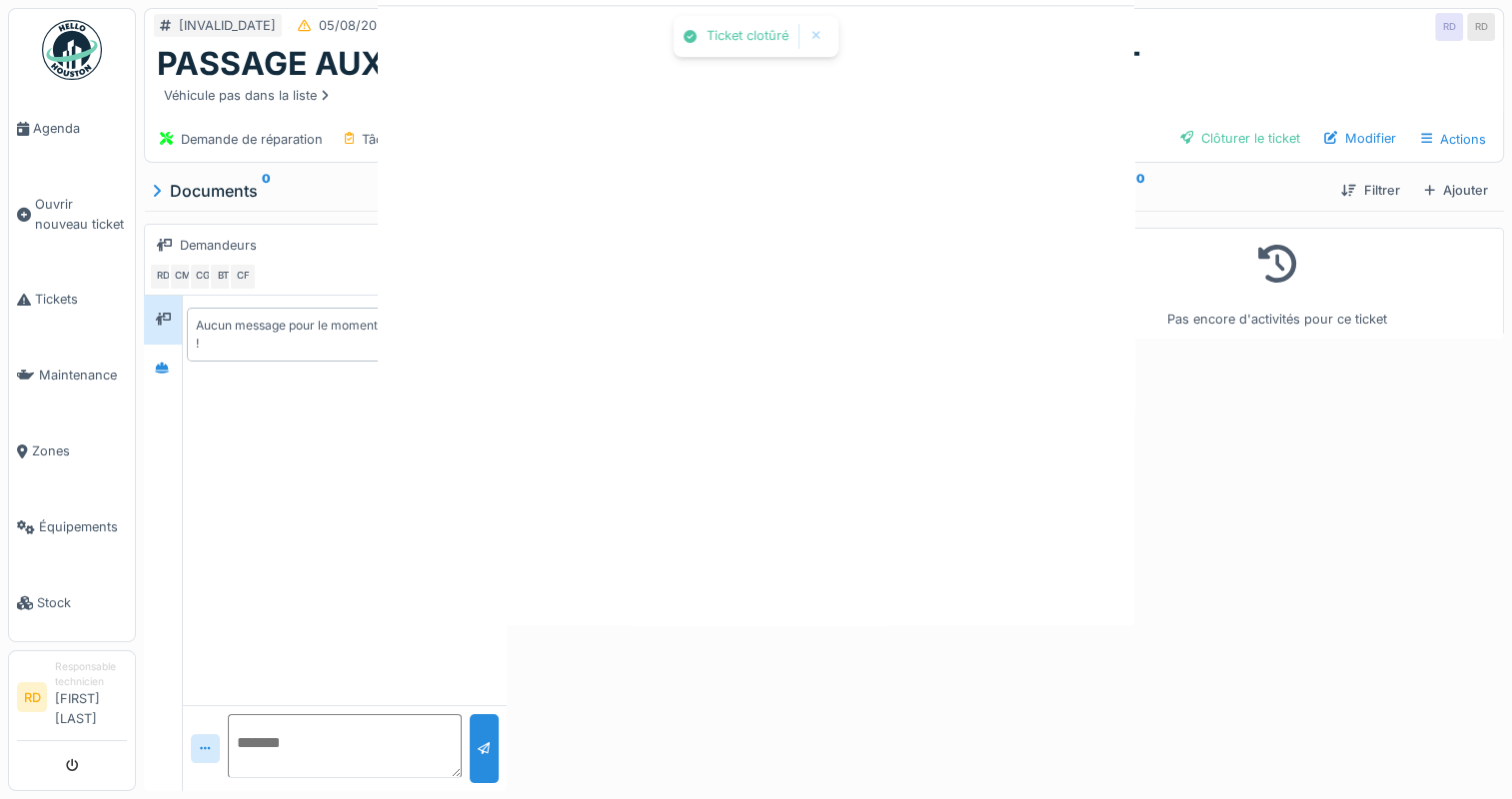 scroll, scrollTop: 0, scrollLeft: 0, axis: both 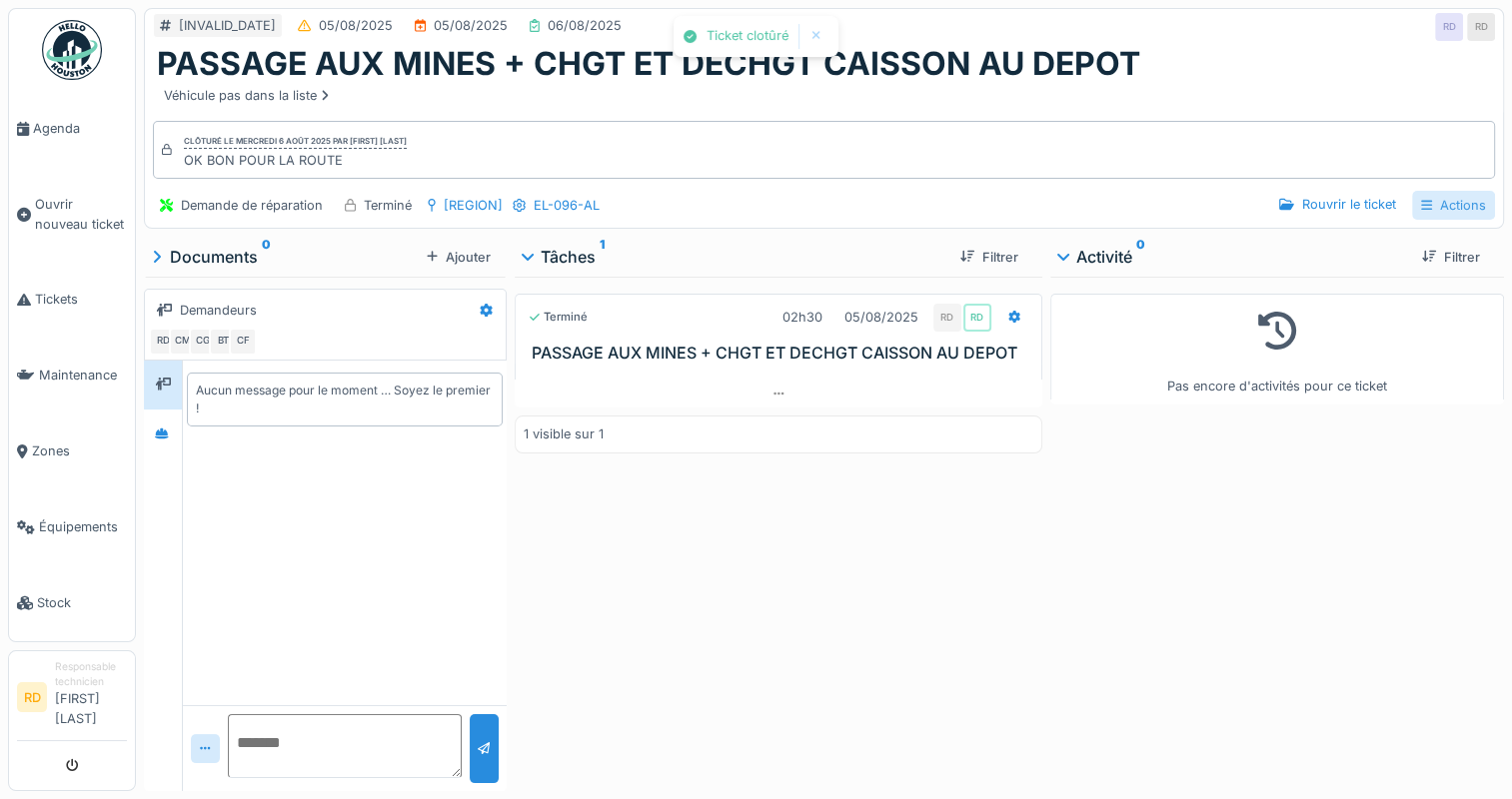 click on "Actions" at bounding box center (1453, 205) 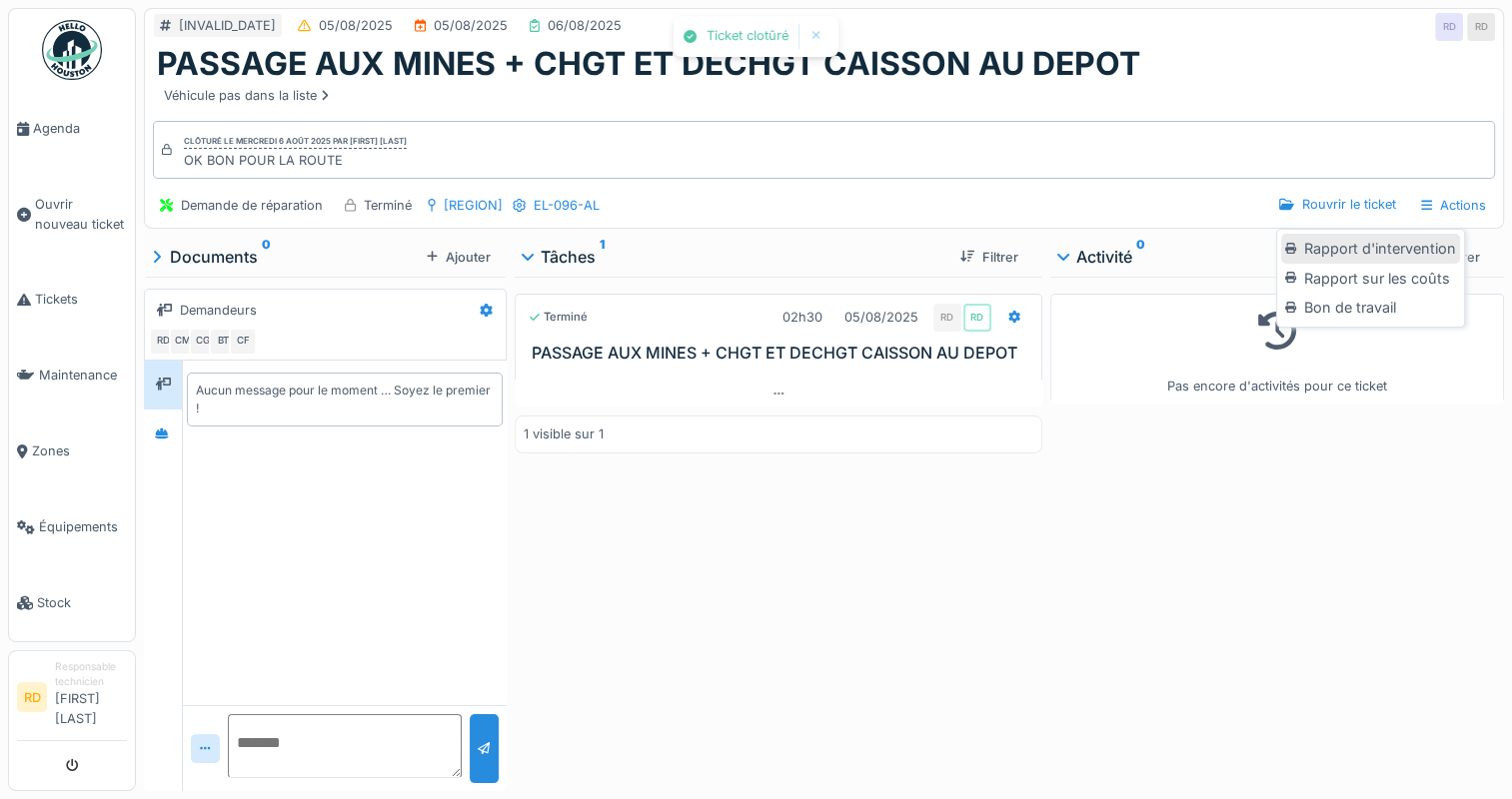 click on "Rapport d'intervention" at bounding box center [1370, 249] 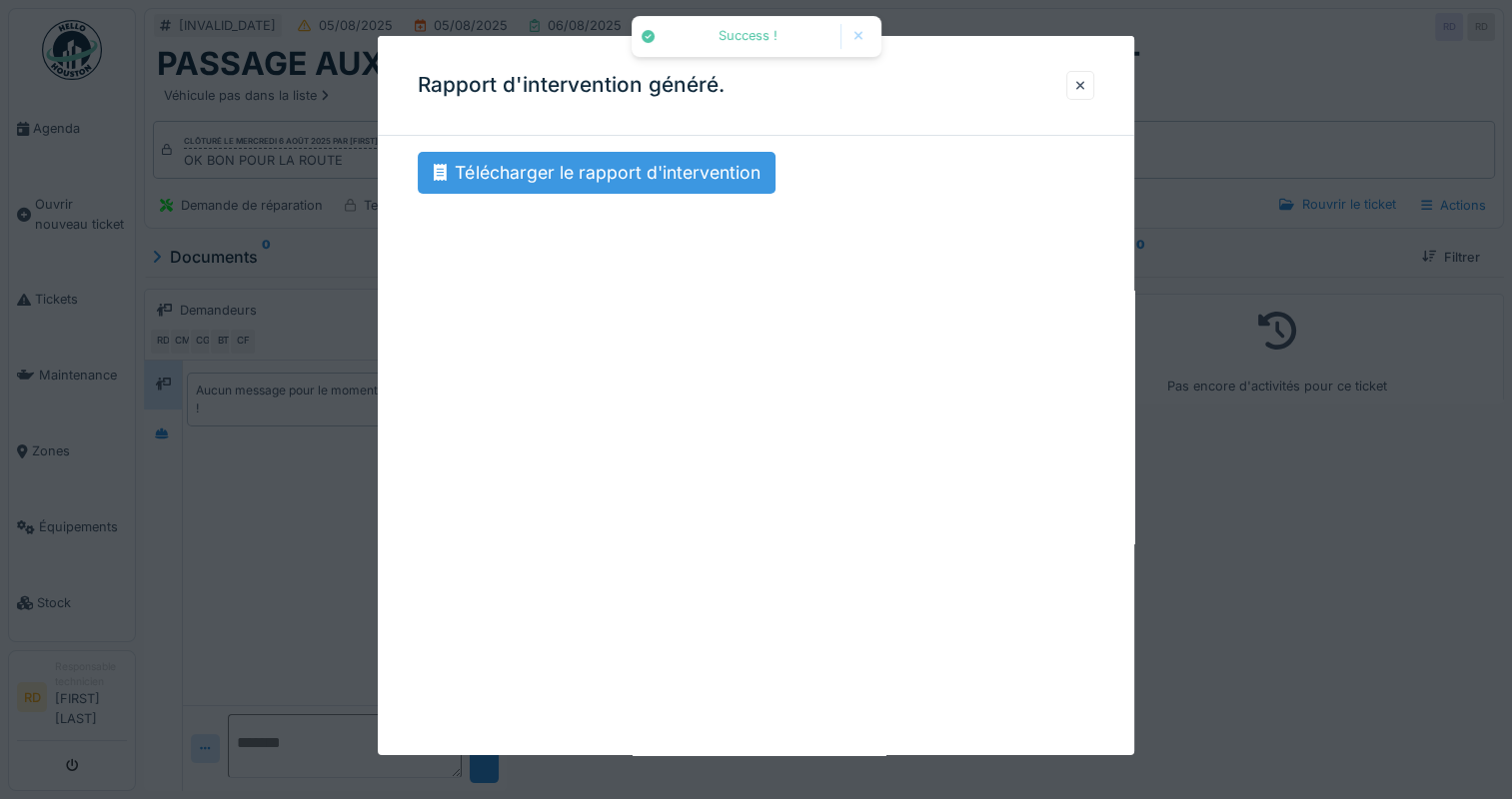 click on "Télécharger le rapport d'intervention" at bounding box center (597, 173) 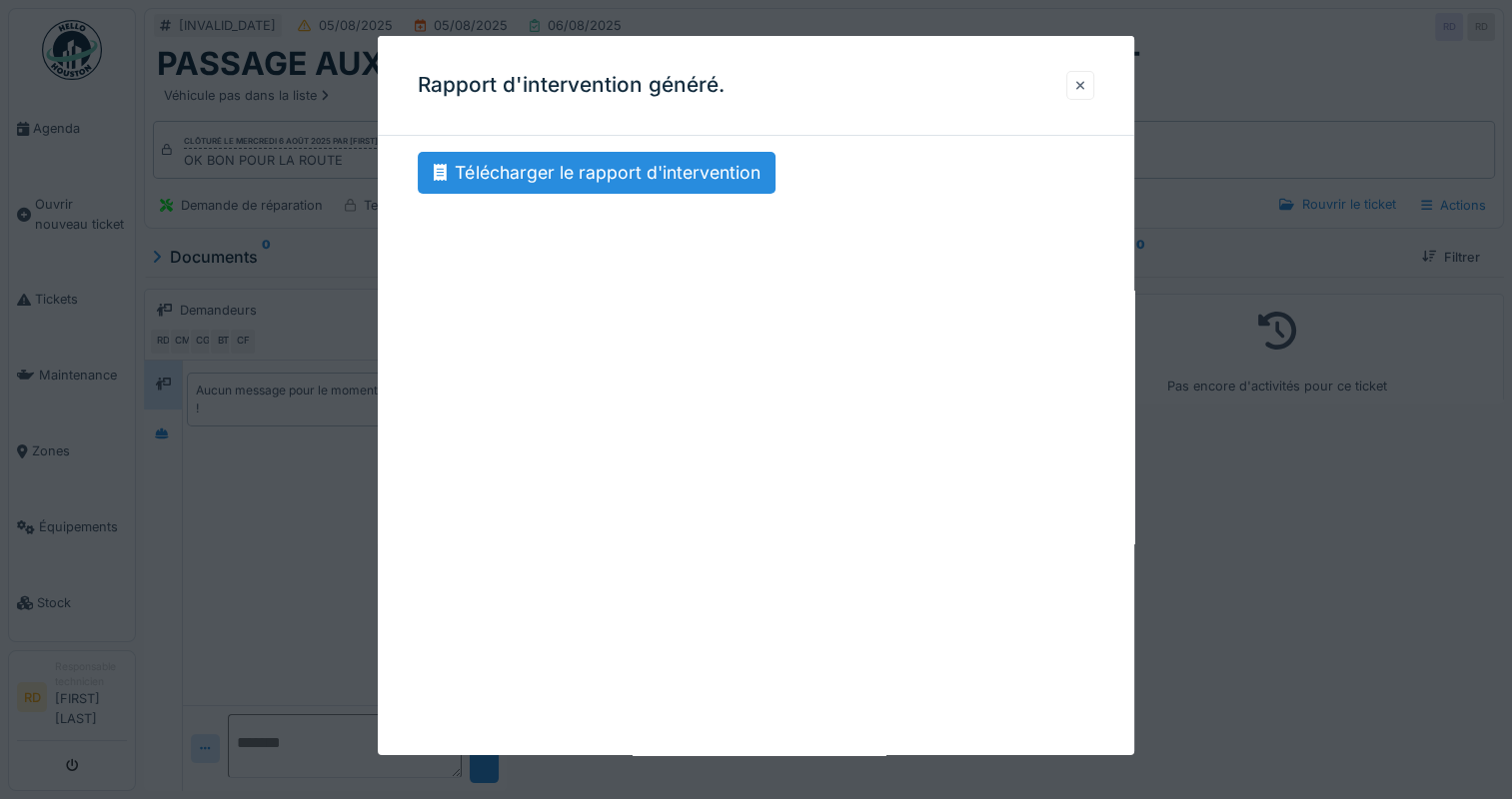 click at bounding box center (1080, 85) 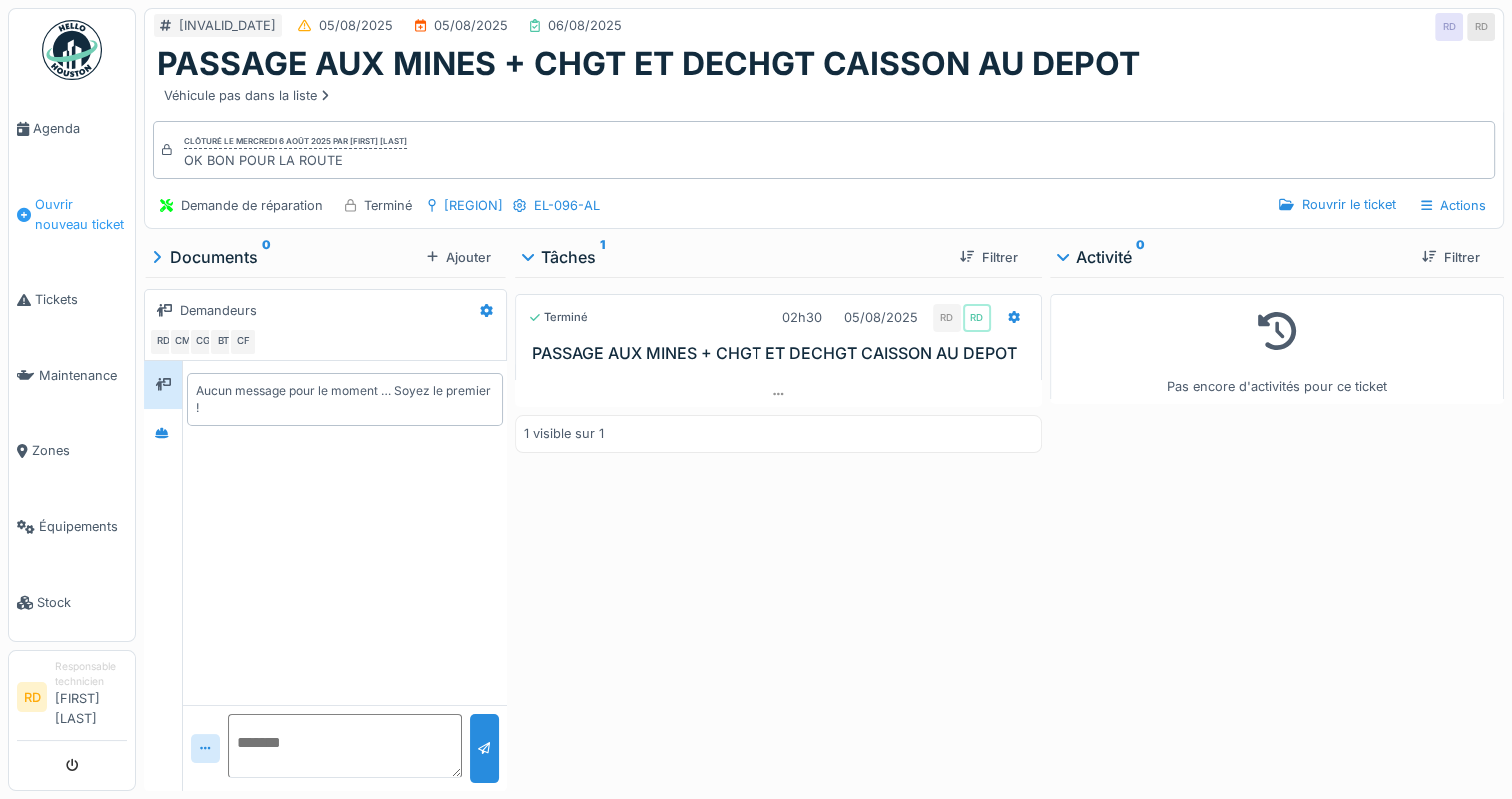 click on "Ouvrir nouveau ticket" at bounding box center [81, 214] 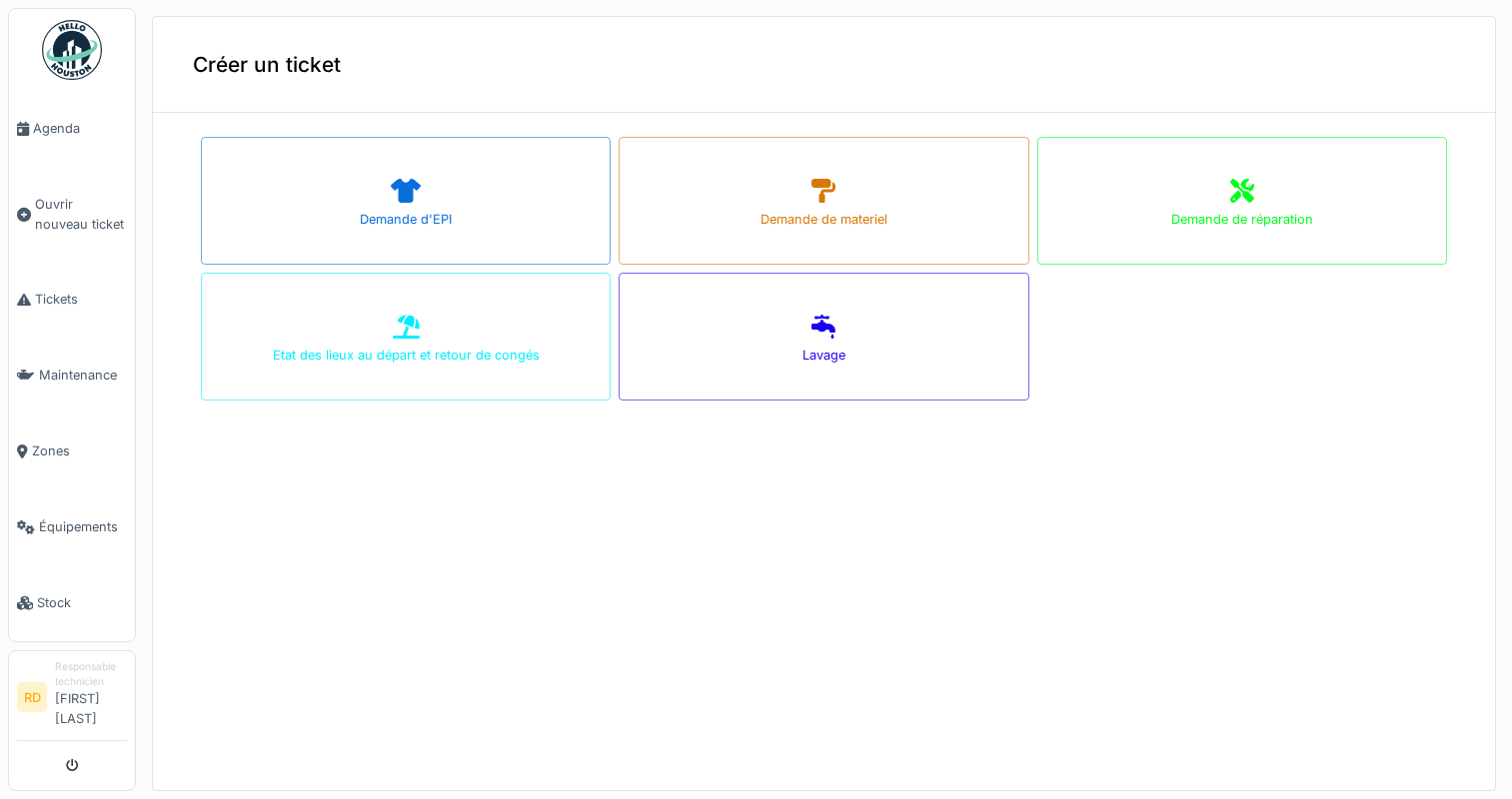 scroll, scrollTop: 0, scrollLeft: 0, axis: both 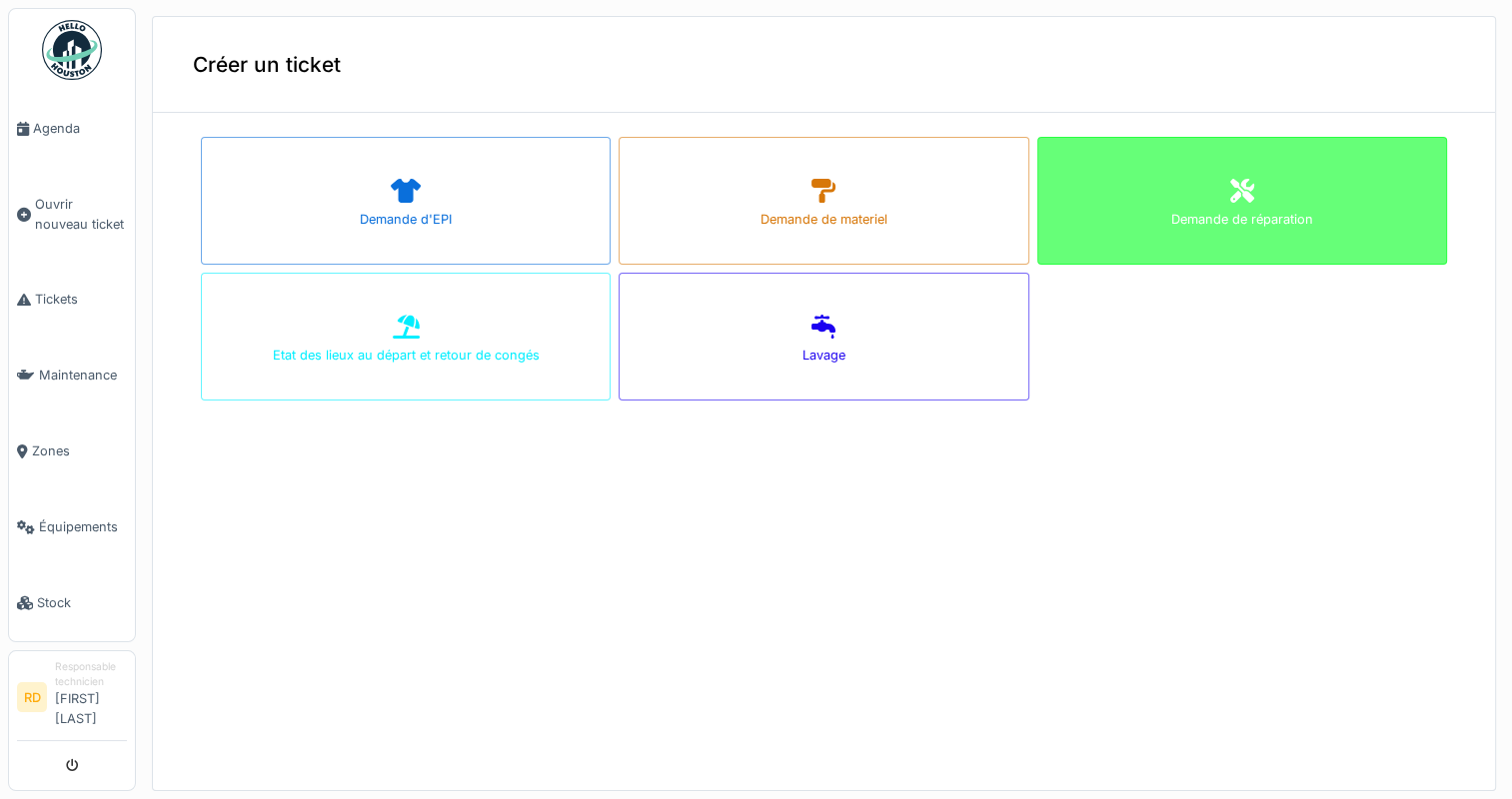 click on "Demande de réparation" at bounding box center (1242, 201) 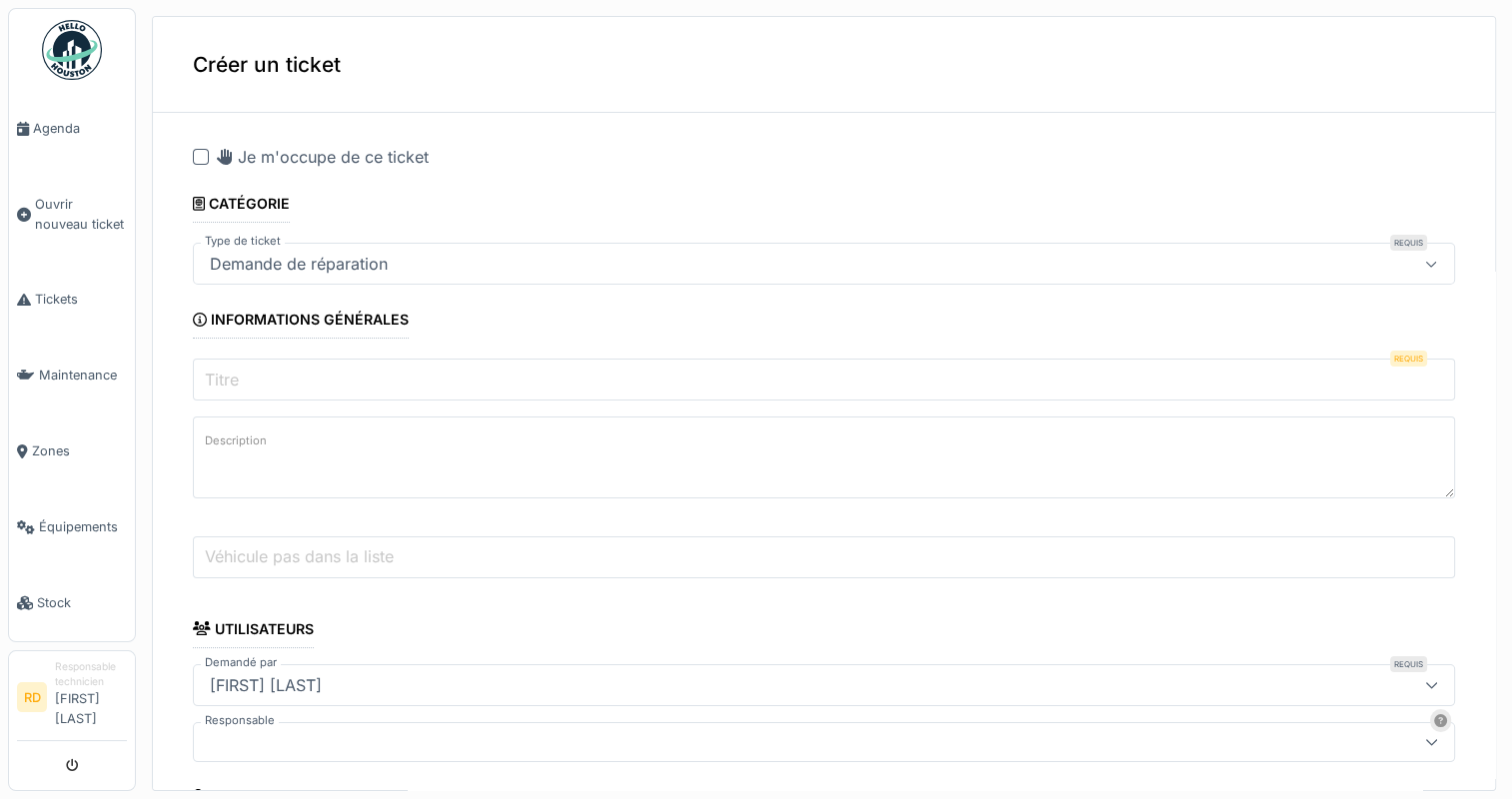 click on "Titre" at bounding box center [823, 380] 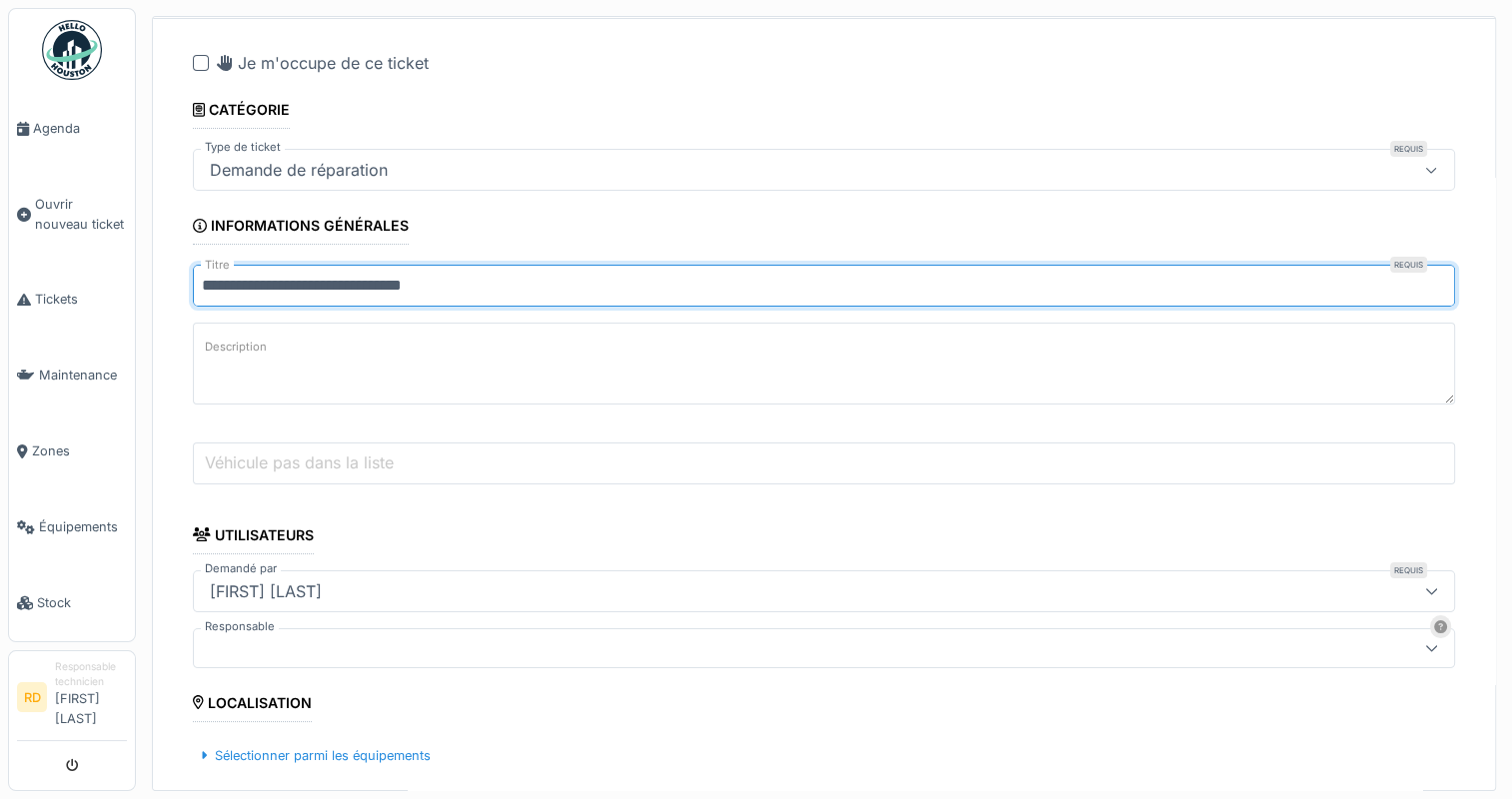 scroll, scrollTop: 200, scrollLeft: 0, axis: vertical 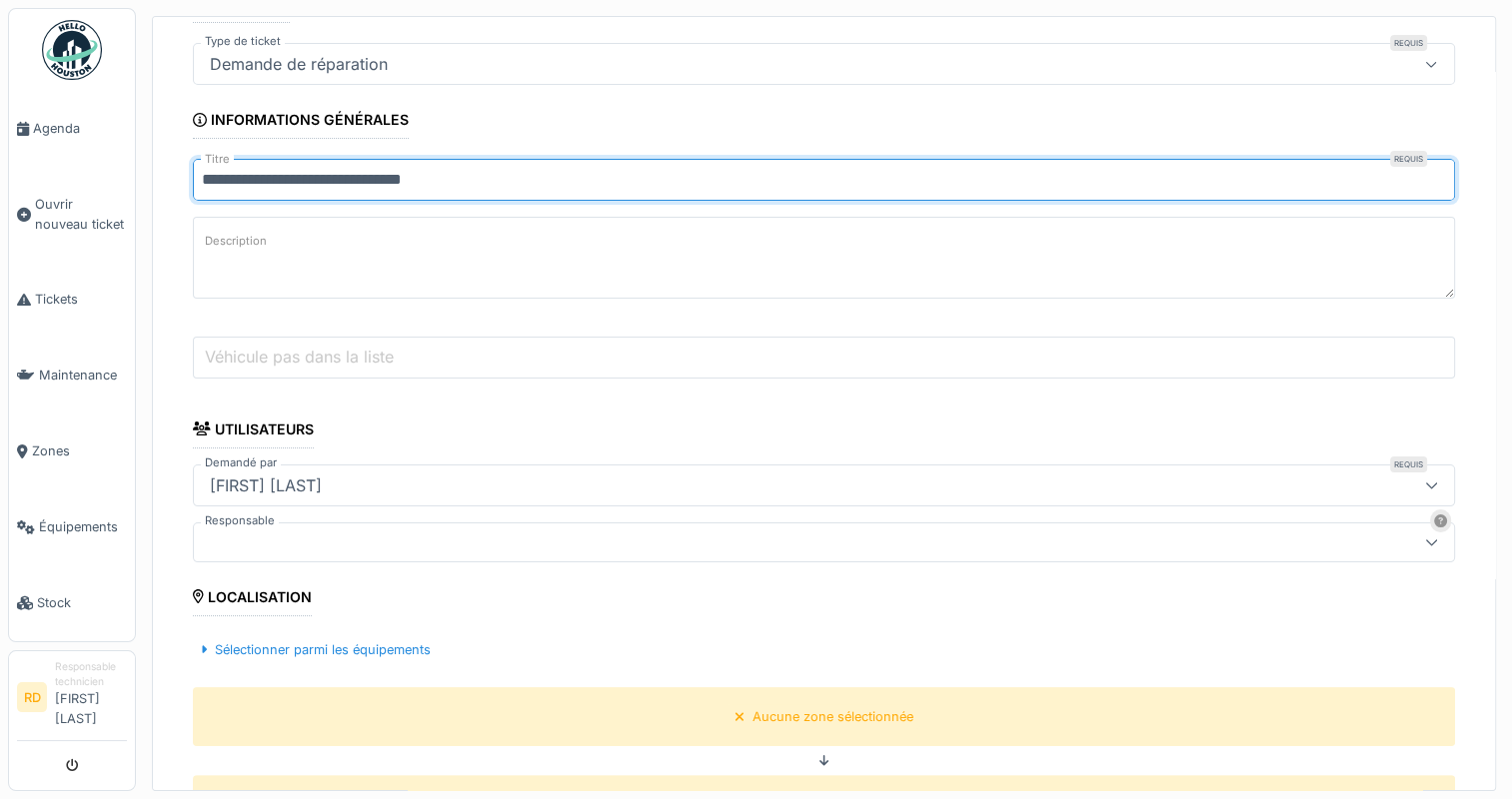 type on "**********" 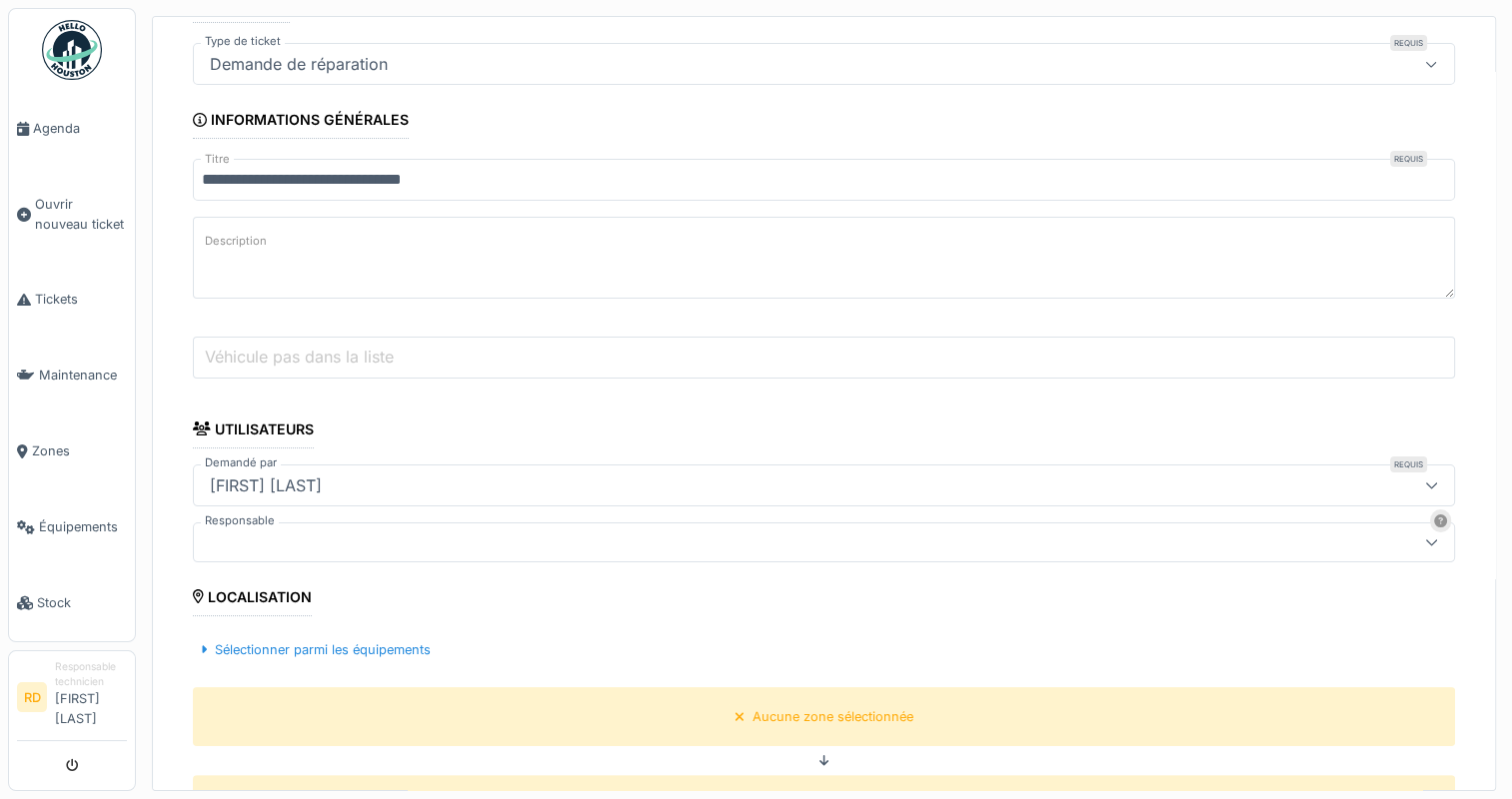 click at bounding box center (760, 542) 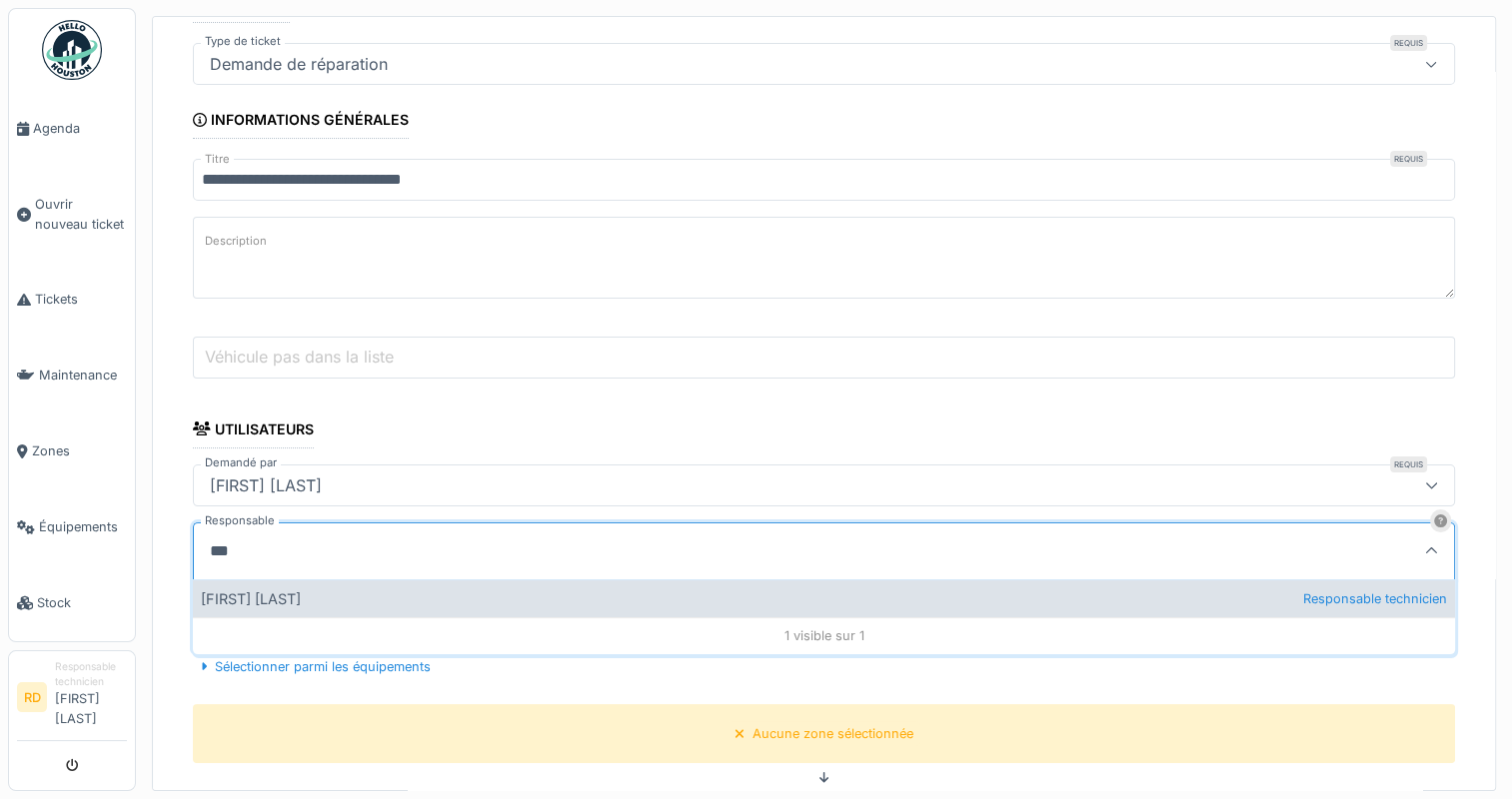 type on "***" 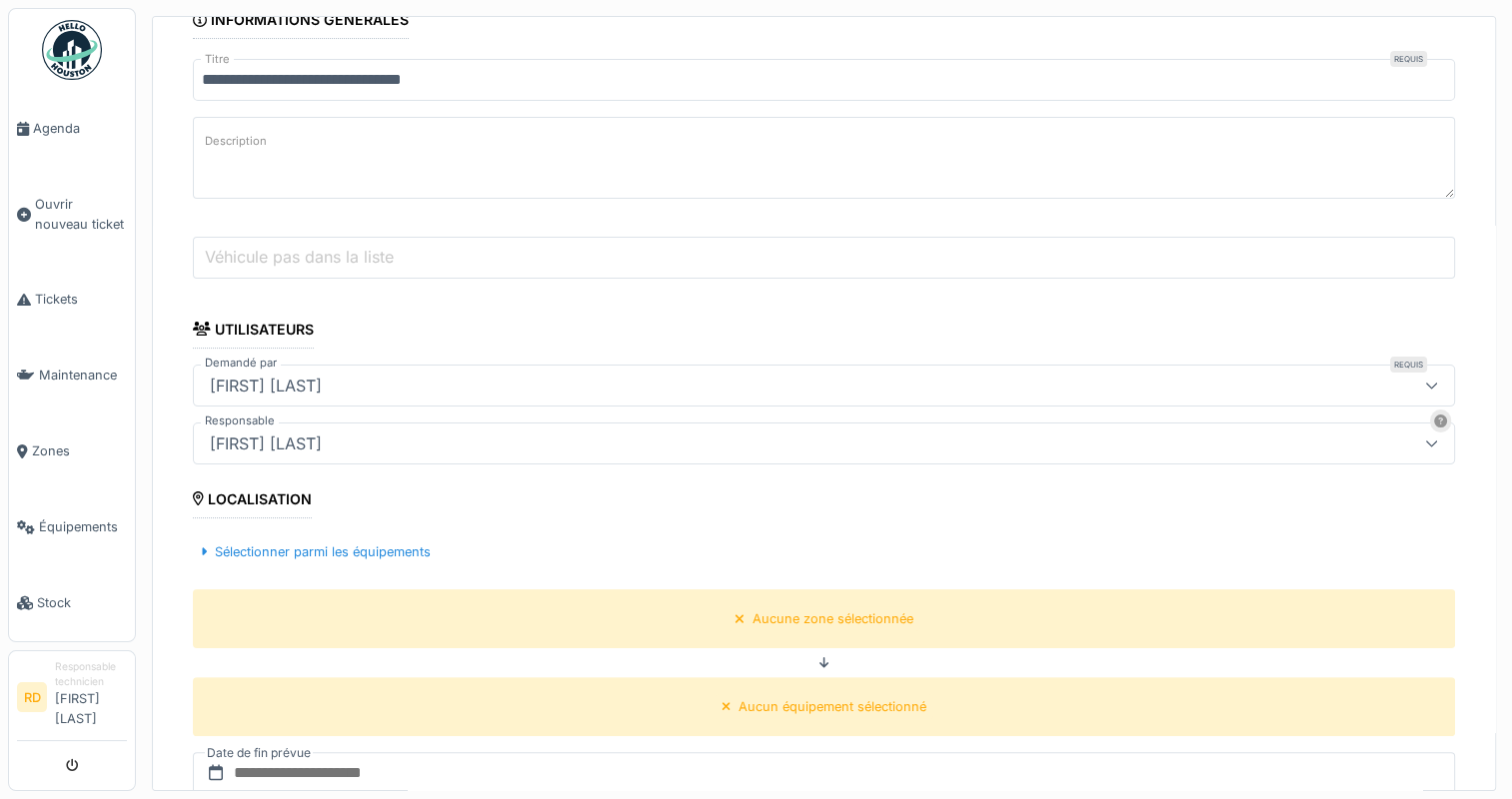 scroll, scrollTop: 400, scrollLeft: 0, axis: vertical 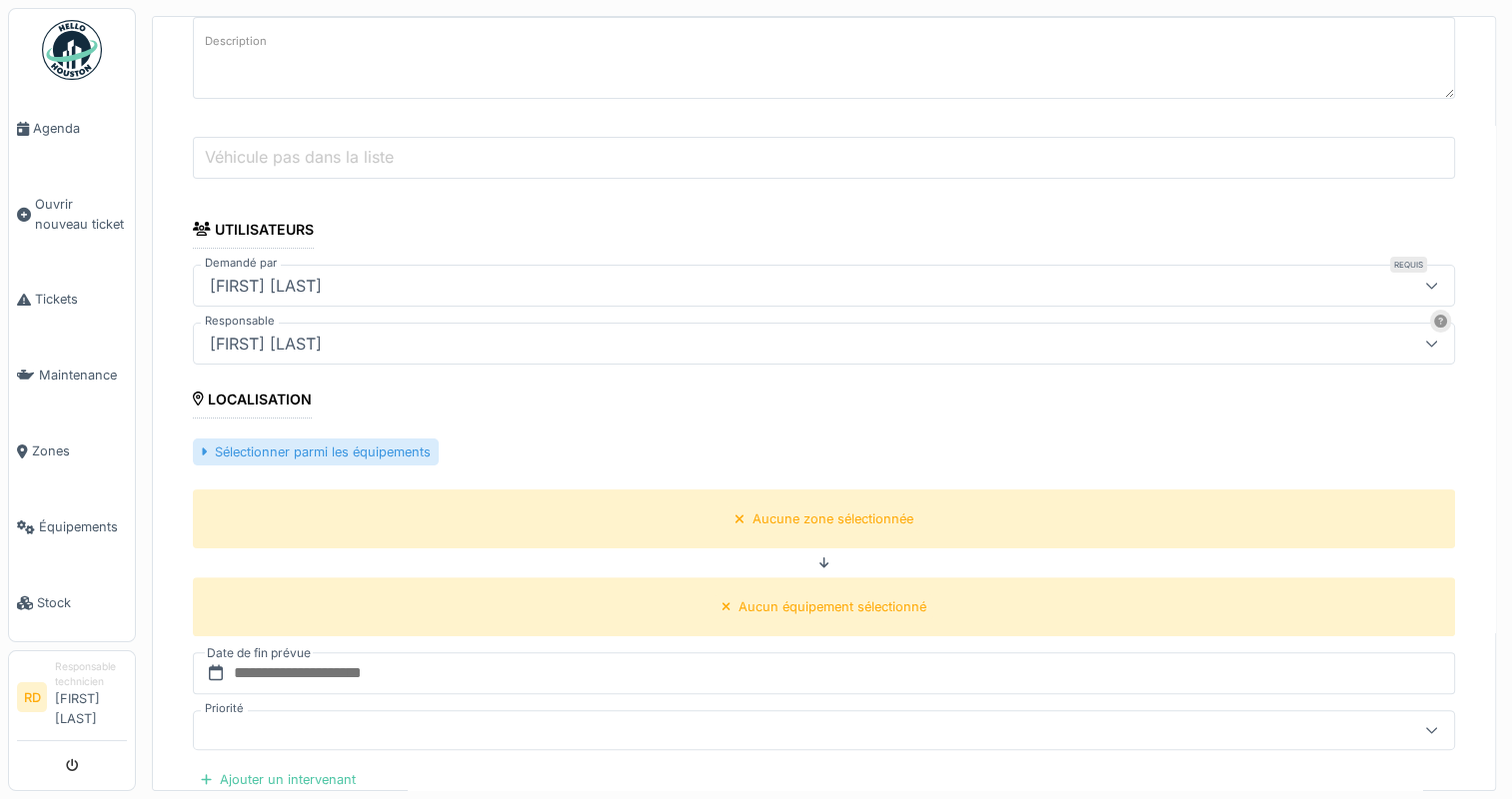 click on "Sélectionner parmi les équipements" at bounding box center [316, 451] 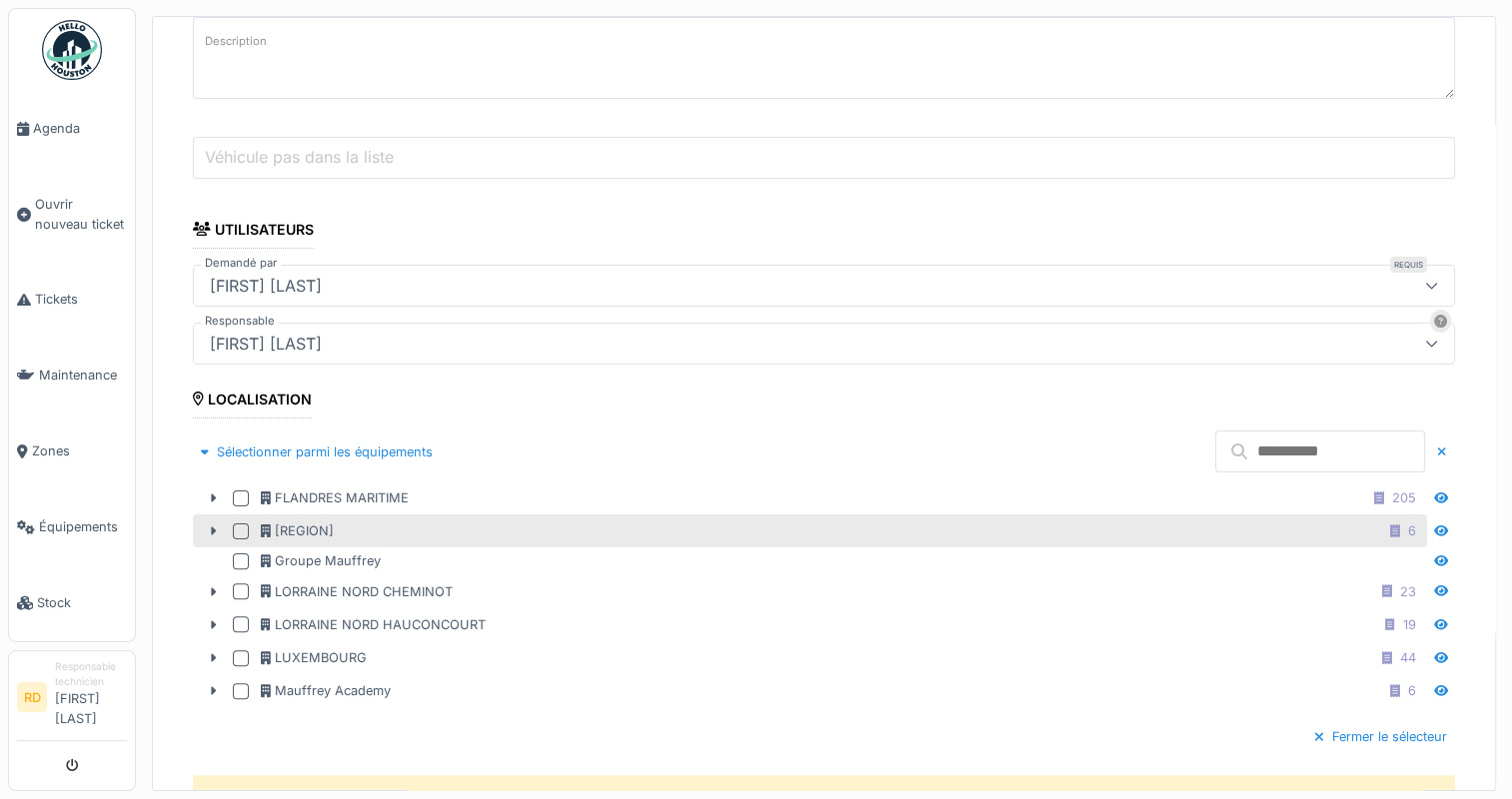 click at bounding box center (241, 531) 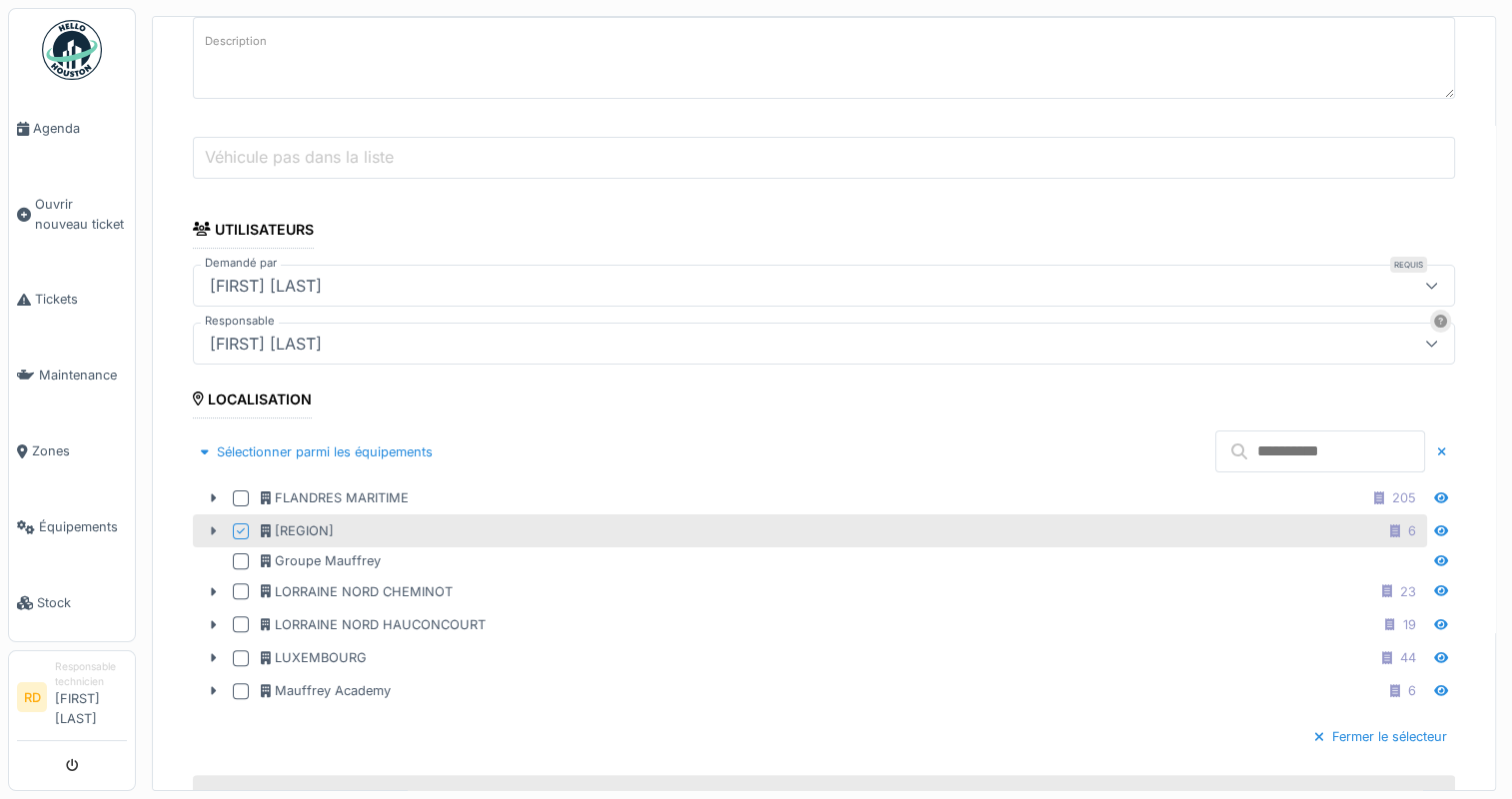 click 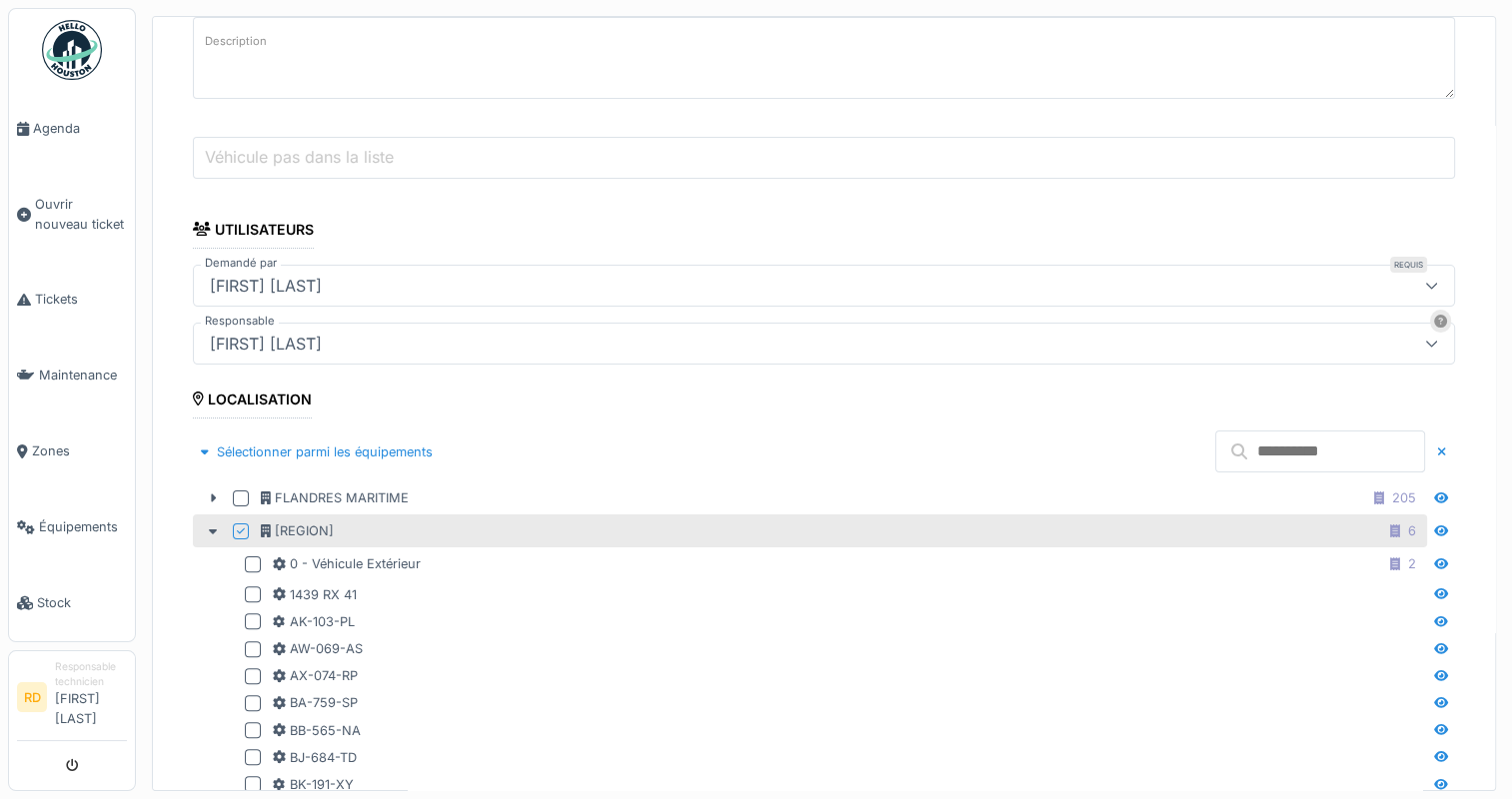 click at bounding box center (1320, 451) 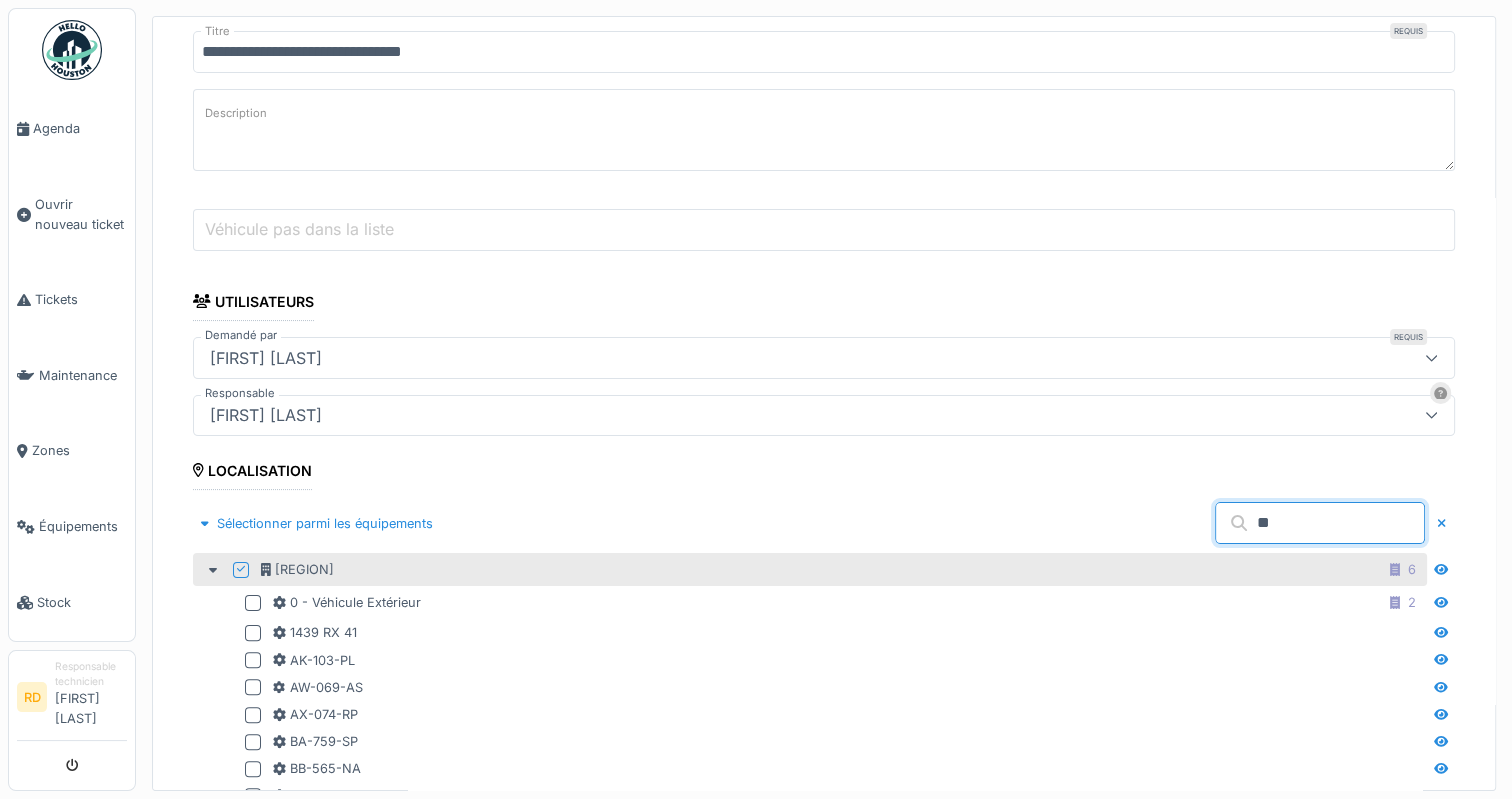 scroll, scrollTop: 200, scrollLeft: 0, axis: vertical 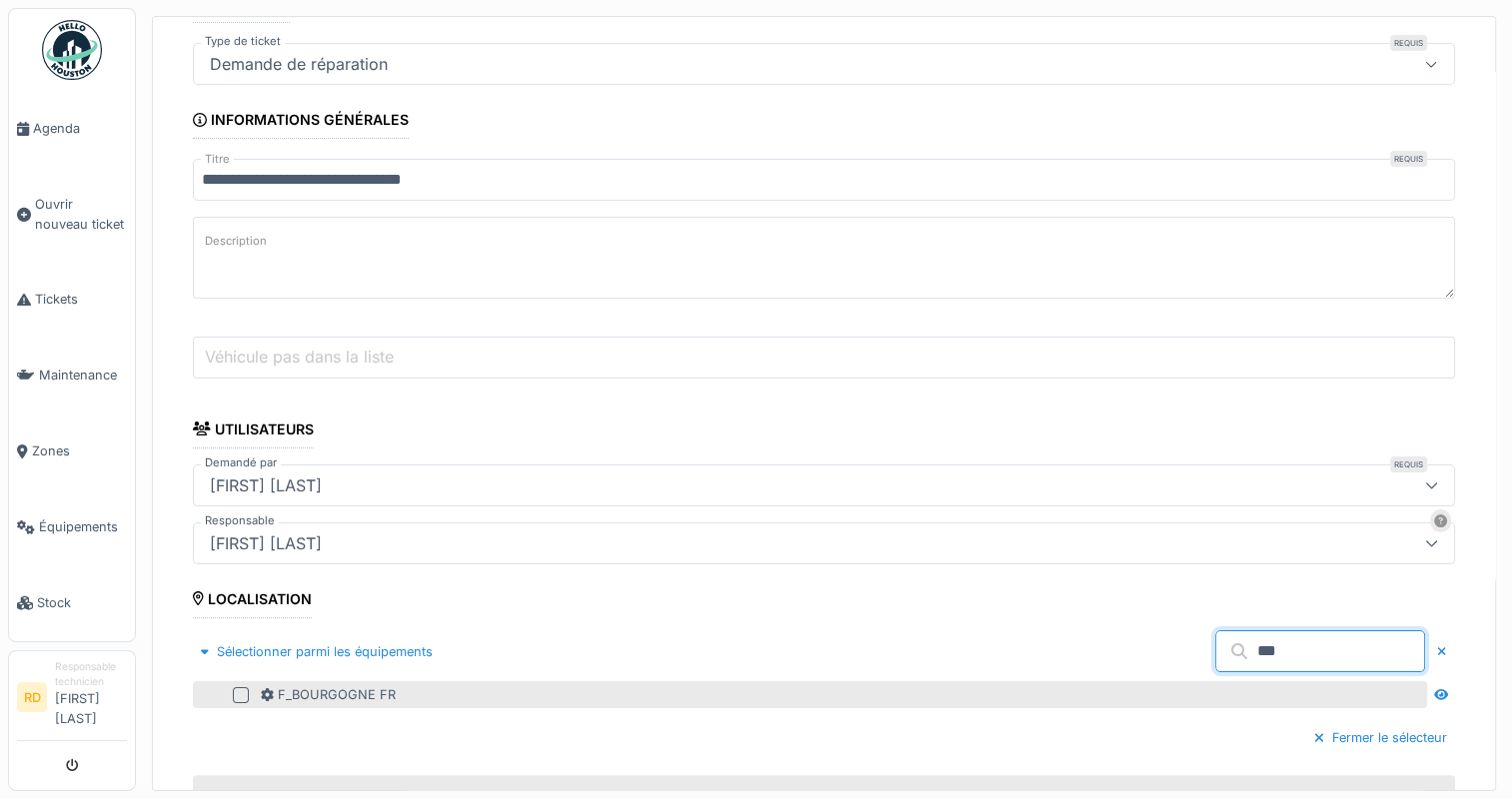 type on "***" 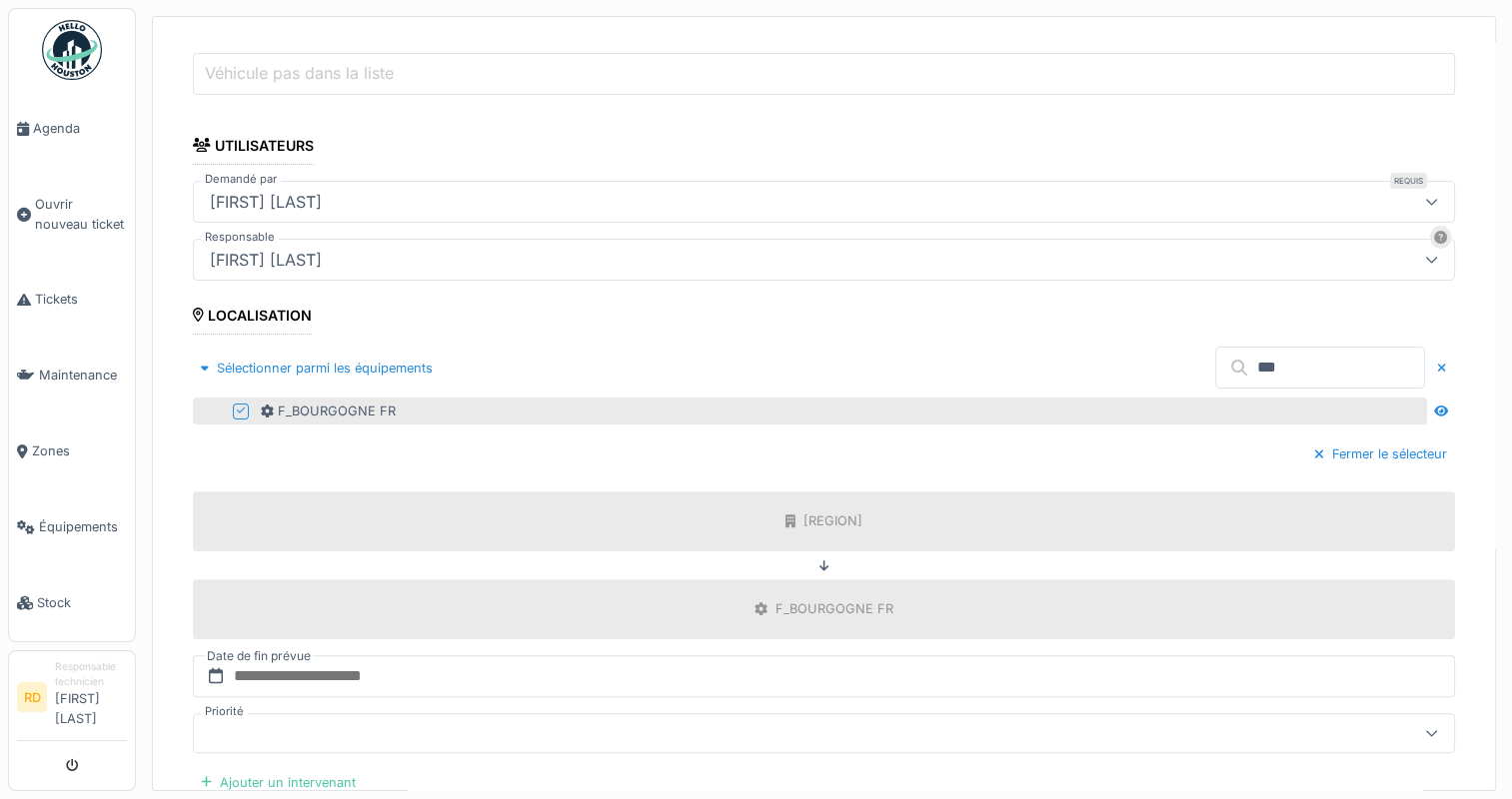 scroll, scrollTop: 699, scrollLeft: 0, axis: vertical 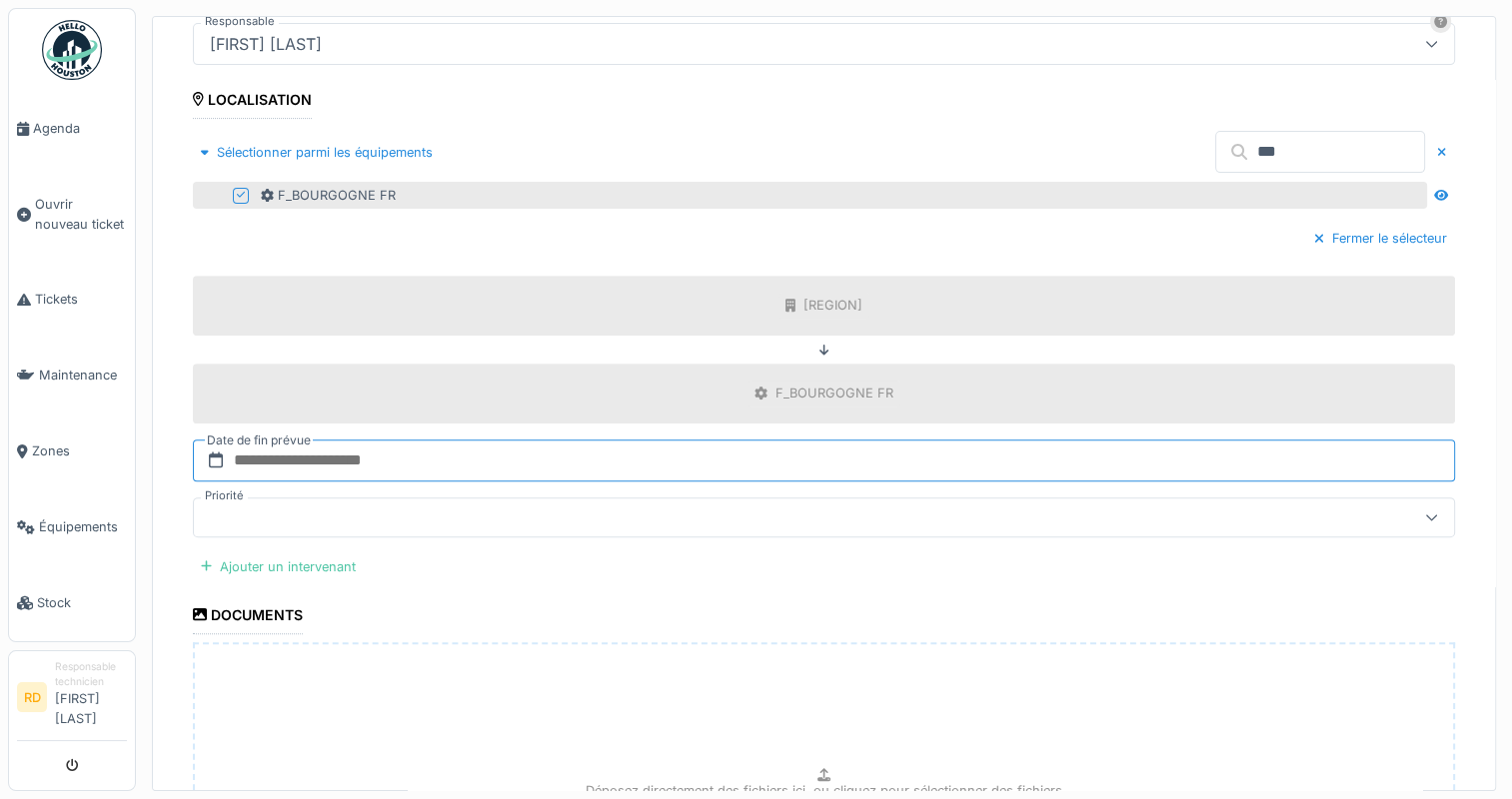 click at bounding box center (823, 460) 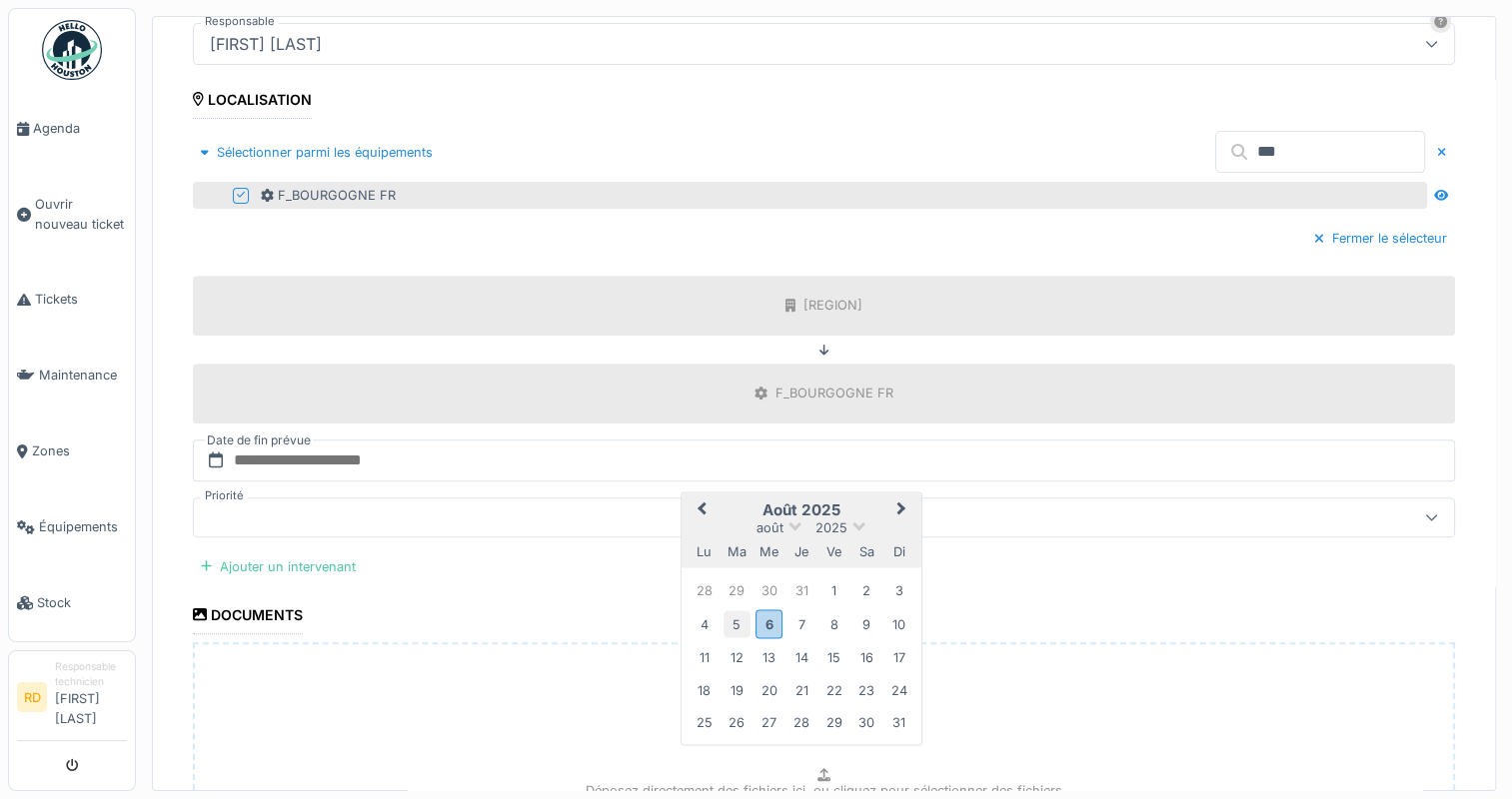 click on "5" at bounding box center [737, 623] 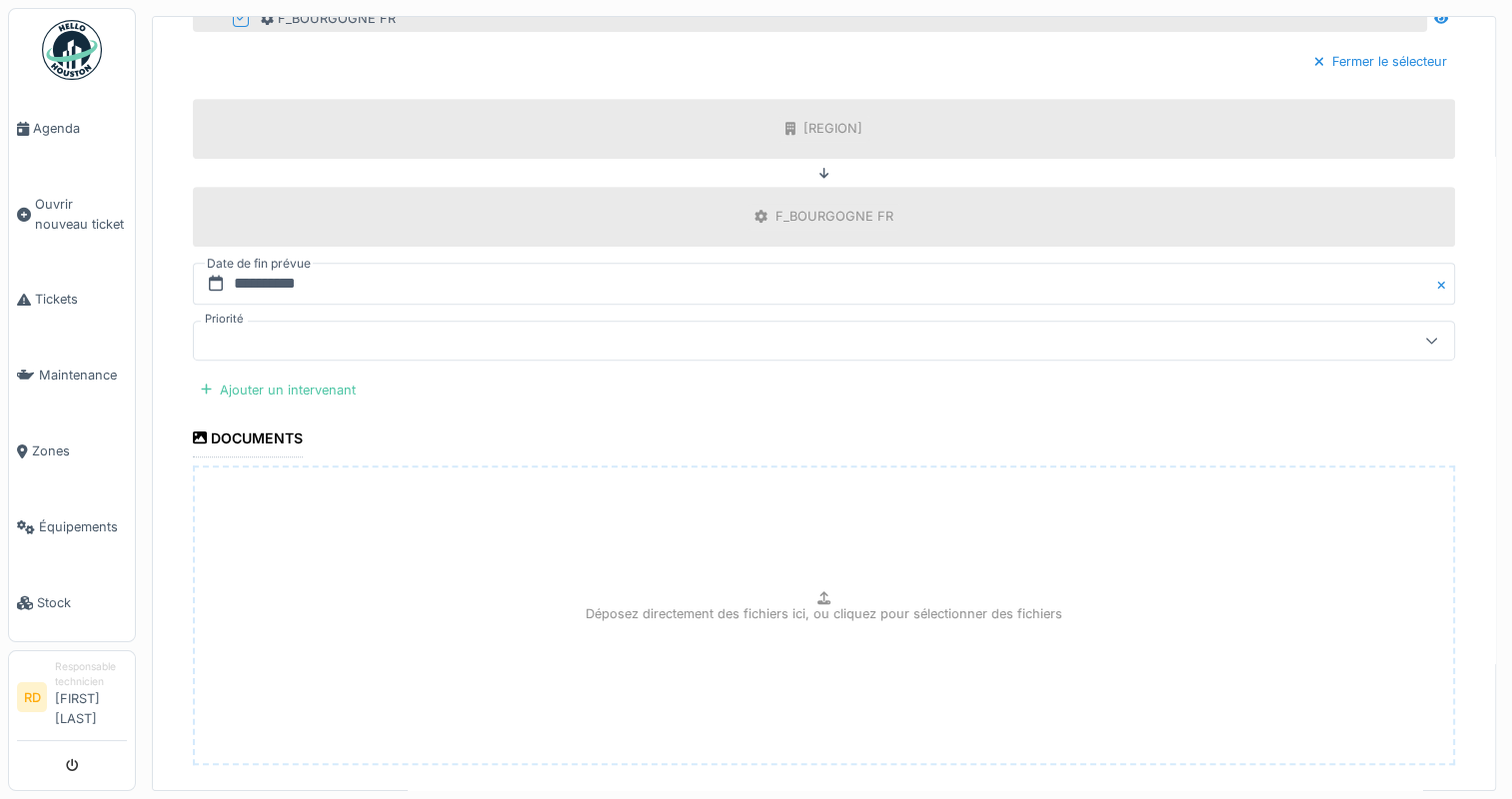 scroll, scrollTop: 974, scrollLeft: 0, axis: vertical 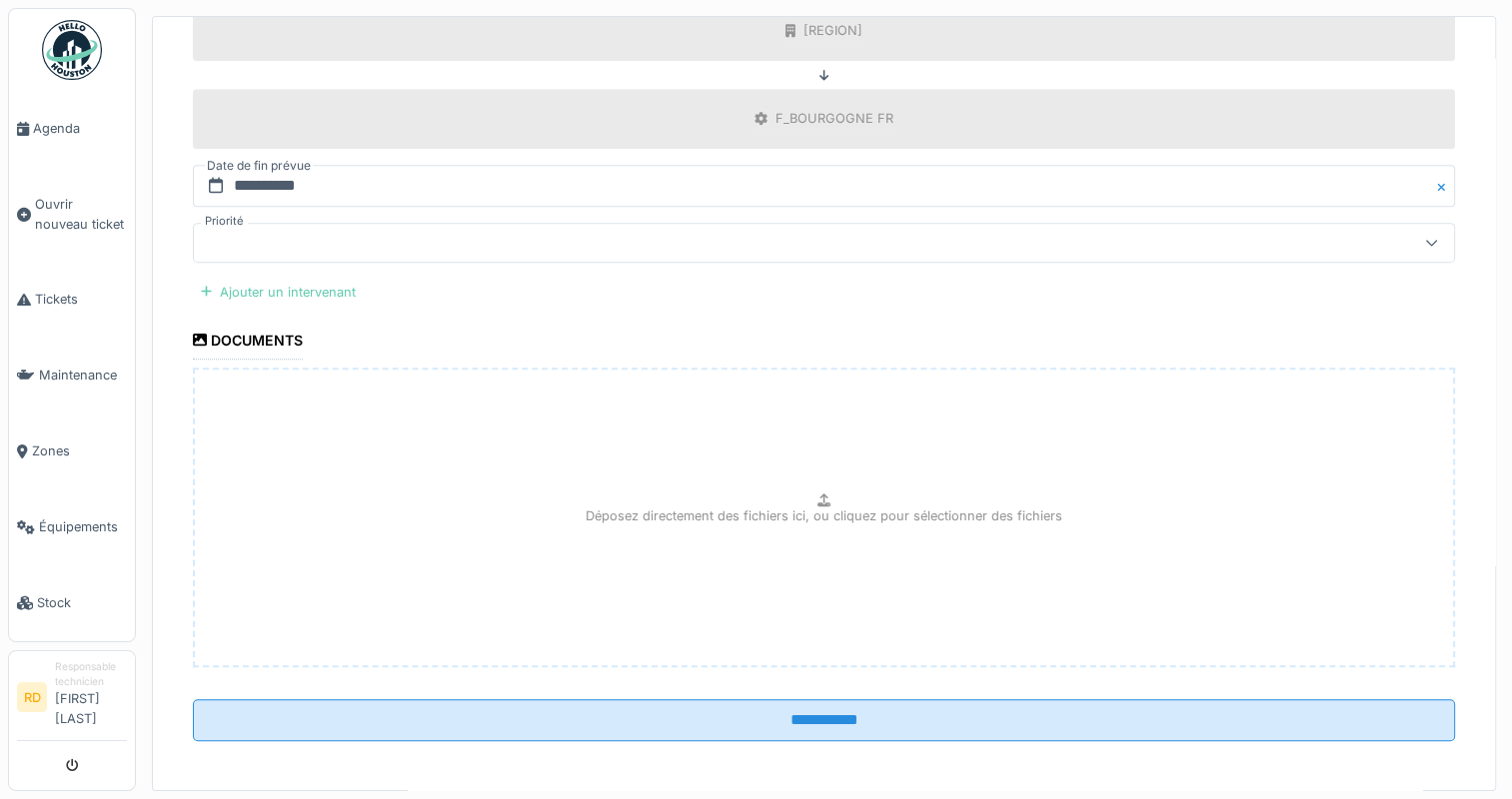 click on "Ajouter un intervenant" at bounding box center [278, 292] 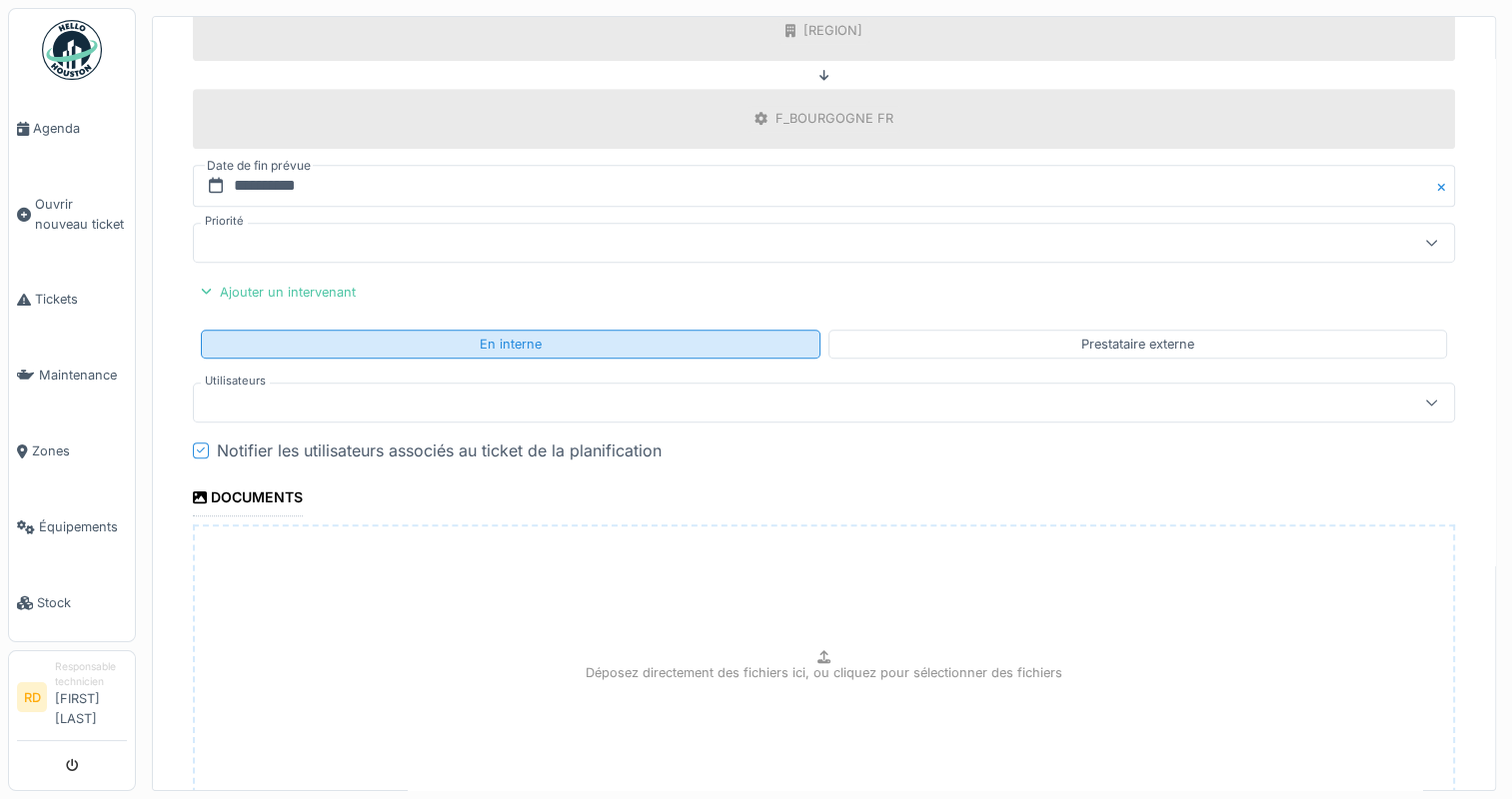 click on "En interne" at bounding box center (511, 344) 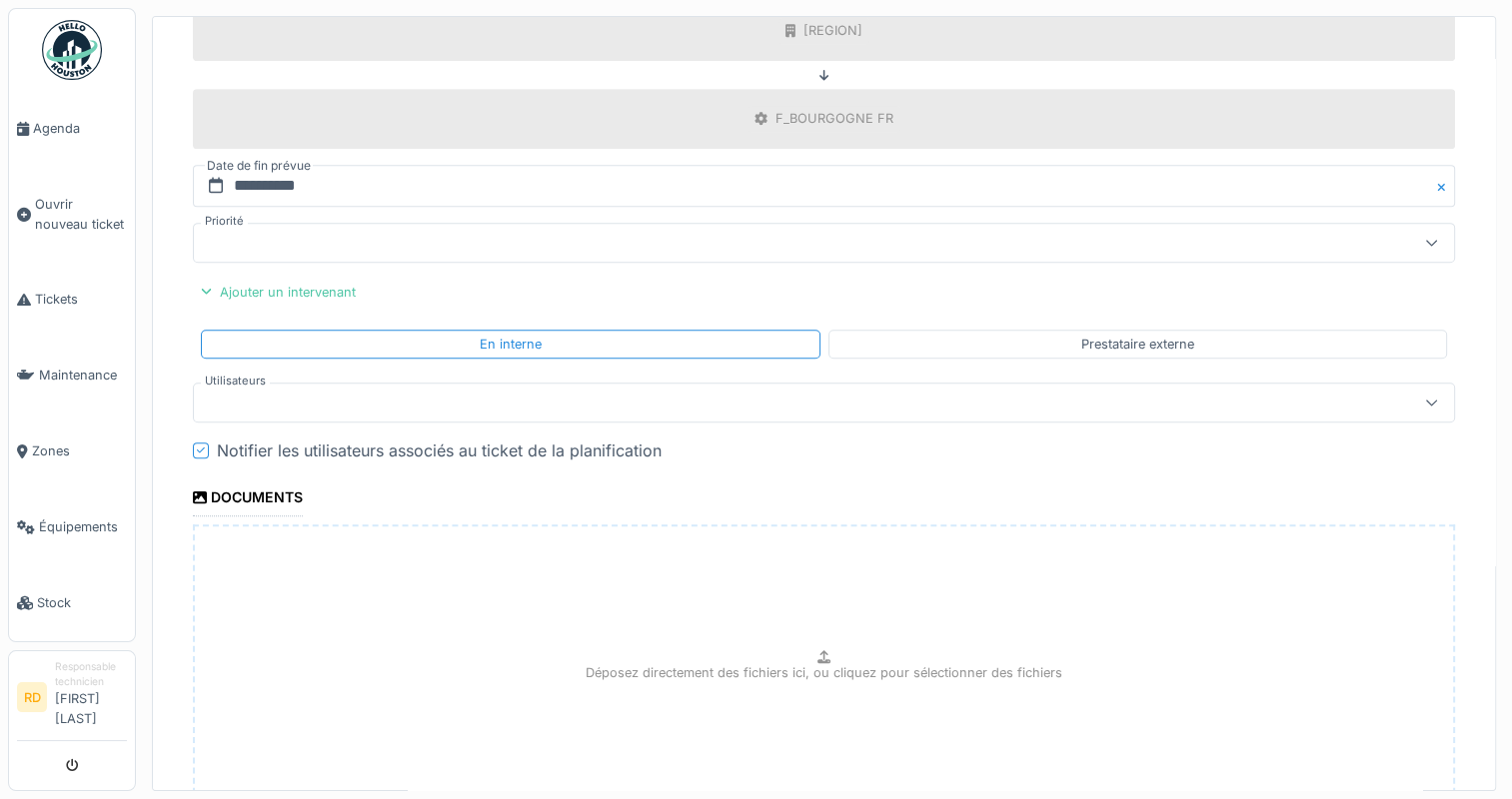 click at bounding box center (823, 402) 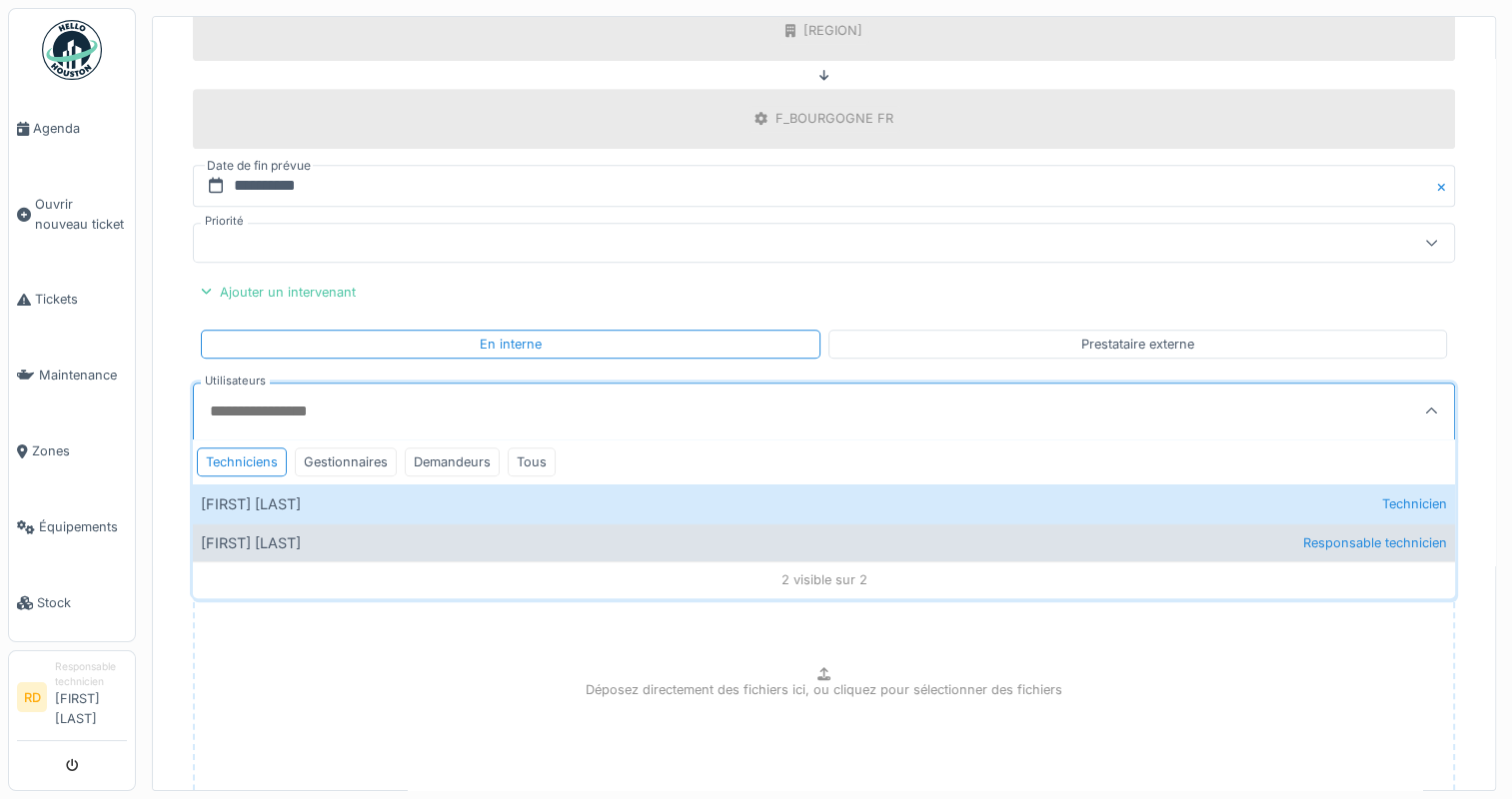 click on "[FIRST] [LAST]   Responsable technicien" at bounding box center (823, 542) 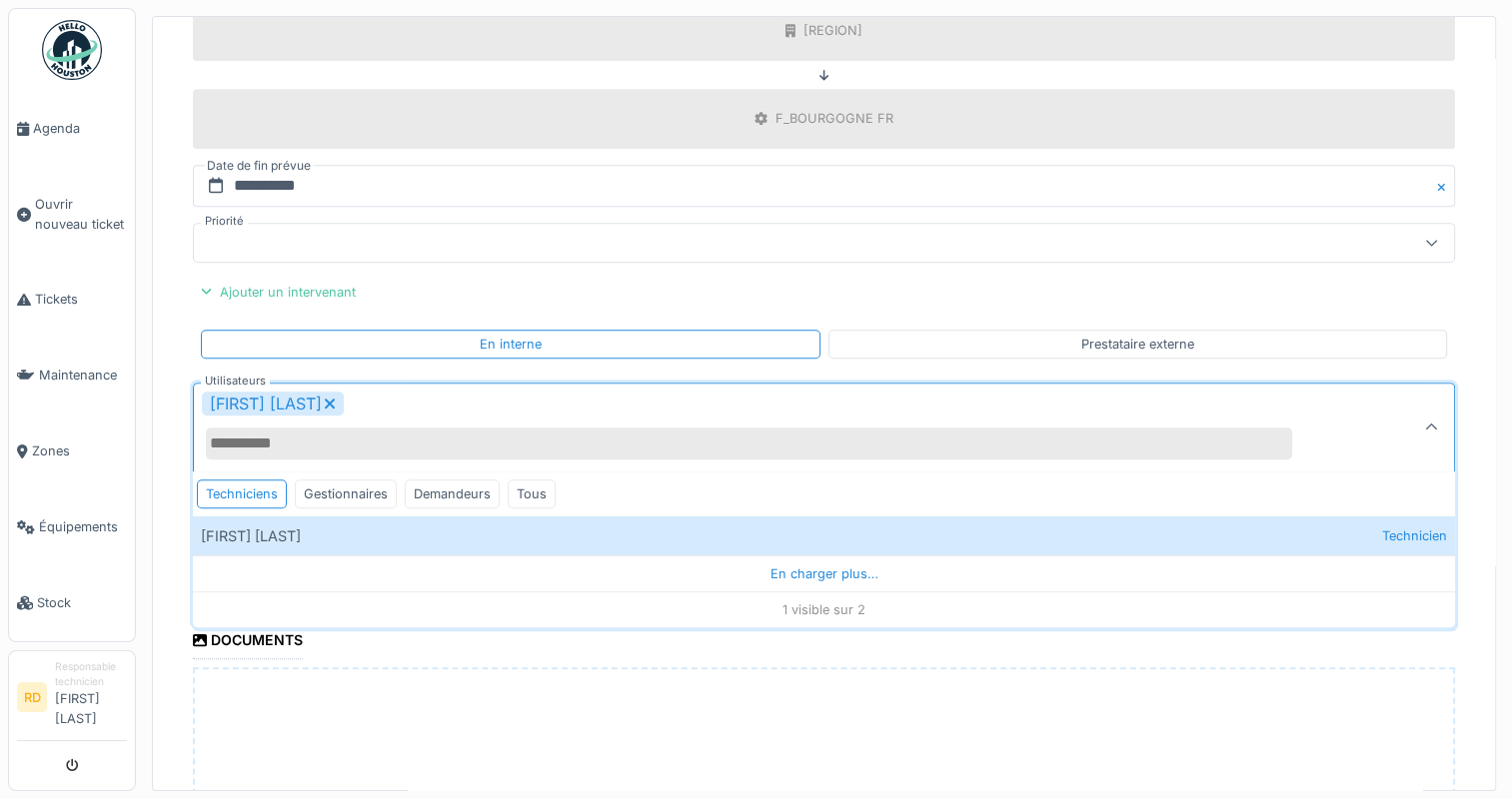 scroll, scrollTop: 1272, scrollLeft: 0, axis: vertical 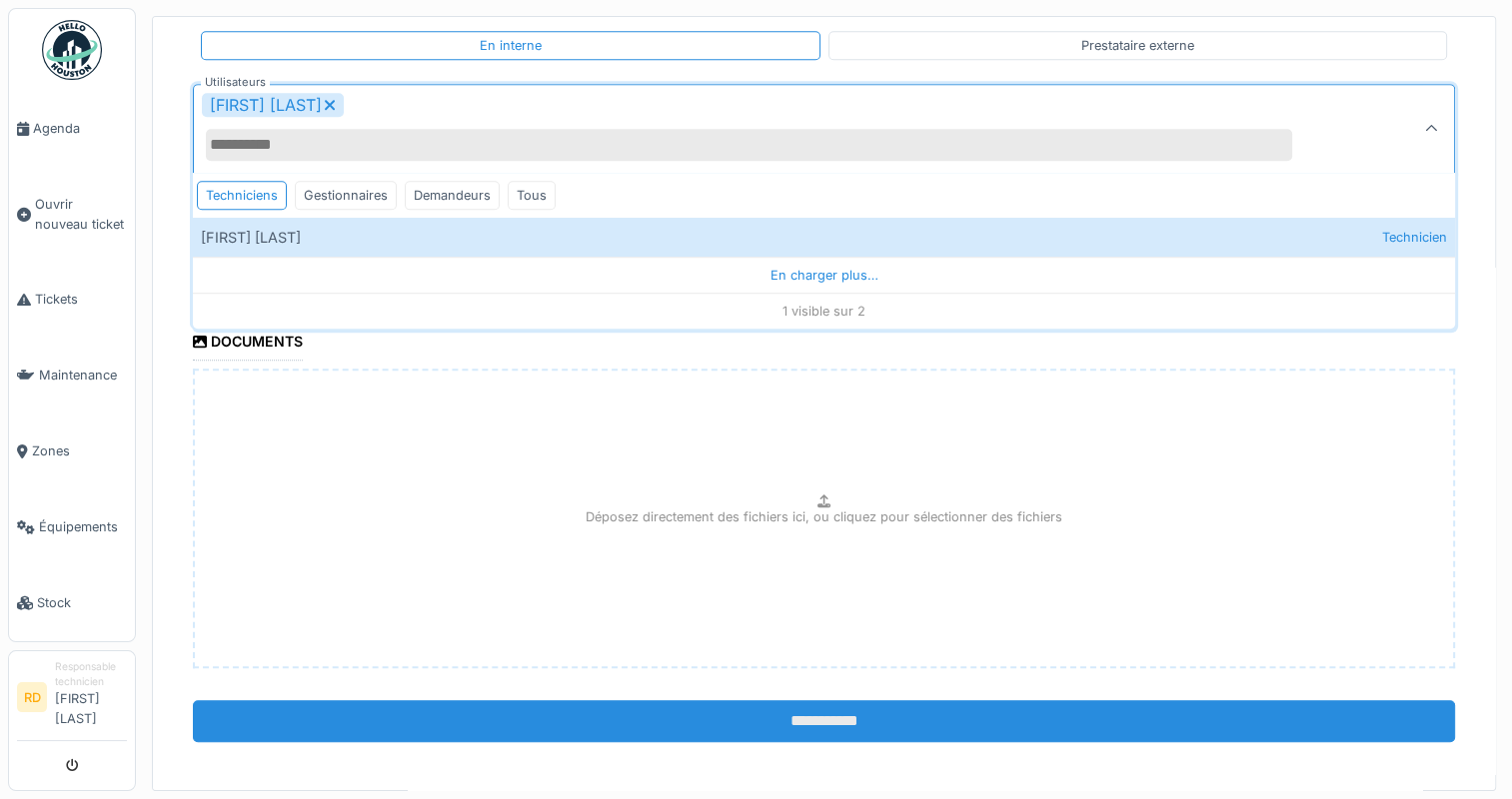 click on "**********" at bounding box center [823, 721] 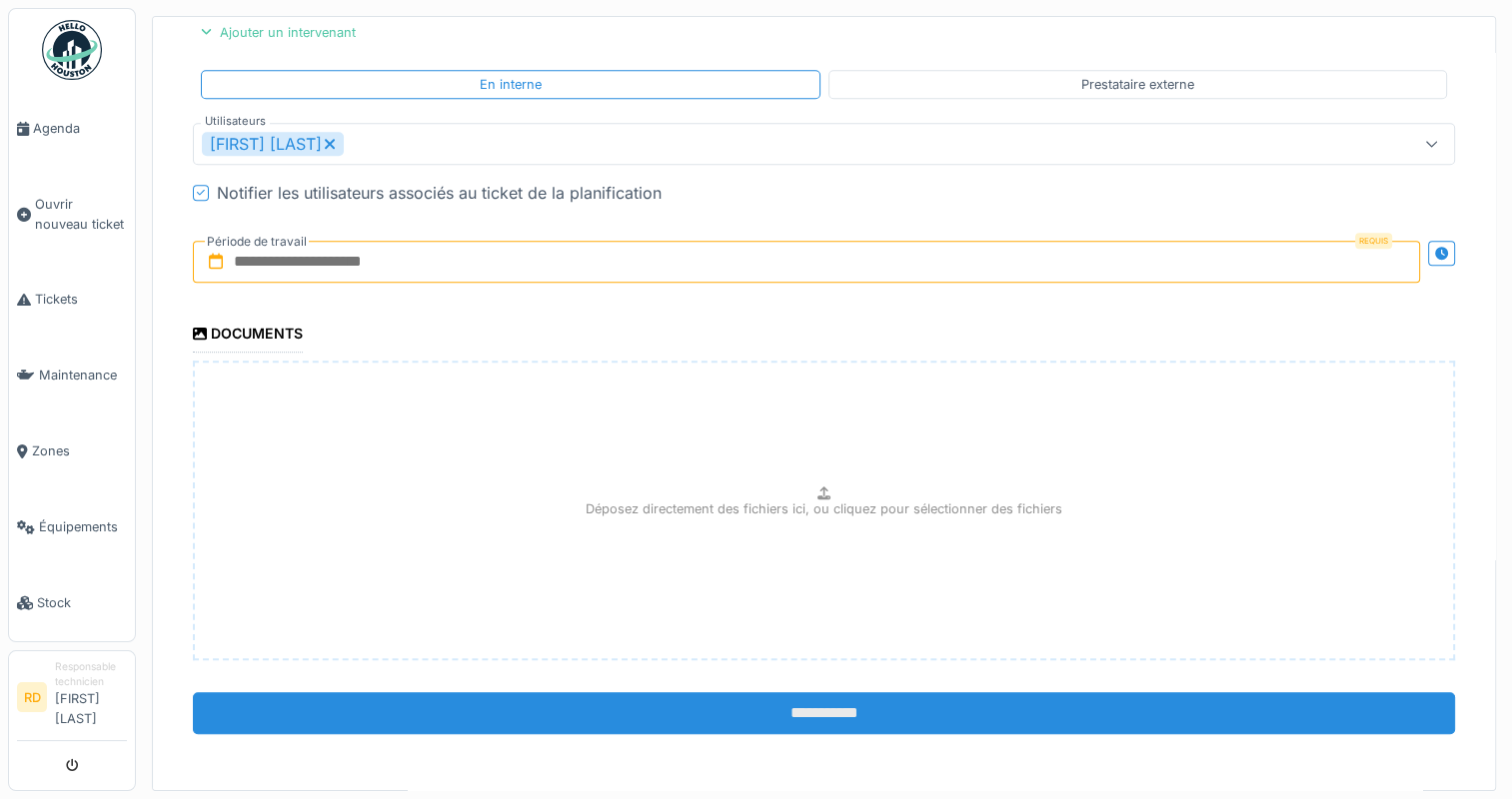 scroll, scrollTop: 1225, scrollLeft: 0, axis: vertical 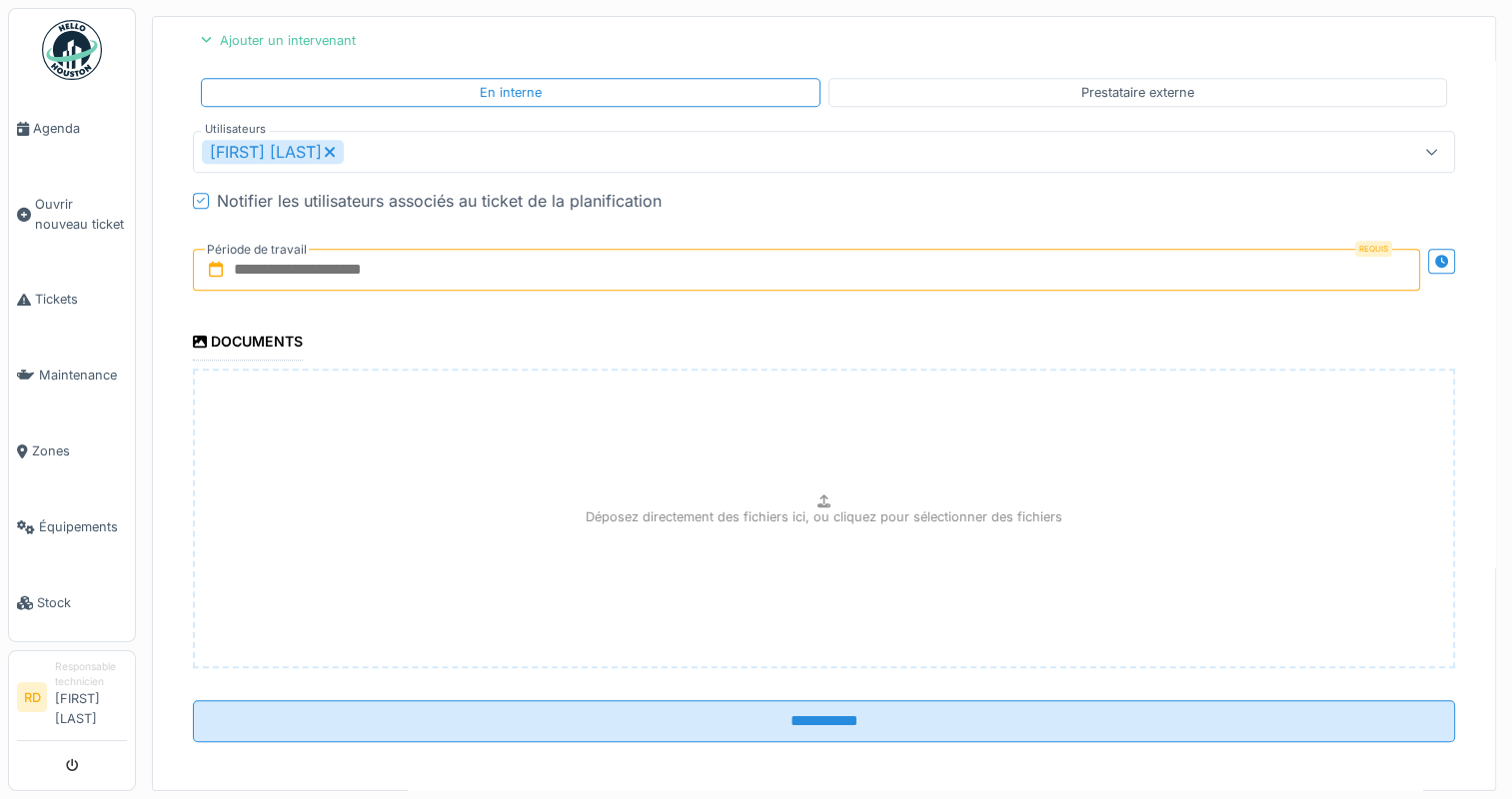 click at bounding box center [806, 270] 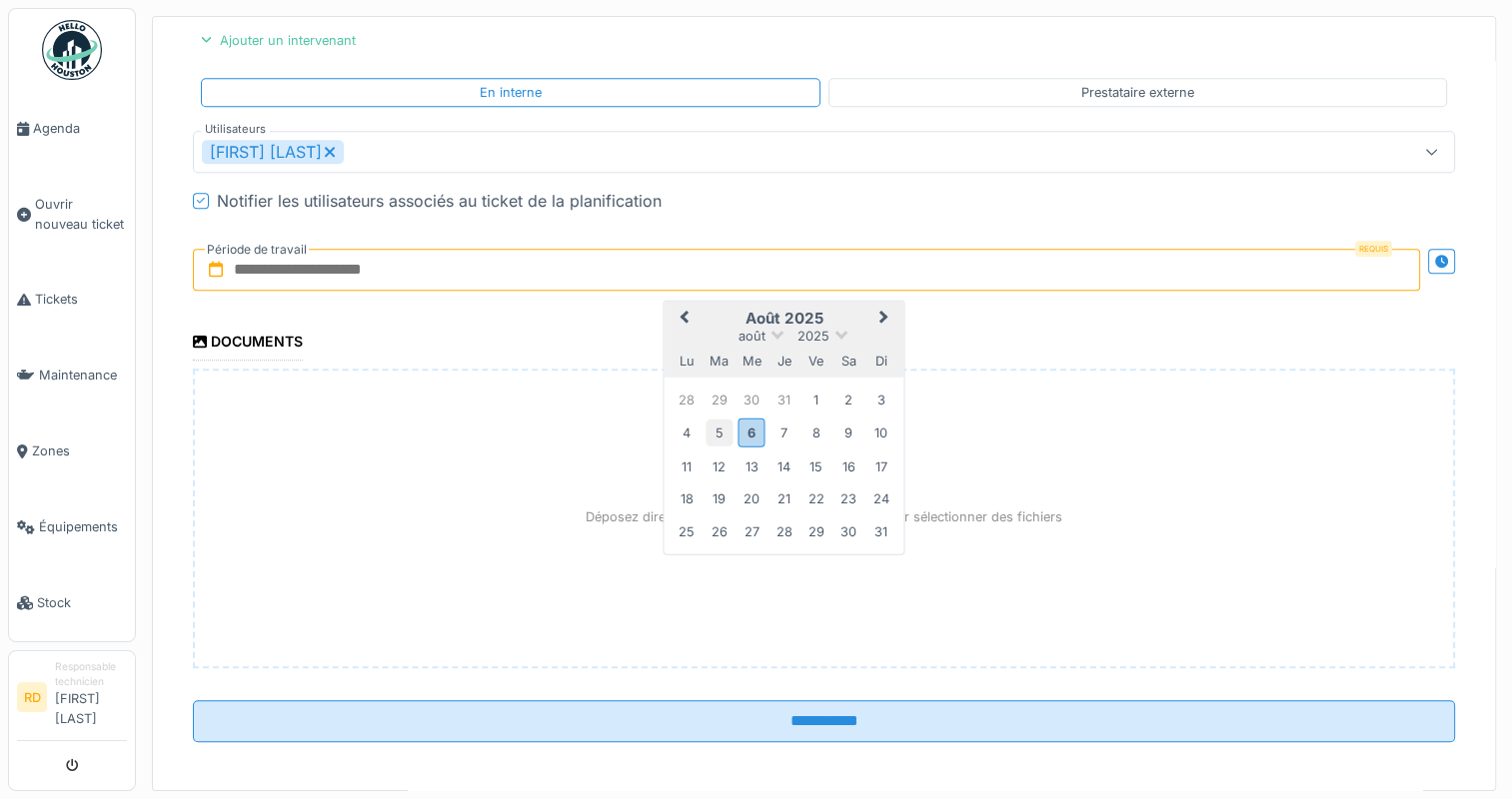 click on "5" at bounding box center (719, 432) 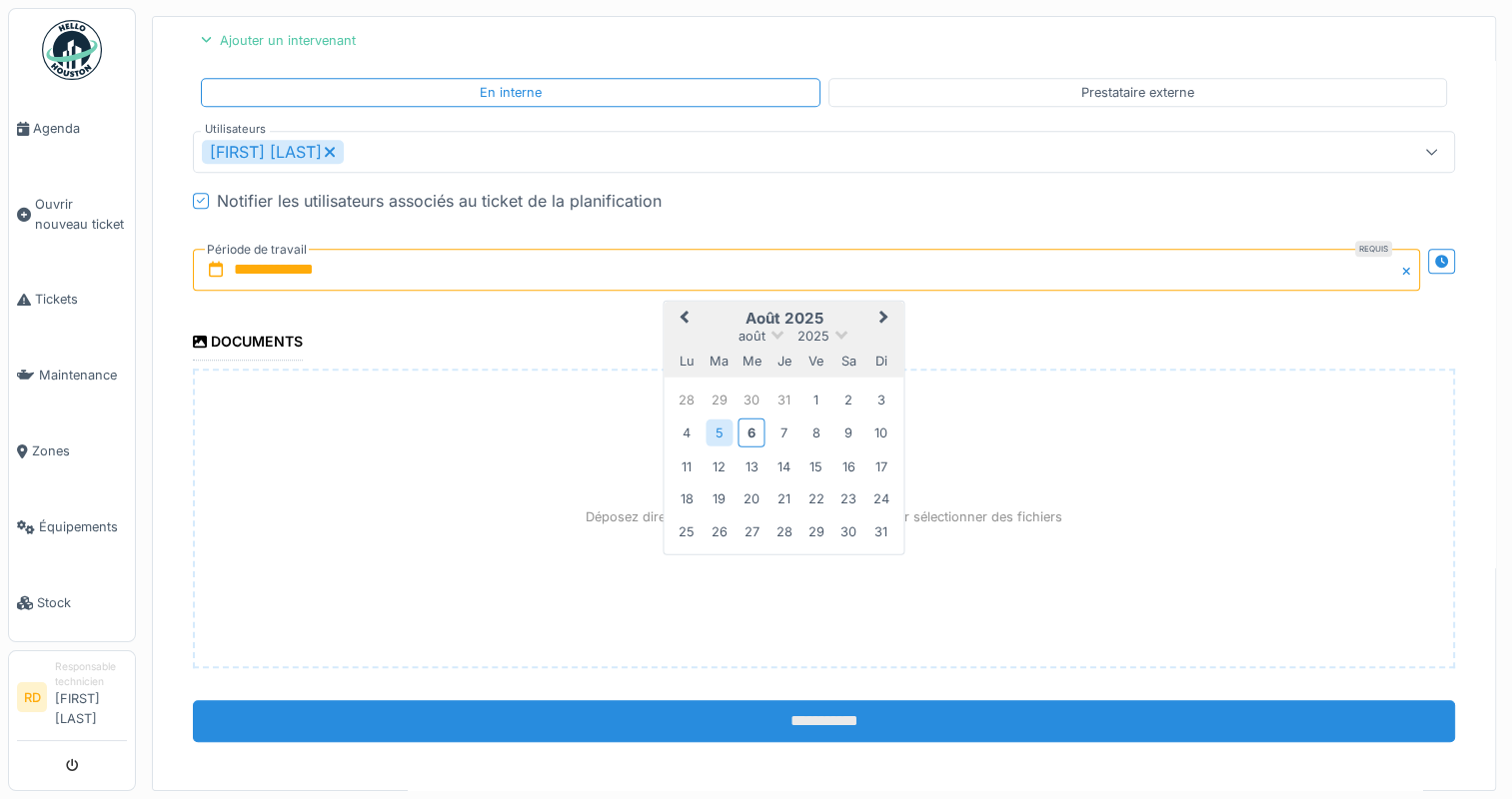 click on "**********" at bounding box center [823, 721] 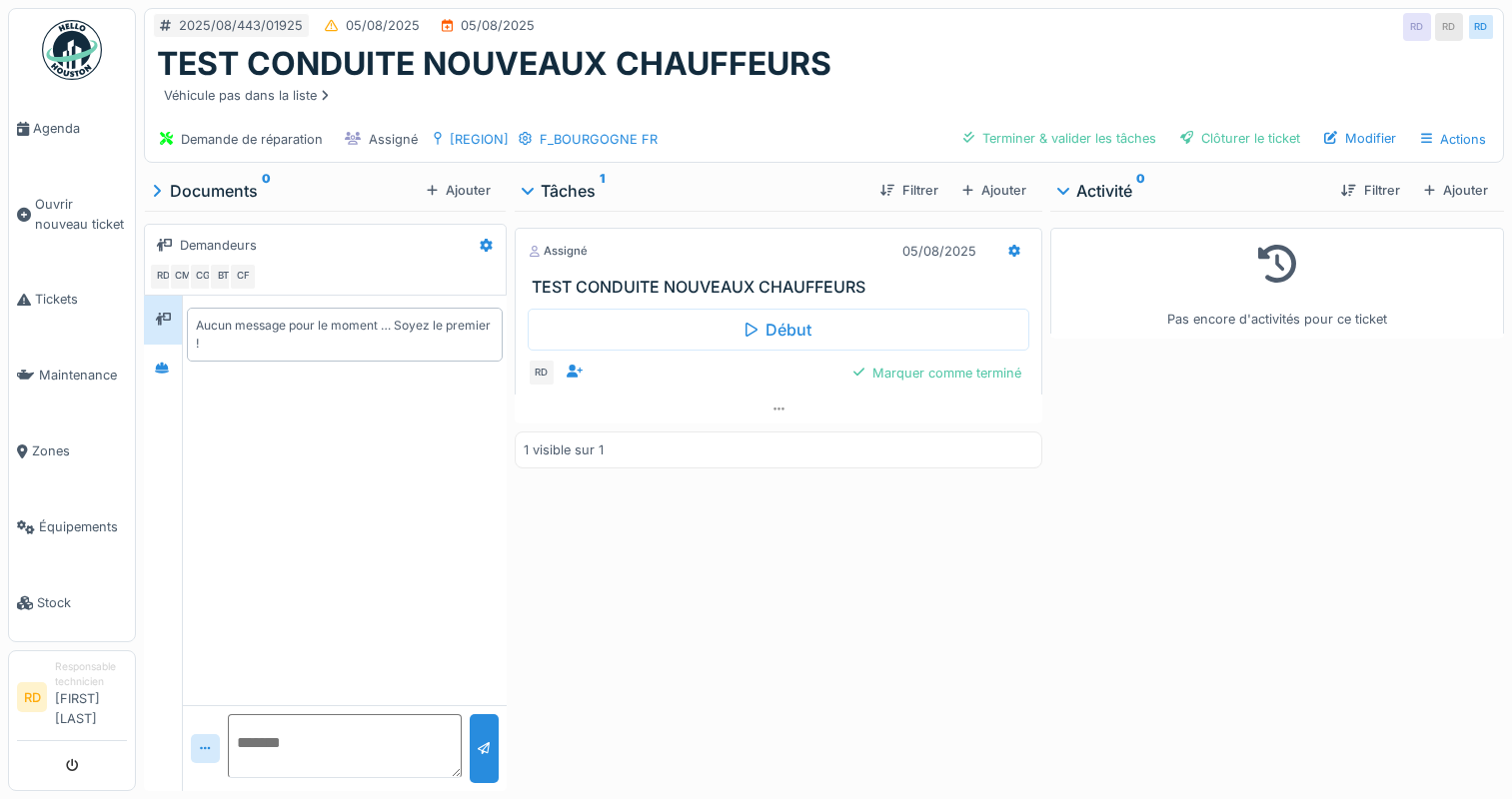 scroll, scrollTop: 0, scrollLeft: 0, axis: both 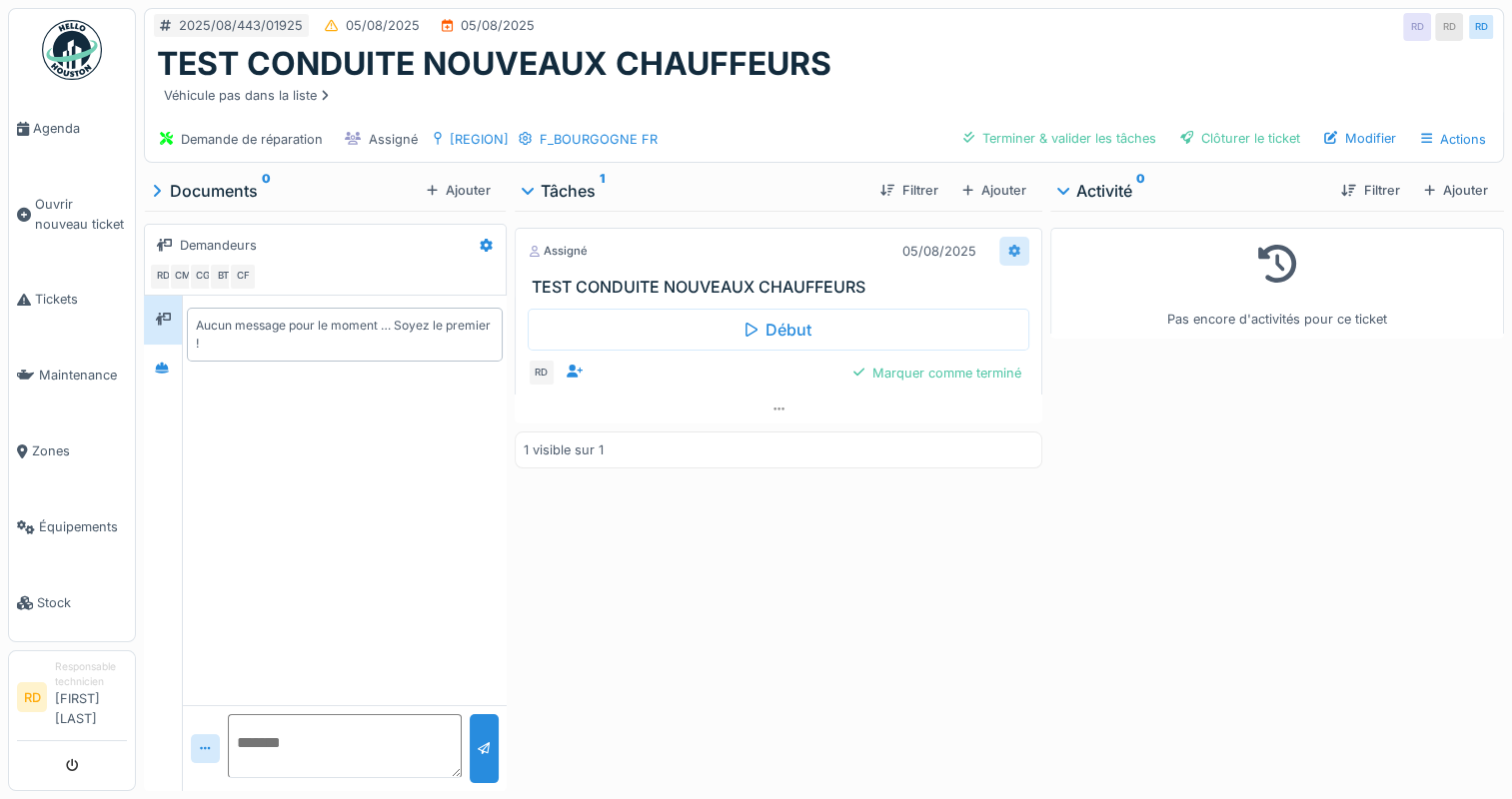 click 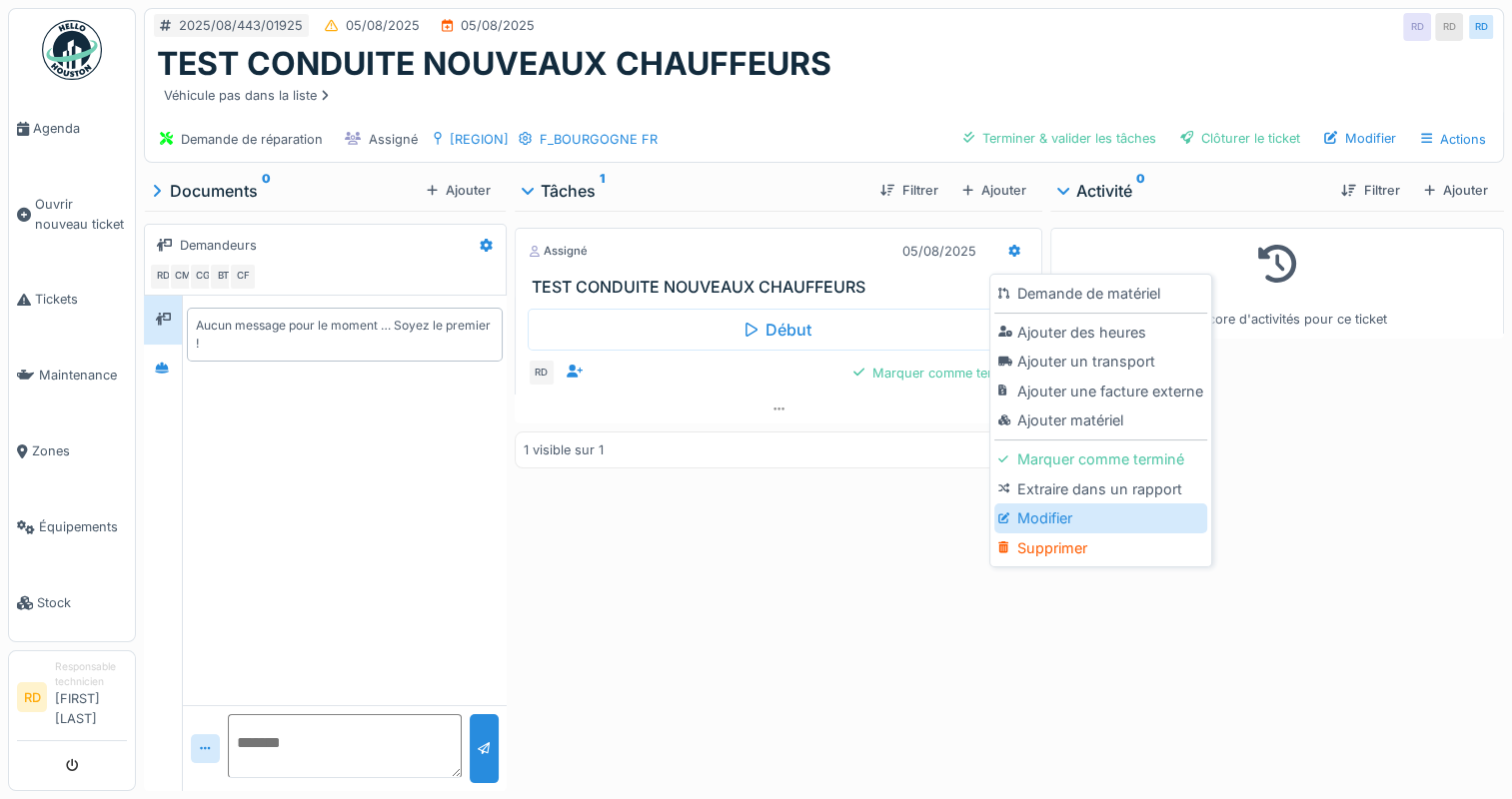 click on "Modifier" at bounding box center [1100, 518] 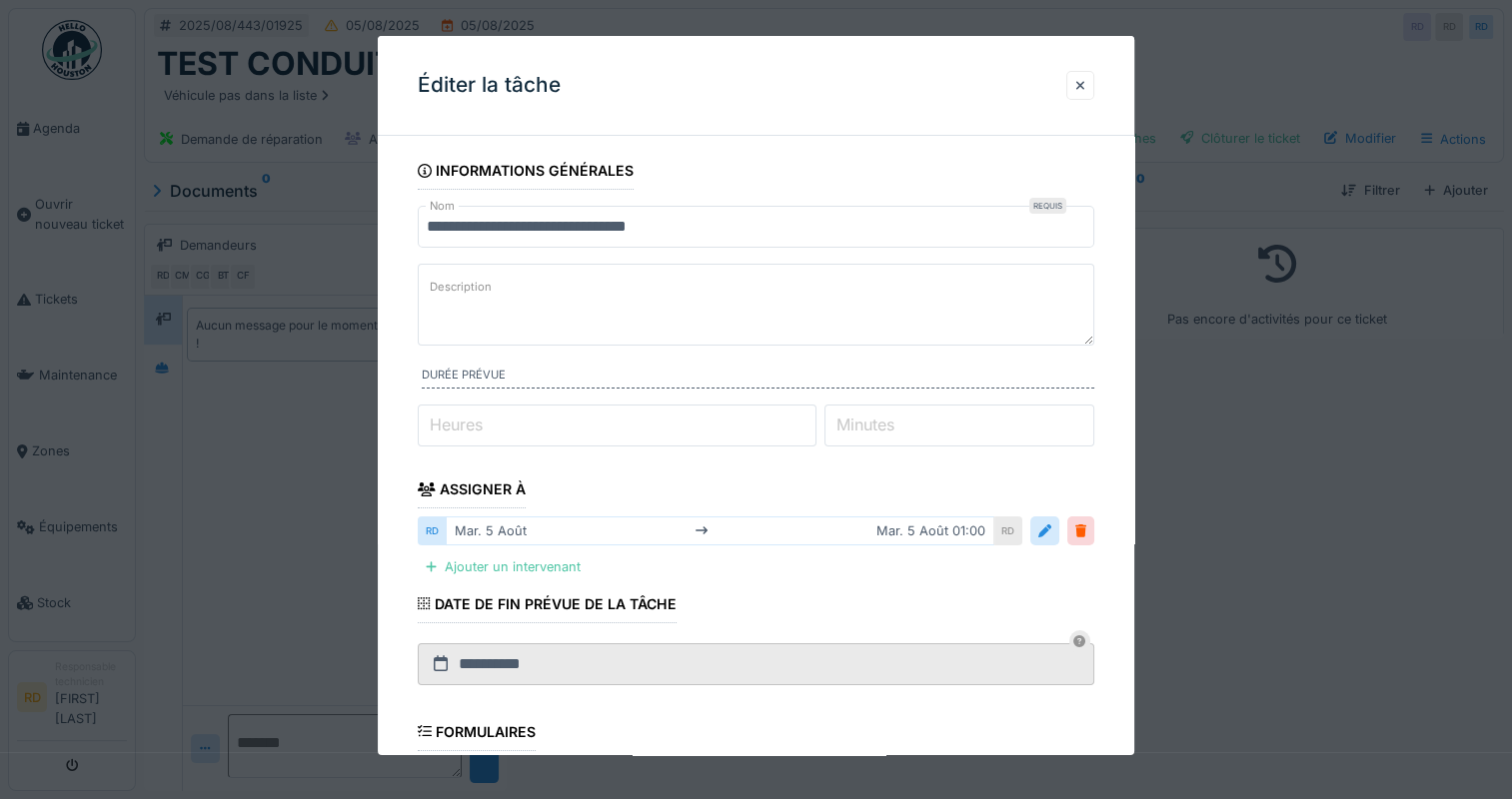 click on "Heures" at bounding box center (456, 424) 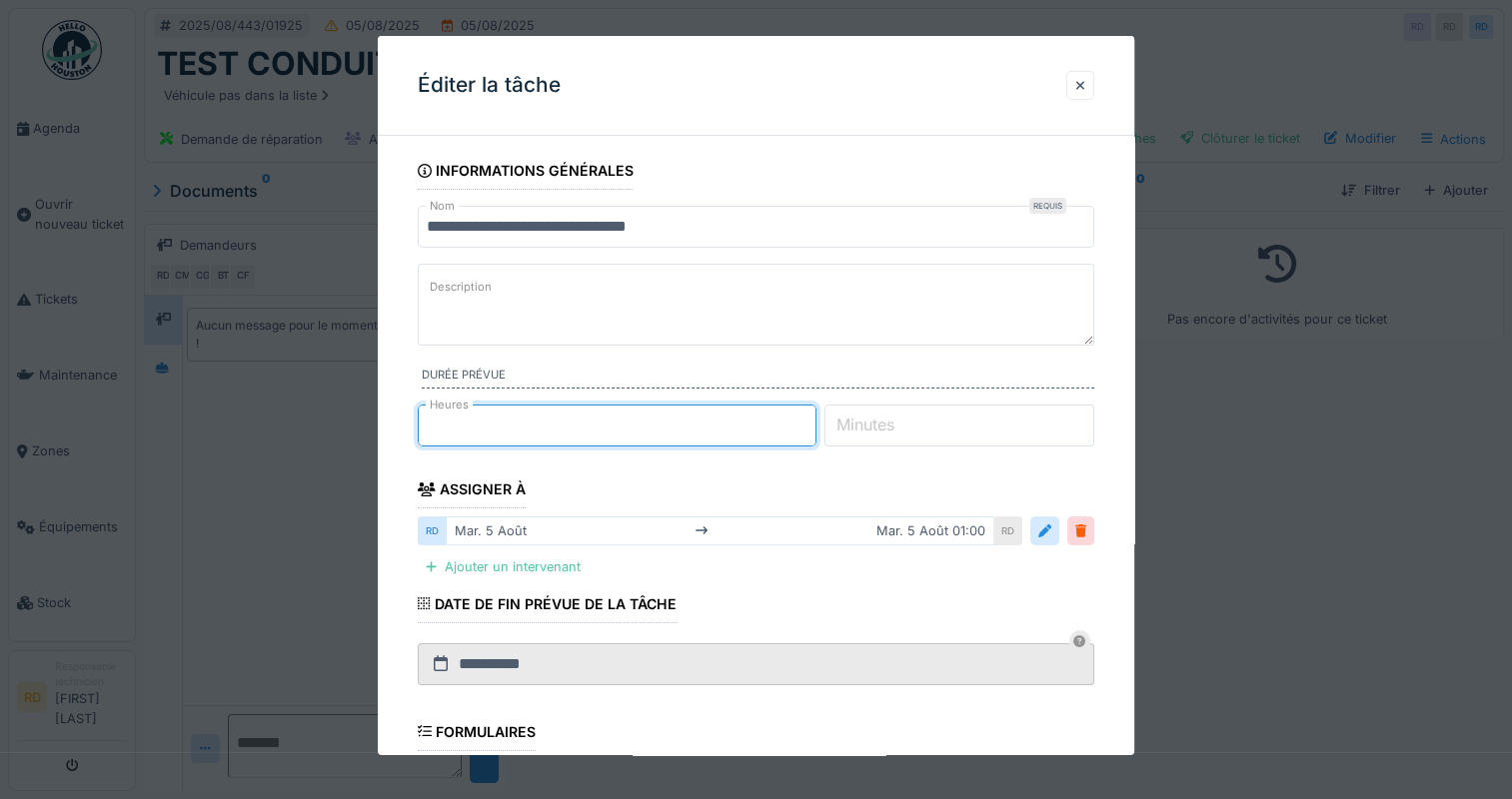 type on "**" 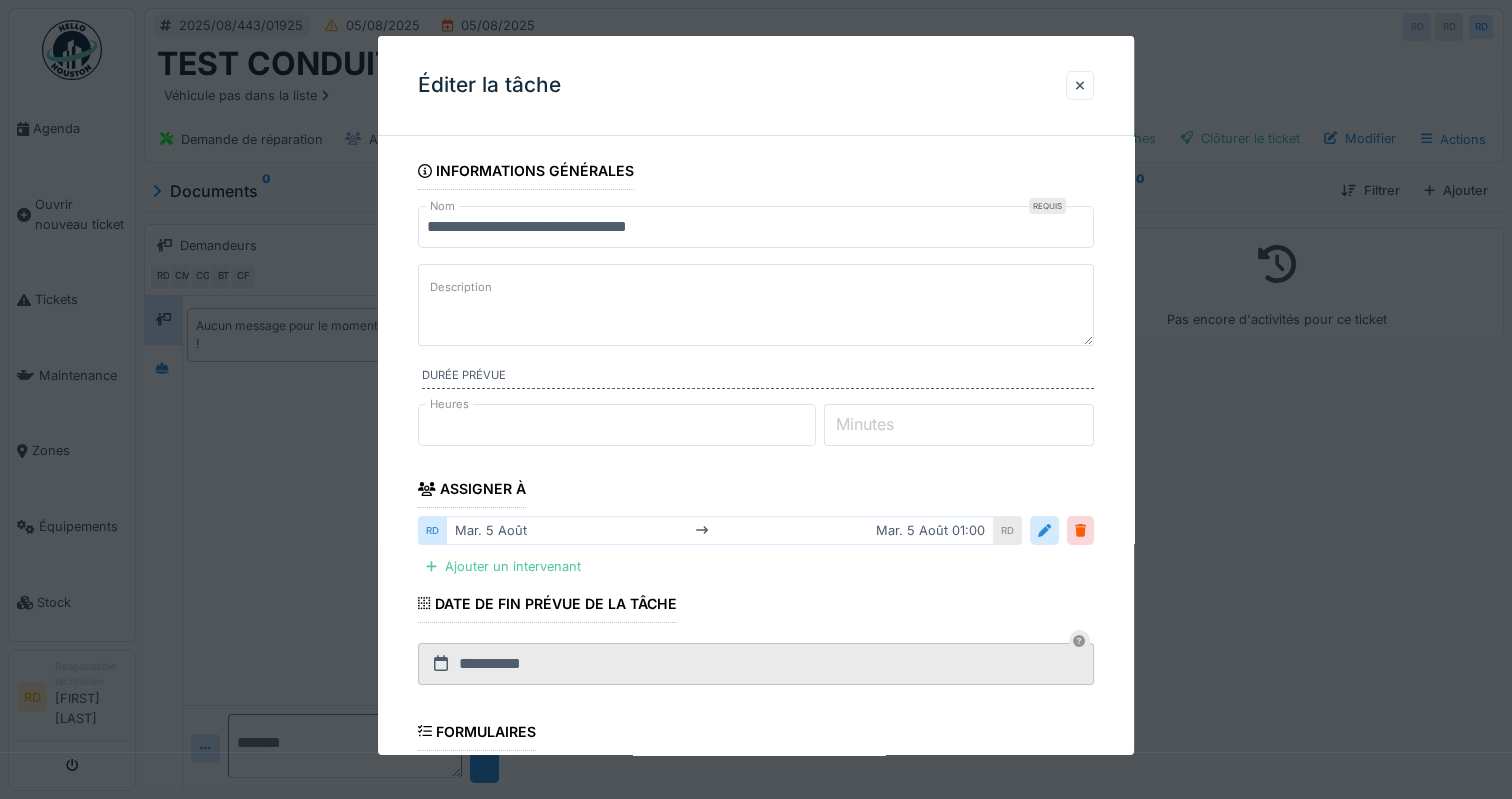 scroll, scrollTop: 15, scrollLeft: 0, axis: vertical 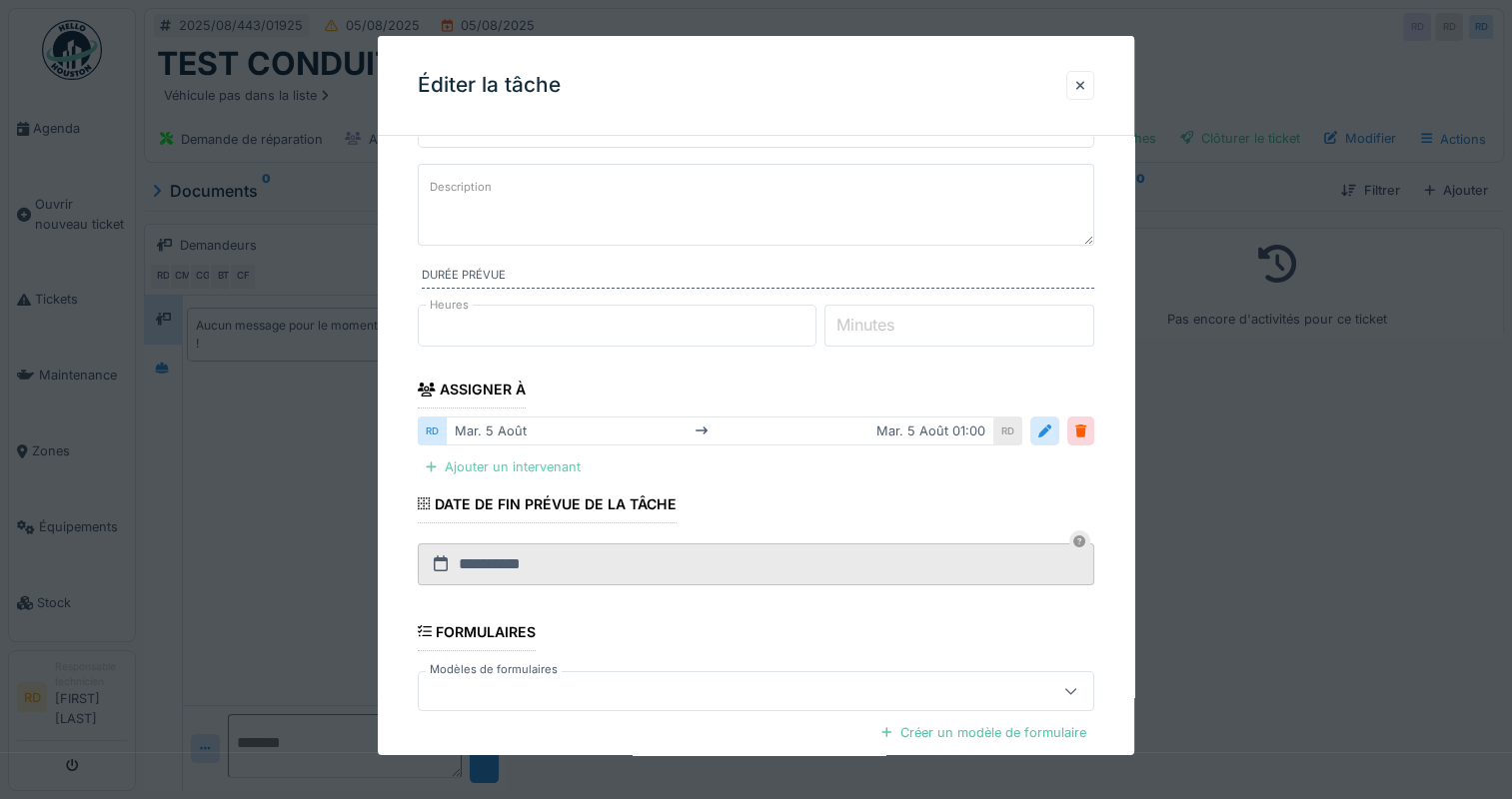 click on "Ajouter un intervenant" at bounding box center [503, 466] 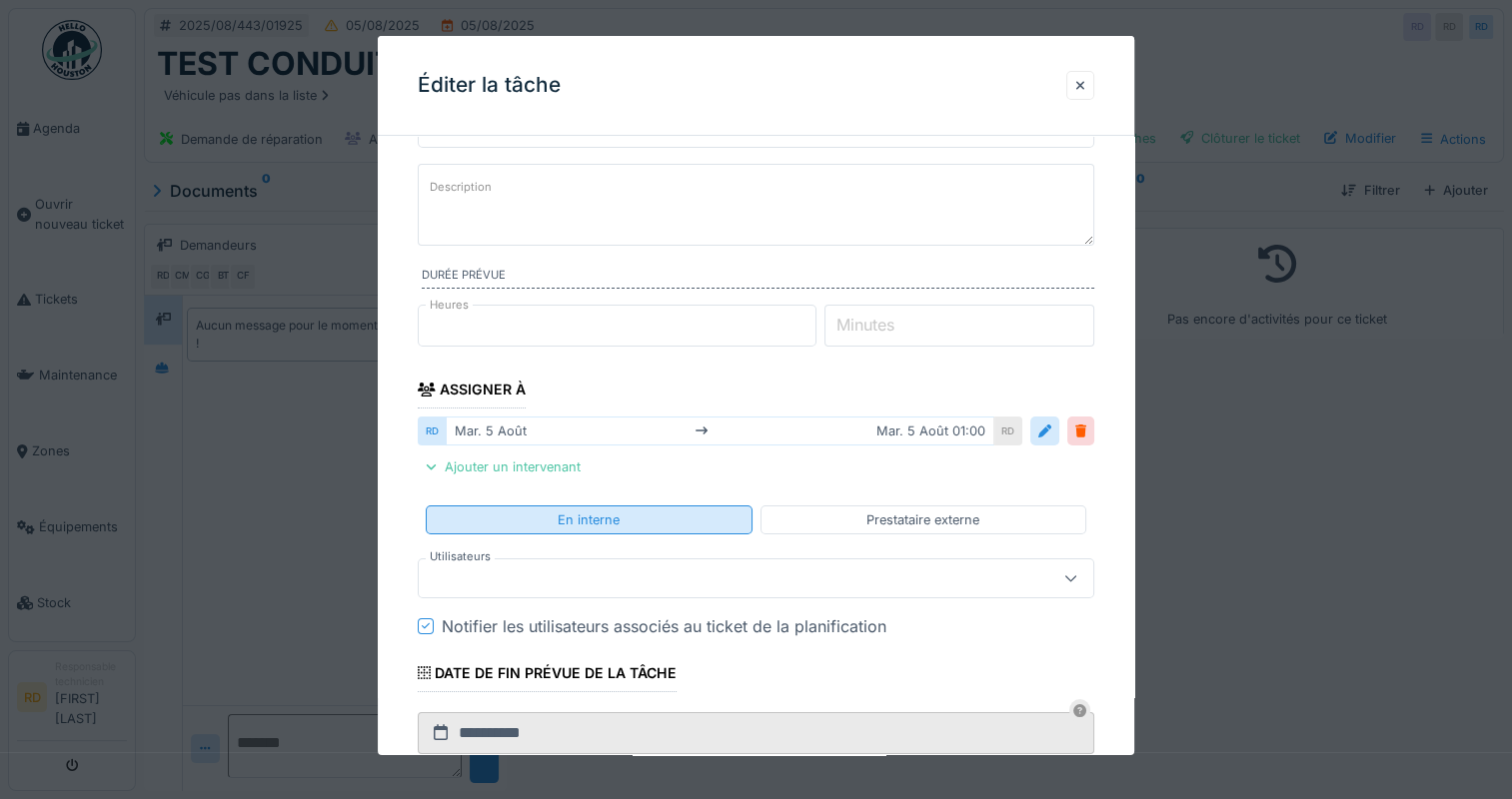 click on "En interne" at bounding box center [589, 519] 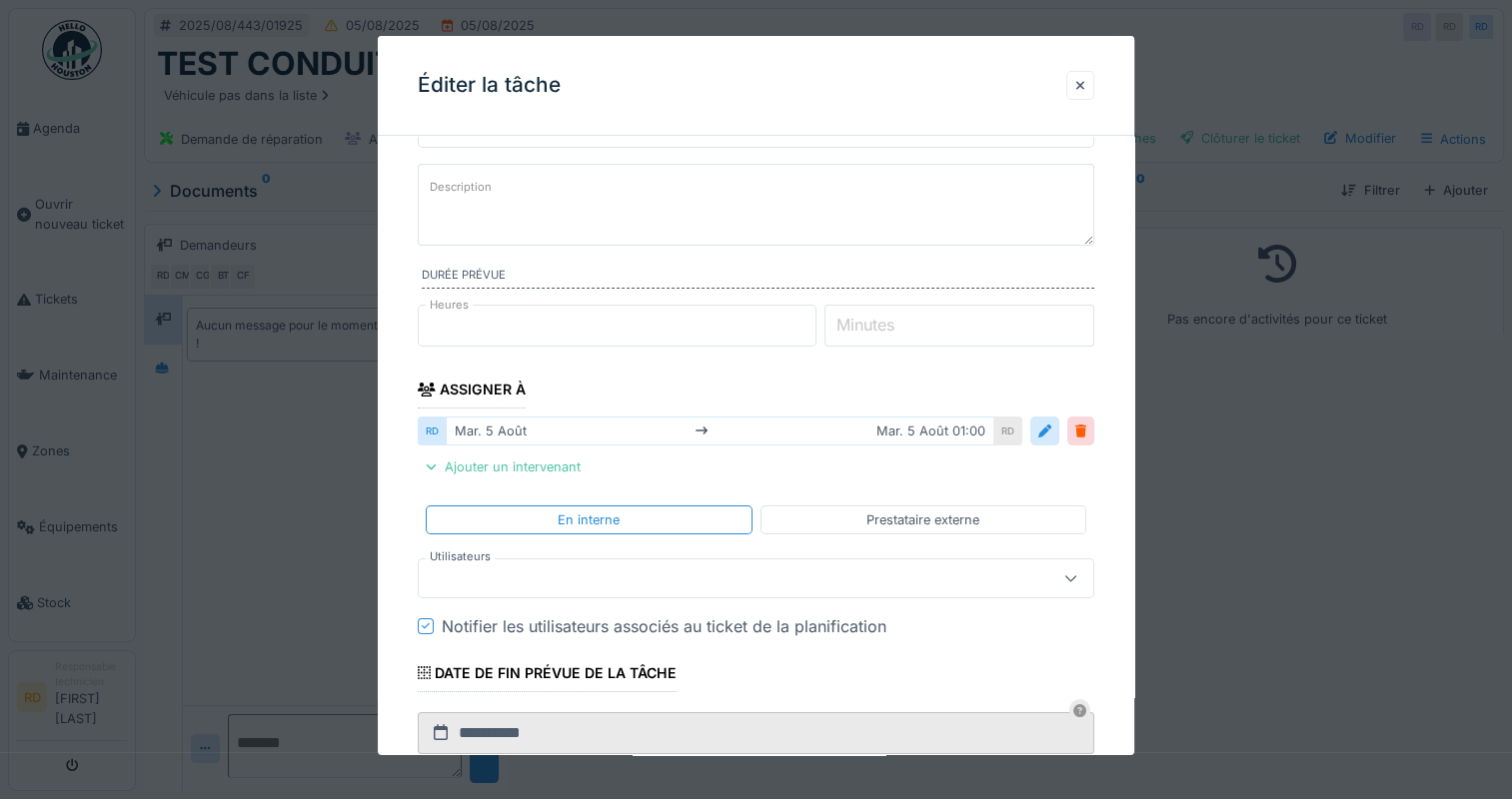 click at bounding box center (722, 578) 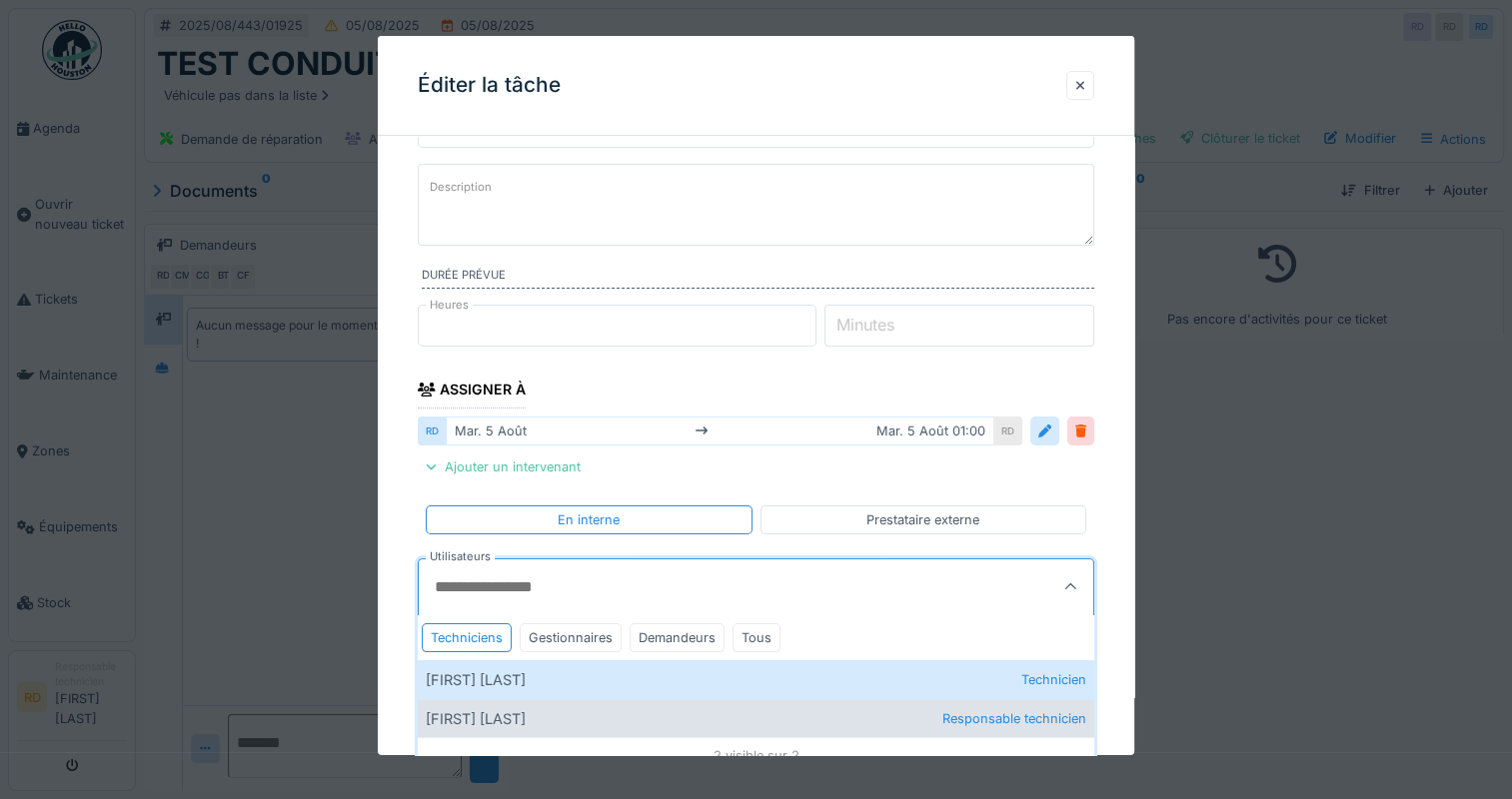 click on "[FIRST] [LAST]   Responsable technicien" at bounding box center (756, 718) 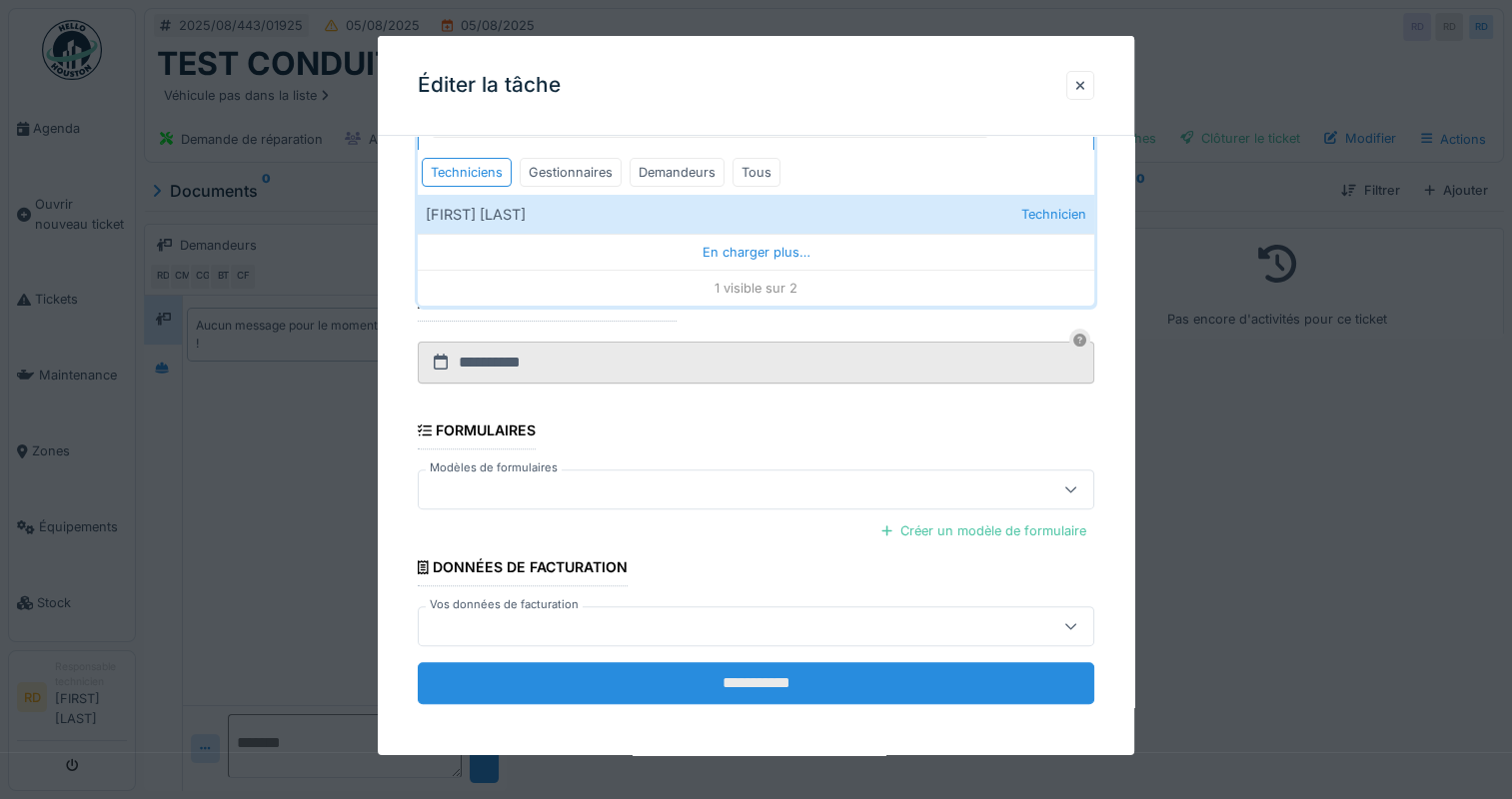click on "**********" at bounding box center [756, 683] 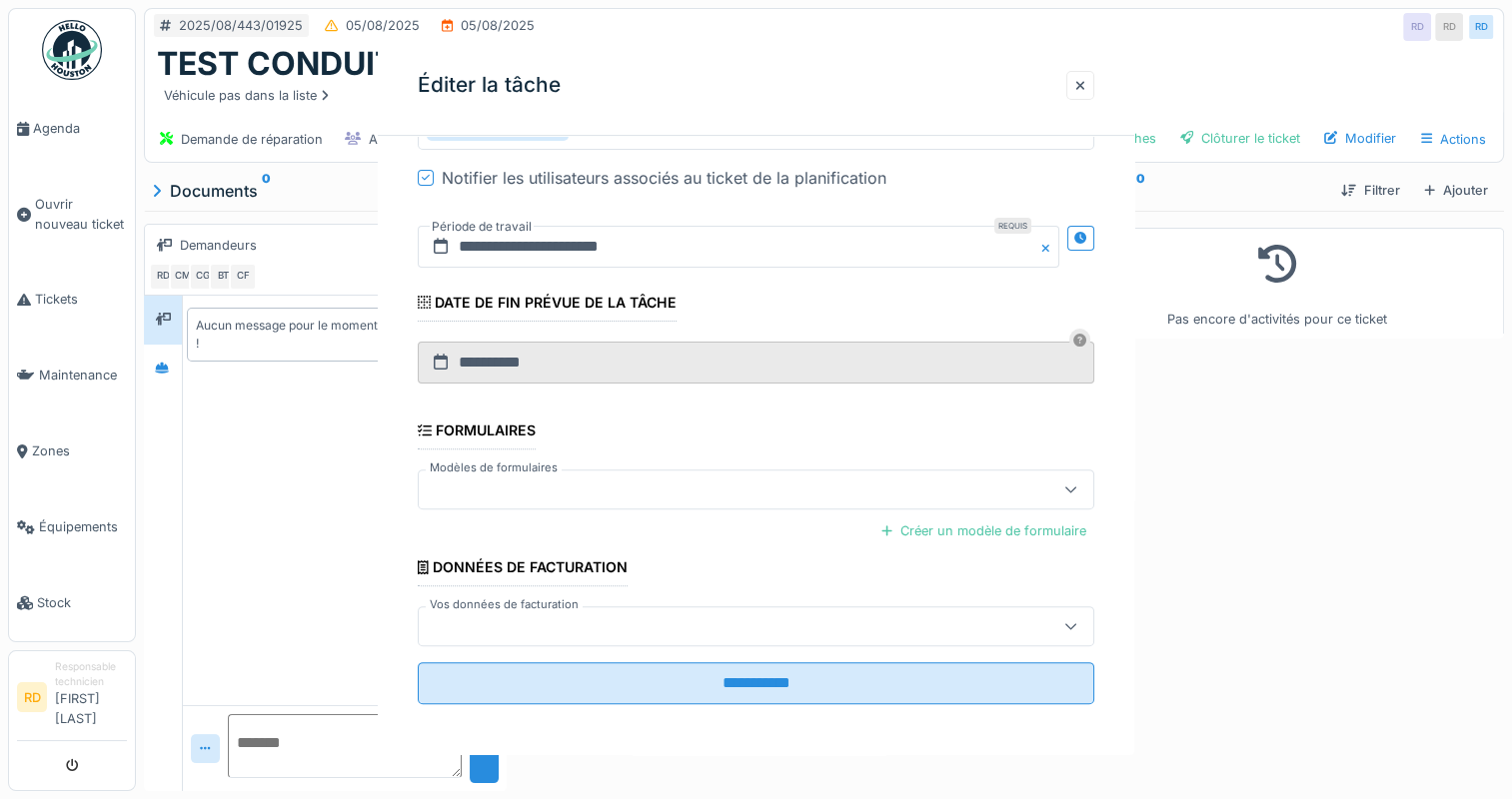 scroll, scrollTop: 0, scrollLeft: 0, axis: both 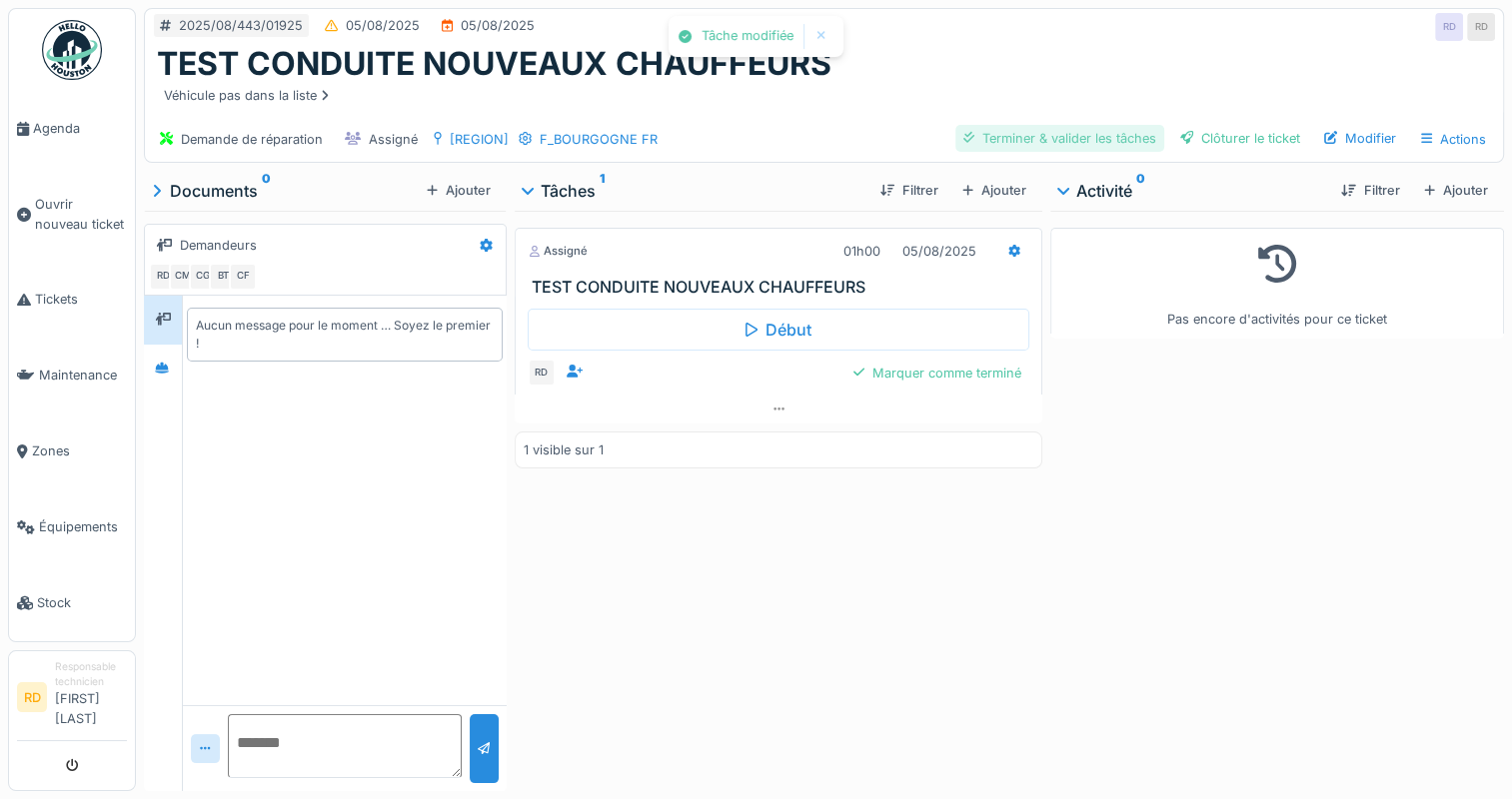 click on "Terminer & valider les tâches" at bounding box center (1059, 138) 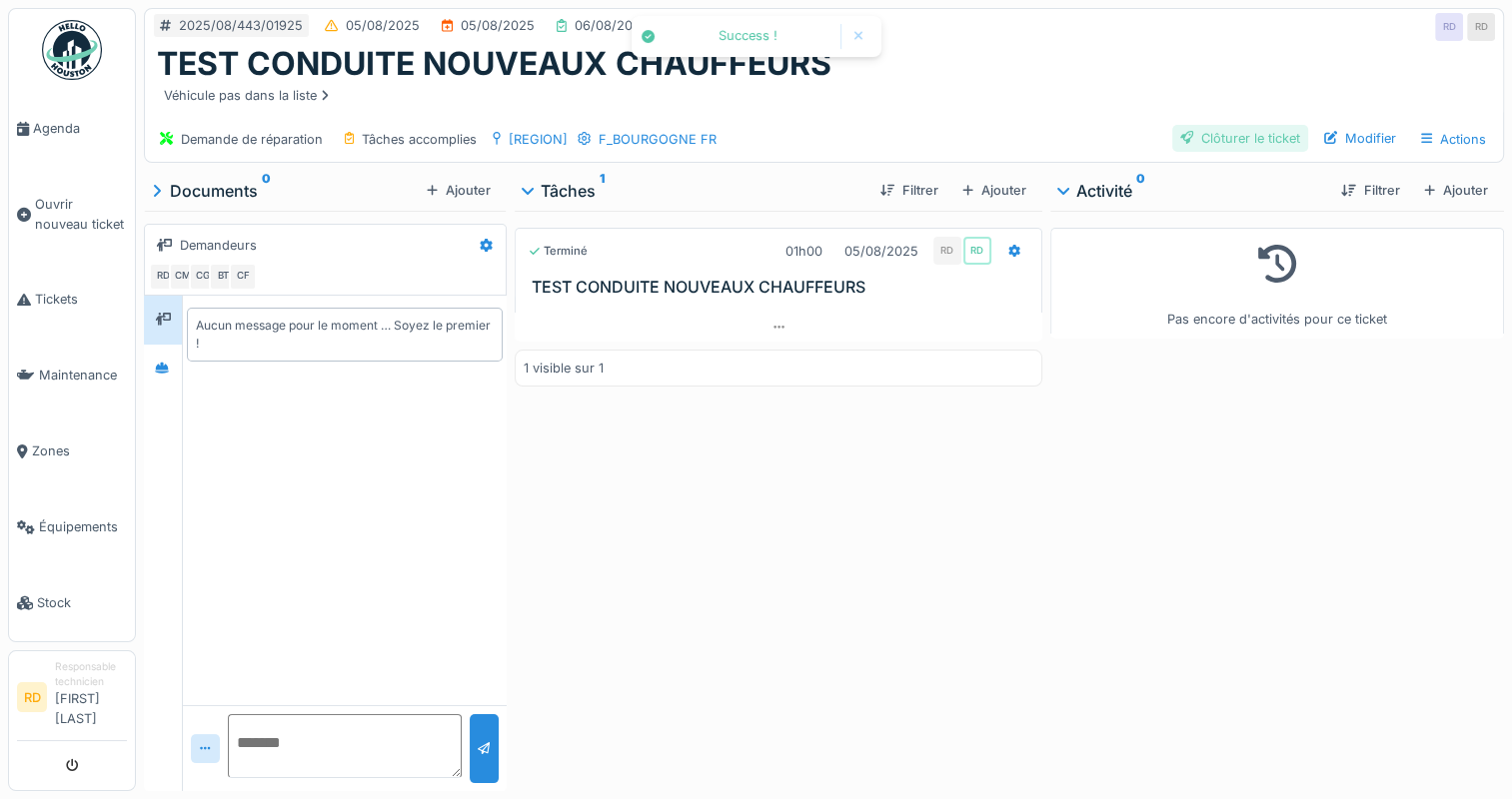 click on "Clôturer le ticket" at bounding box center (1240, 138) 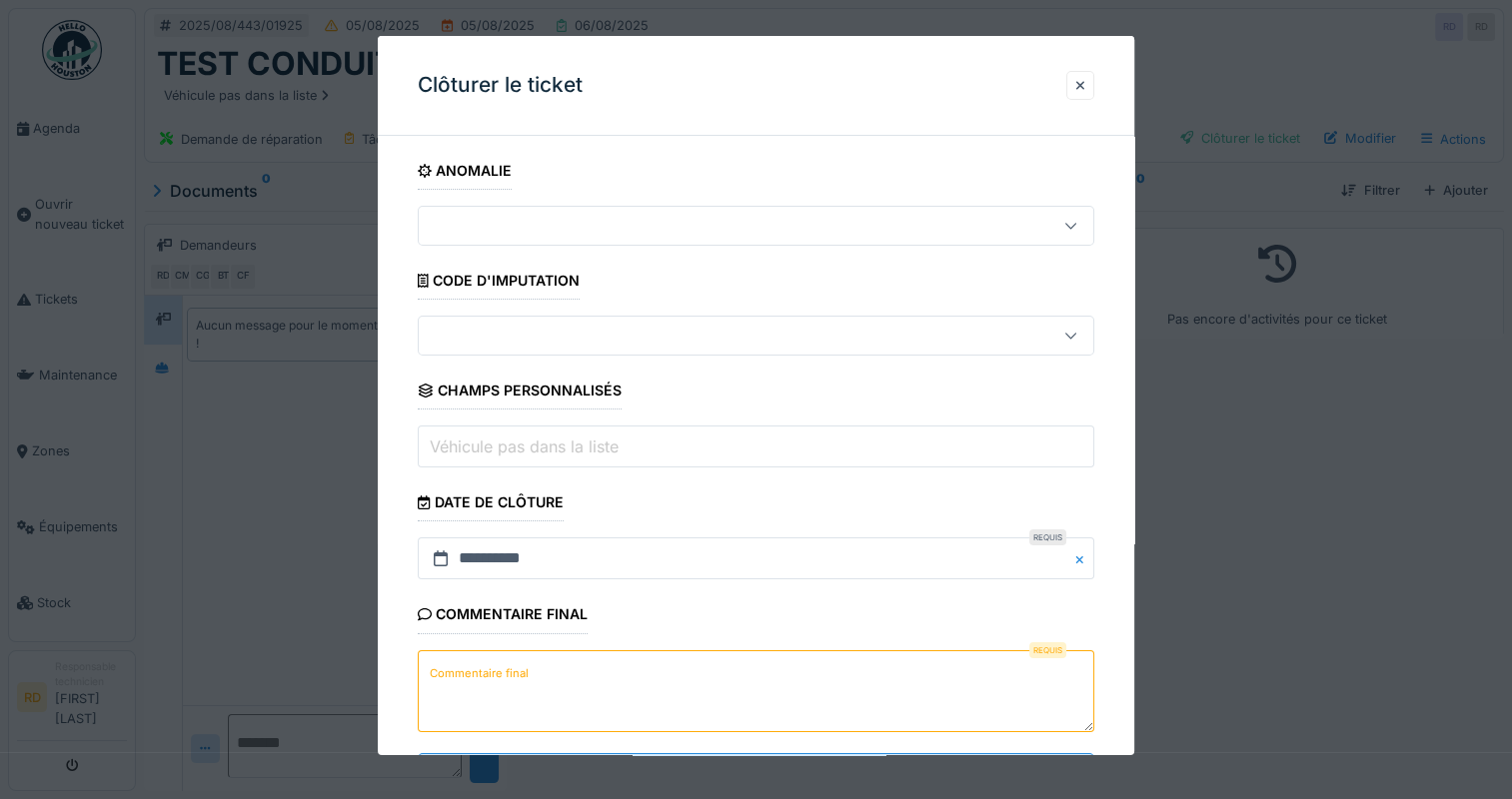 click on "Commentaire final" at bounding box center [479, 673] 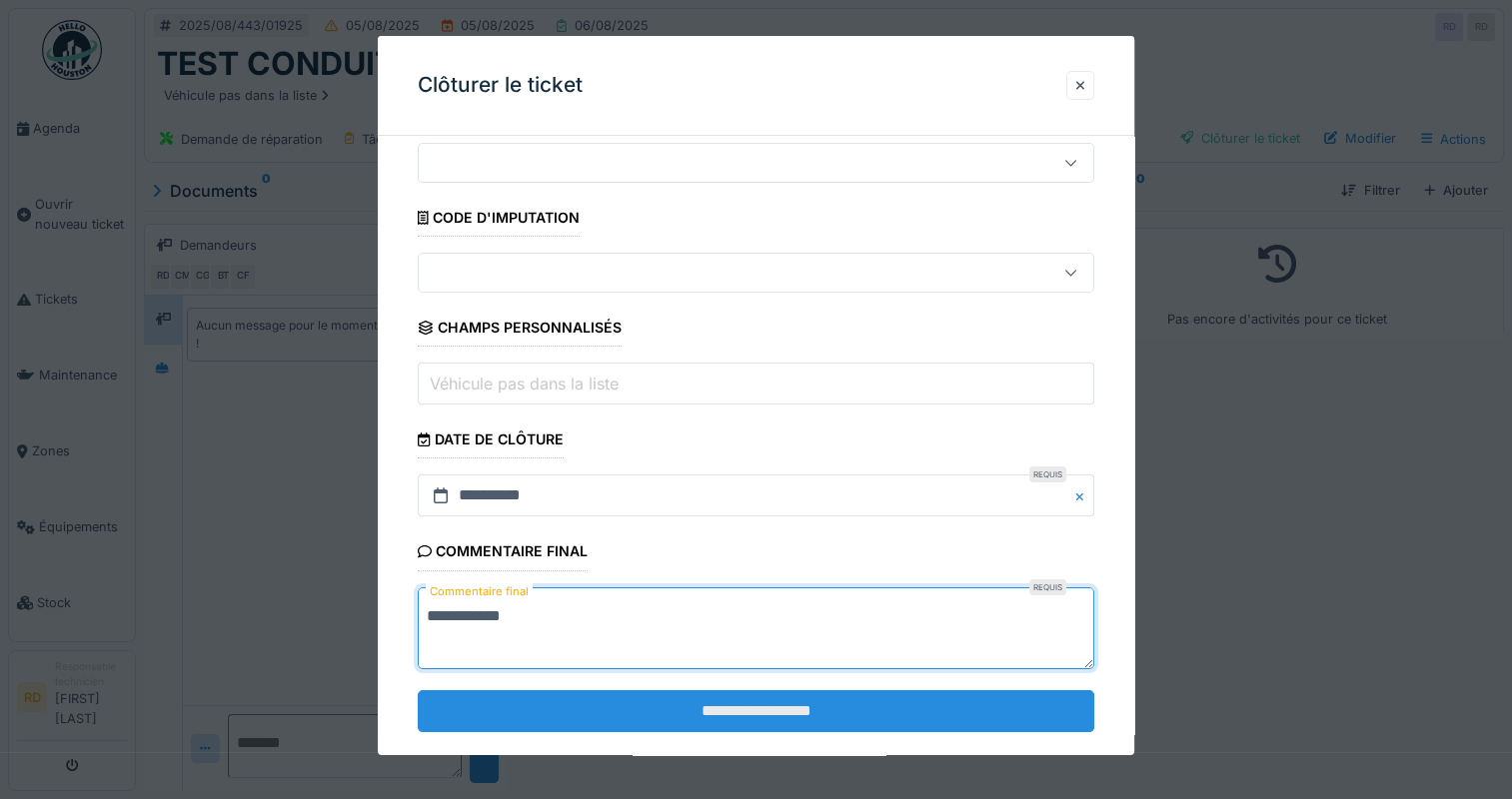 scroll, scrollTop: 92, scrollLeft: 0, axis: vertical 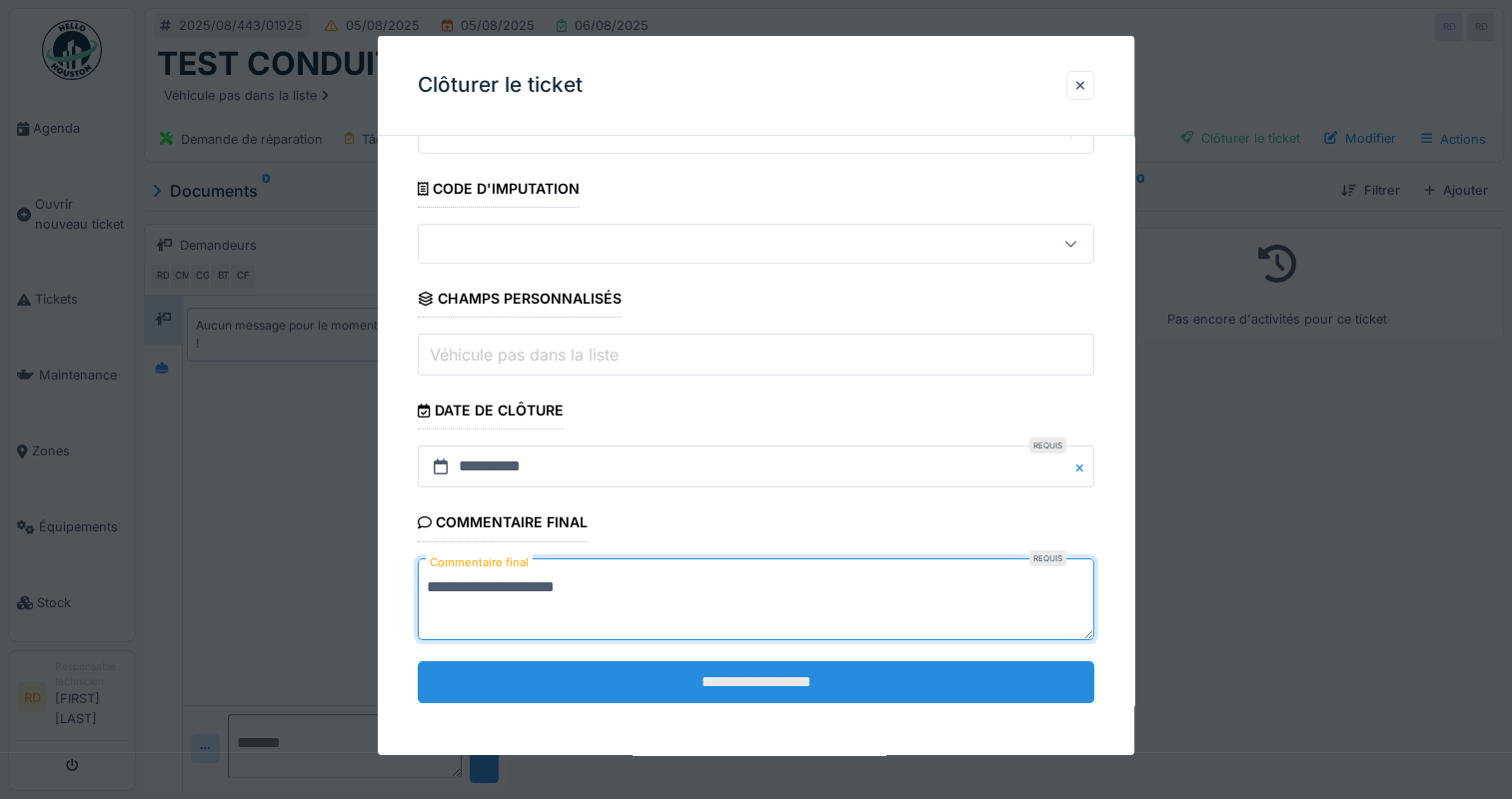 type on "**********" 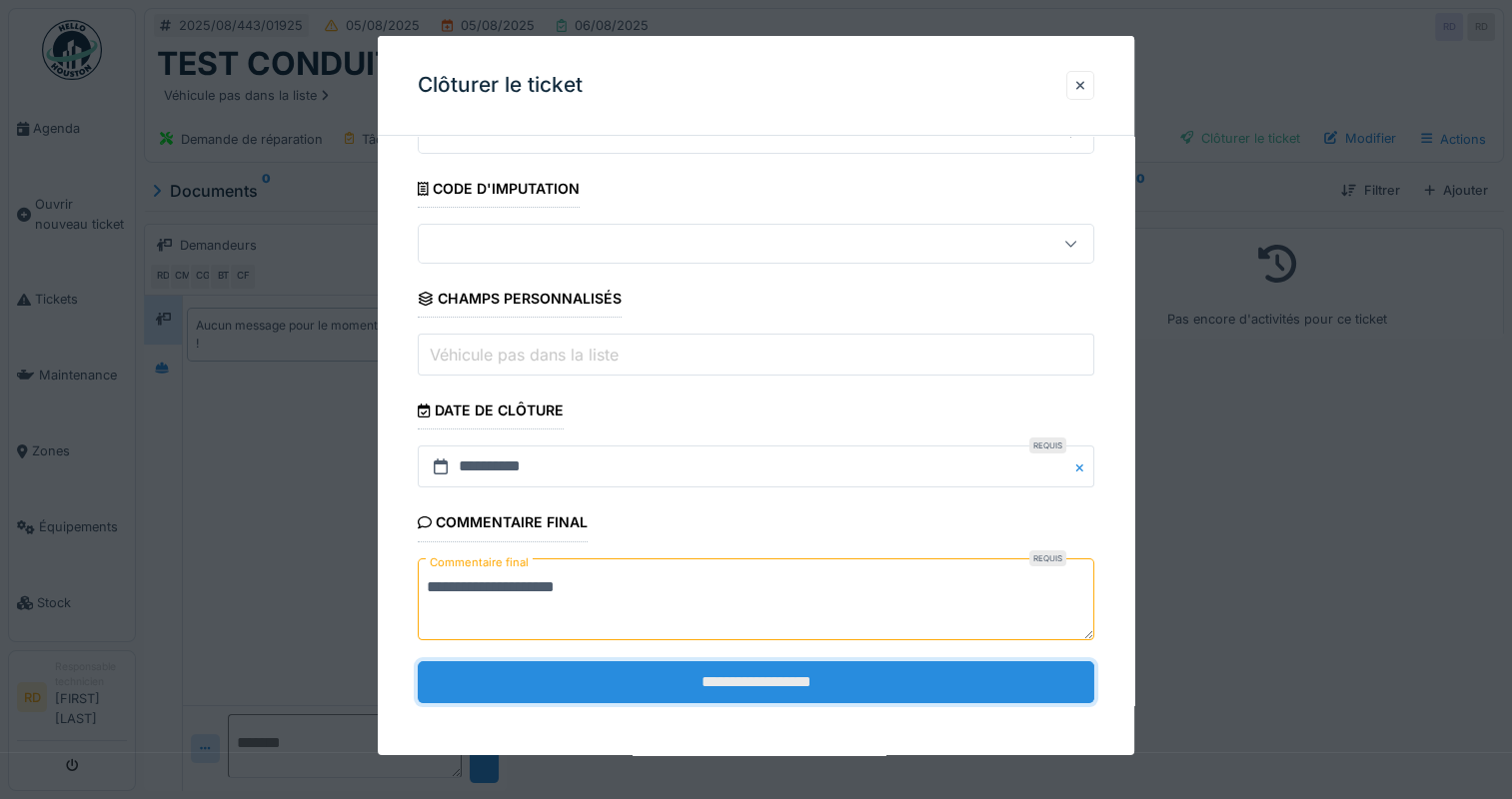 click on "**********" at bounding box center [756, 682] 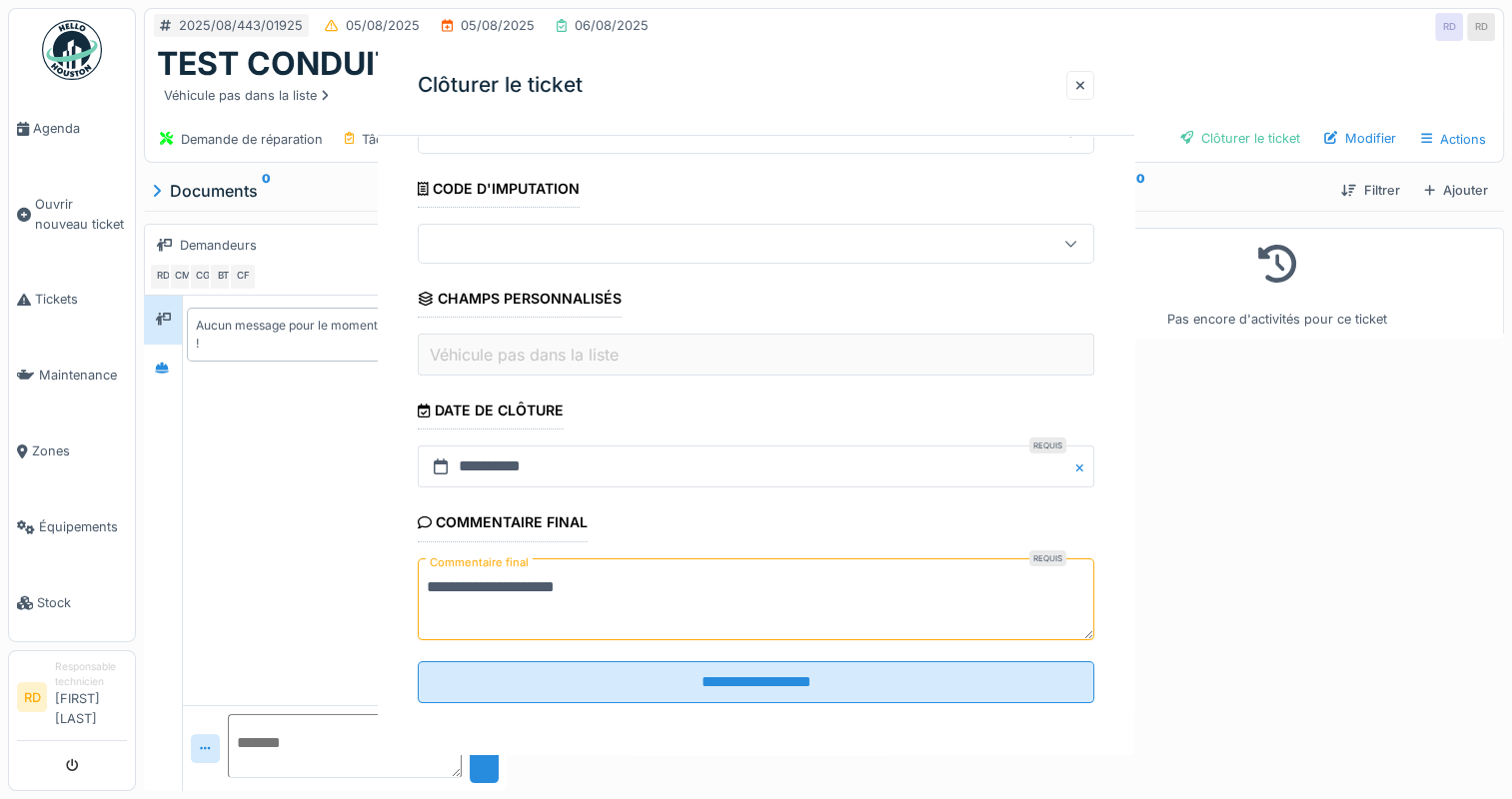 scroll, scrollTop: 0, scrollLeft: 0, axis: both 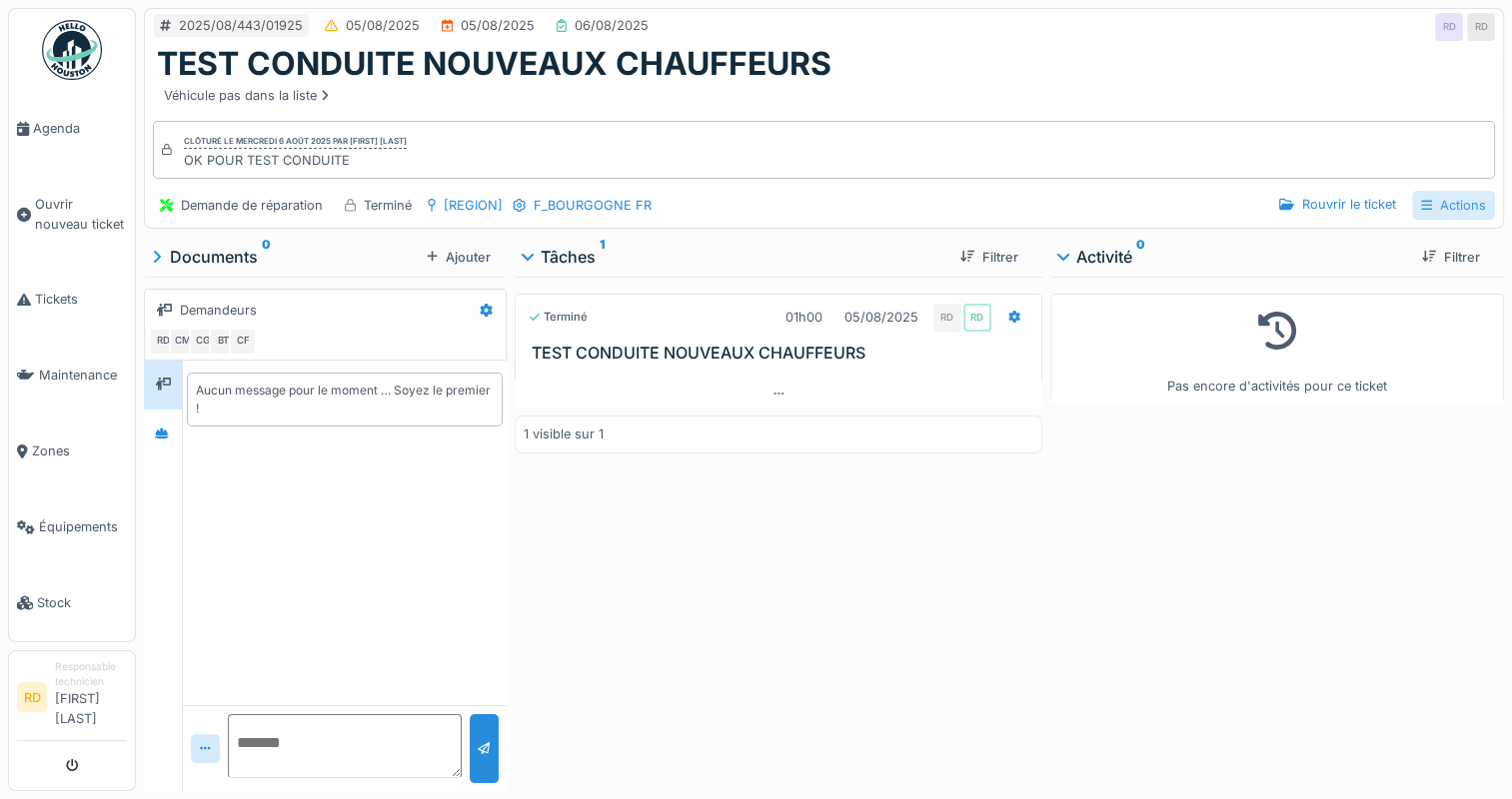 click on "Actions" at bounding box center (1453, 205) 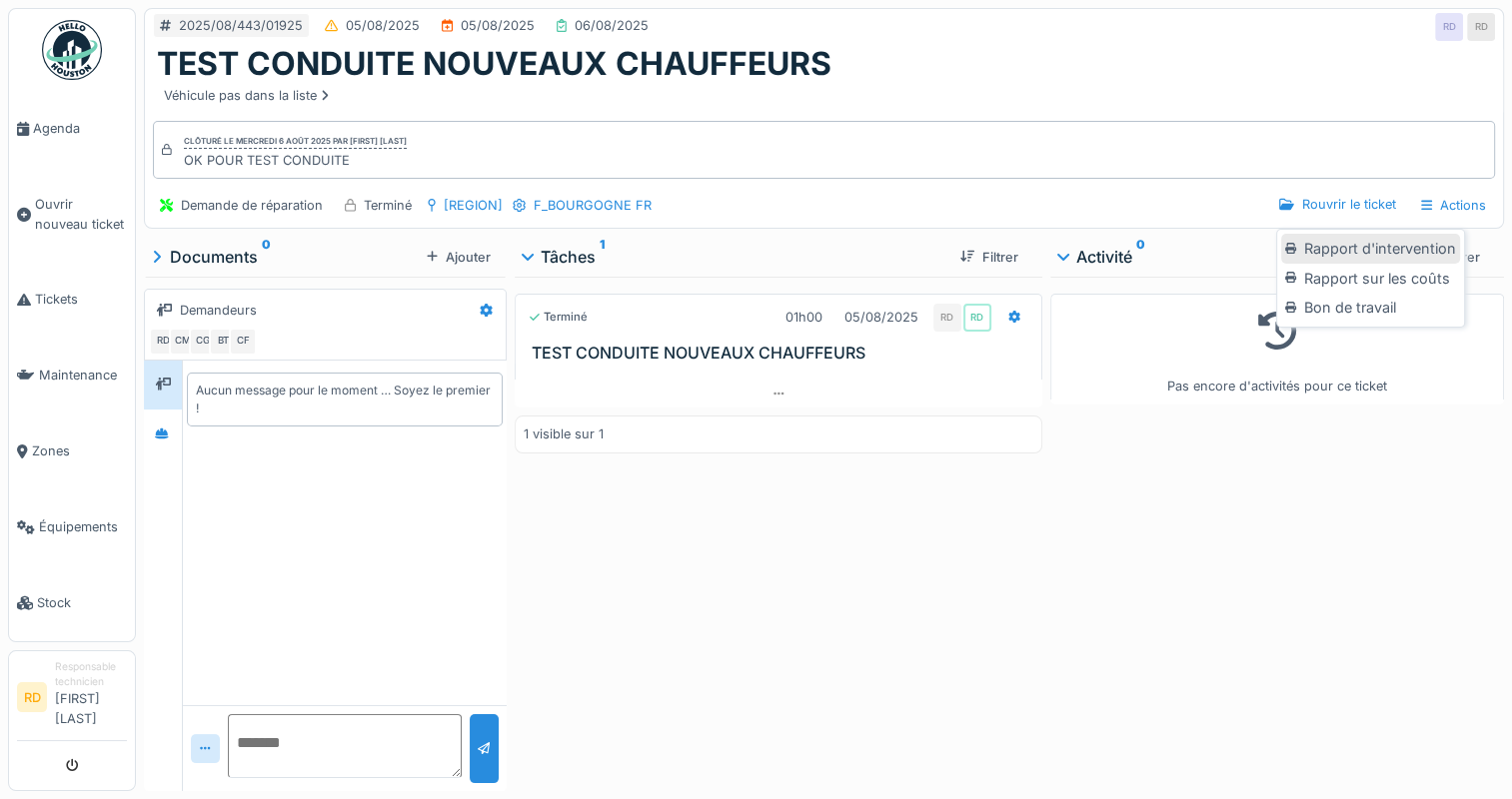 click on "Rapport d'intervention" at bounding box center [1370, 249] 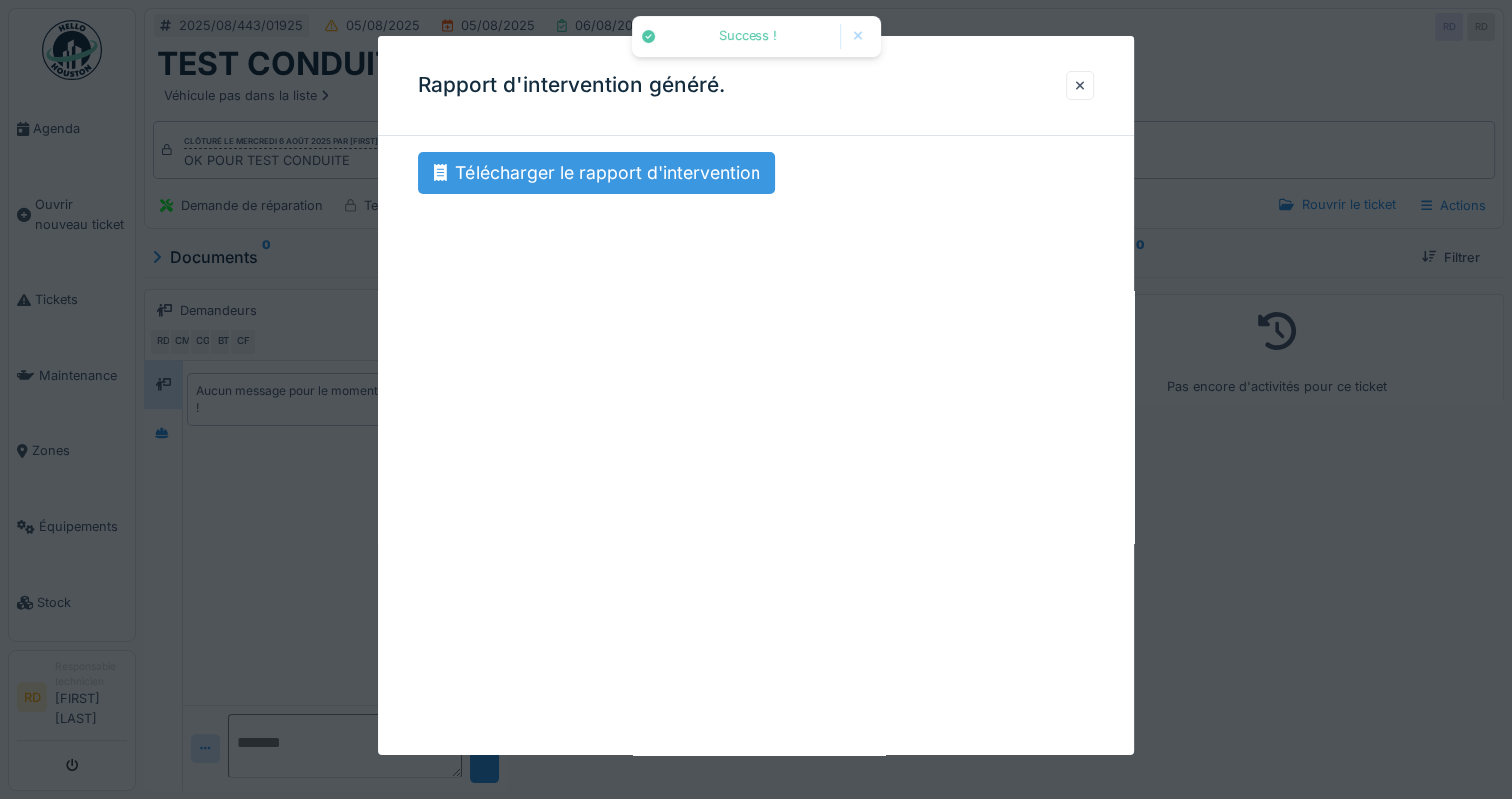 click on "Télécharger le rapport d'intervention" at bounding box center (597, 173) 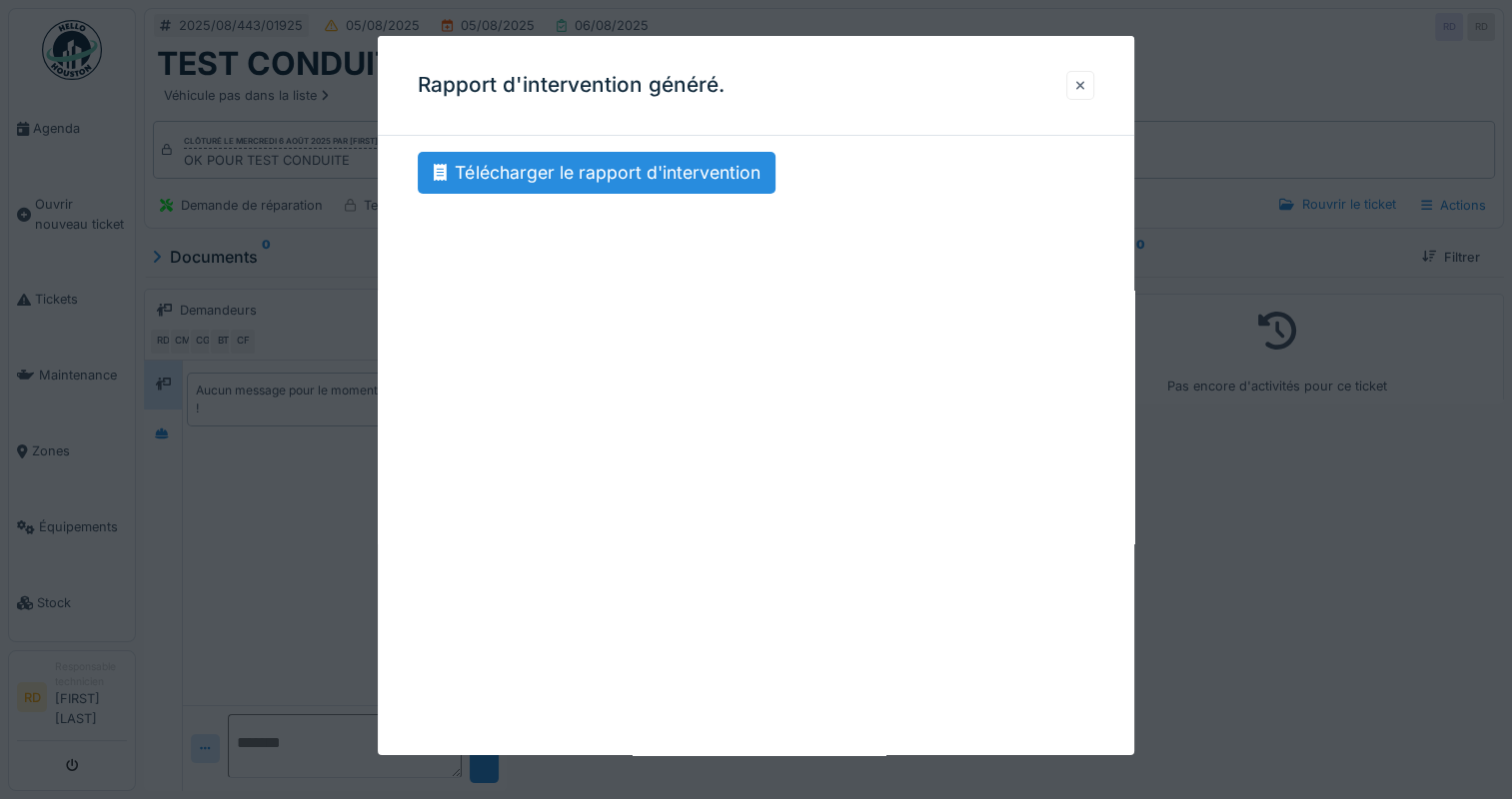 click at bounding box center [1080, 85] 